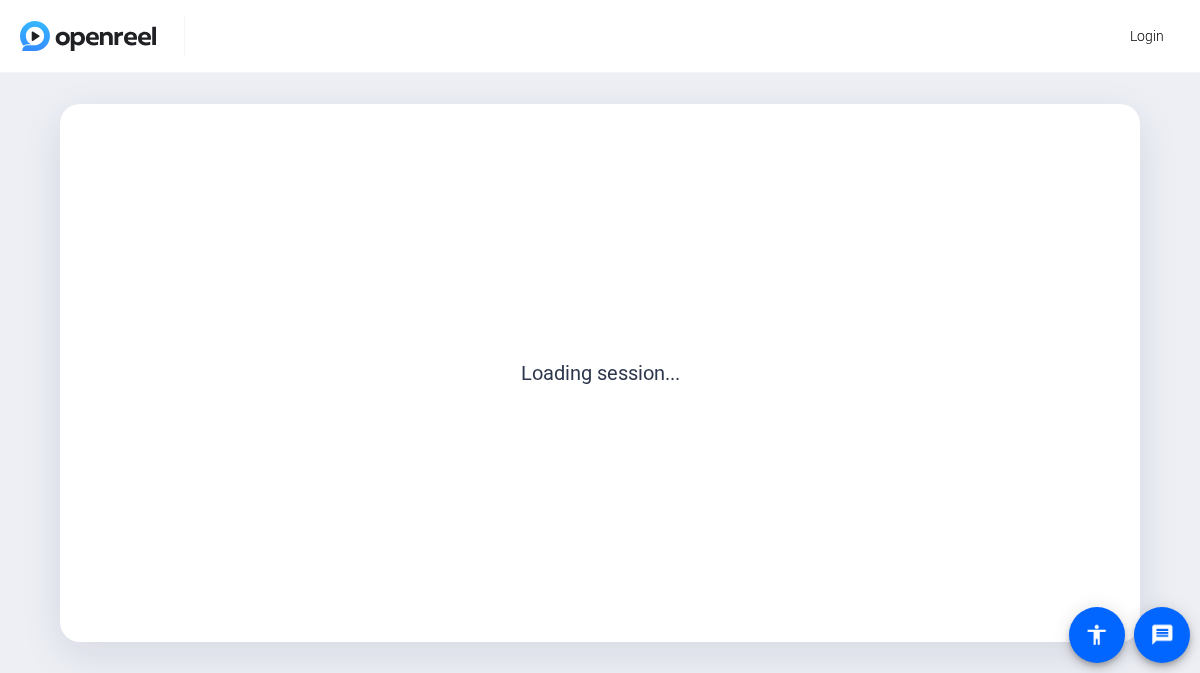 scroll, scrollTop: 0, scrollLeft: 0, axis: both 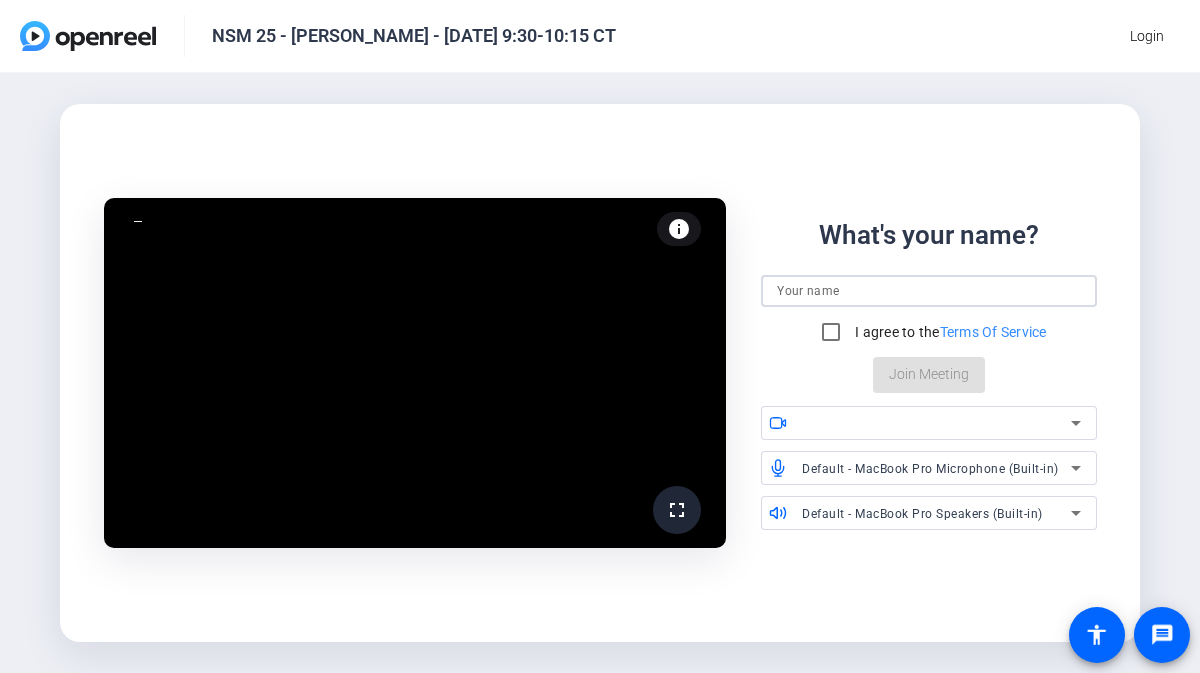 click at bounding box center (928, 291) 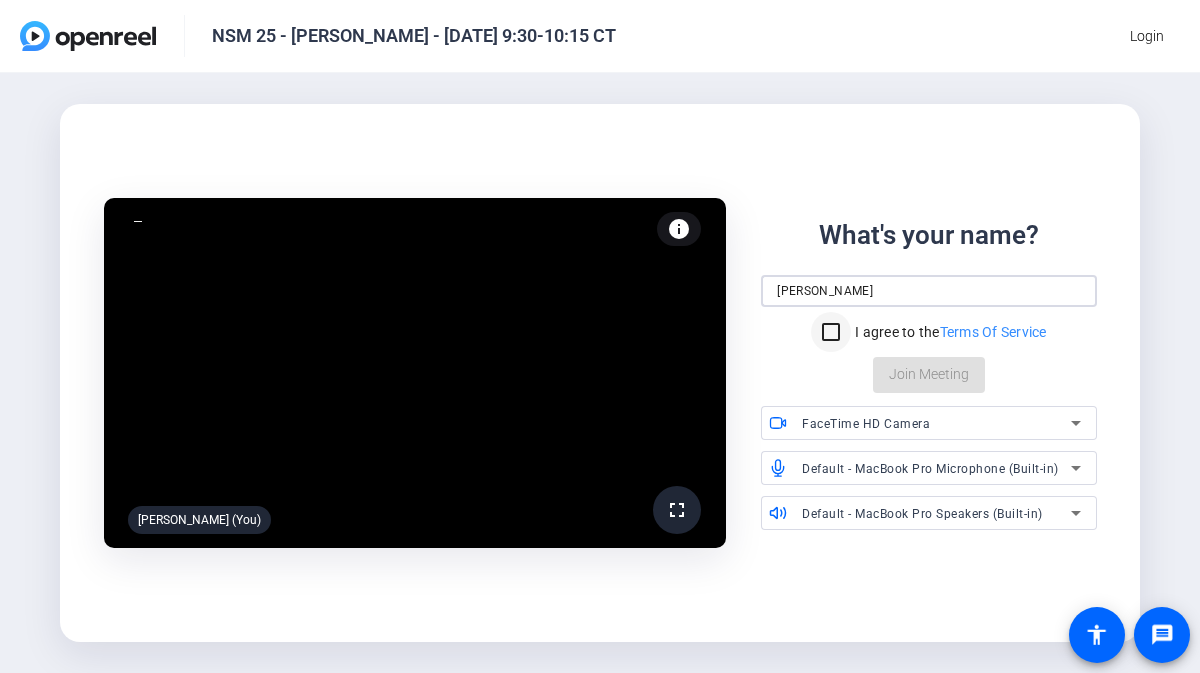 type on "Derek" 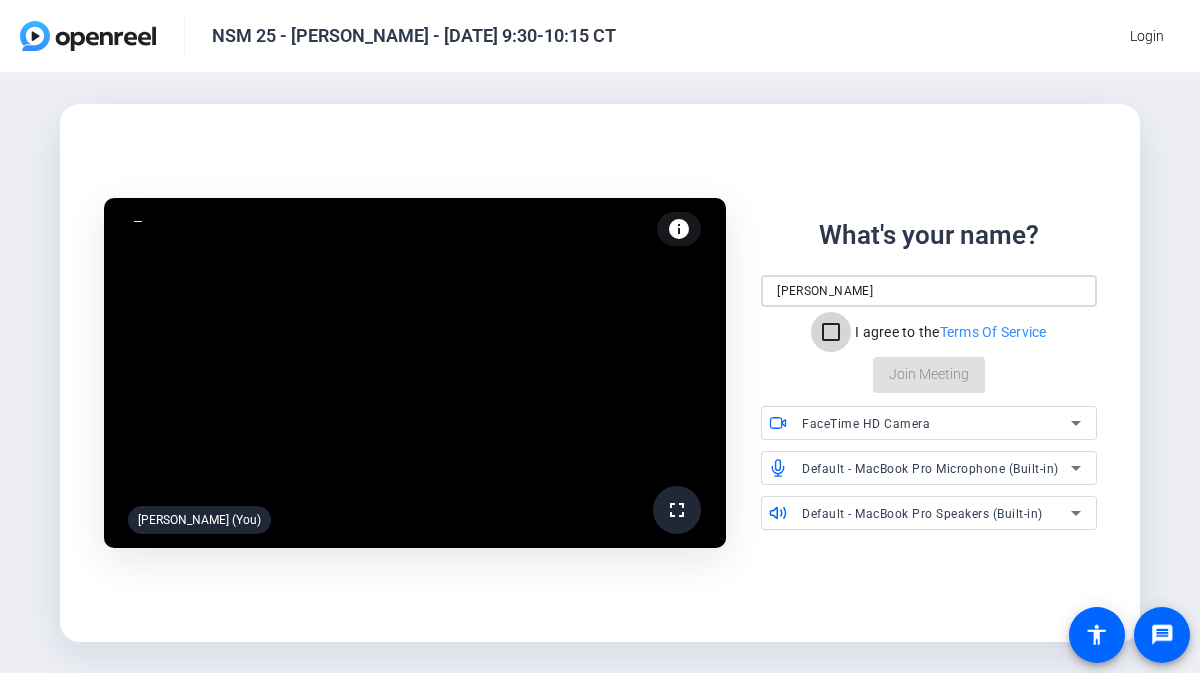 click on "I agree to the  Terms Of Service" at bounding box center (831, 332) 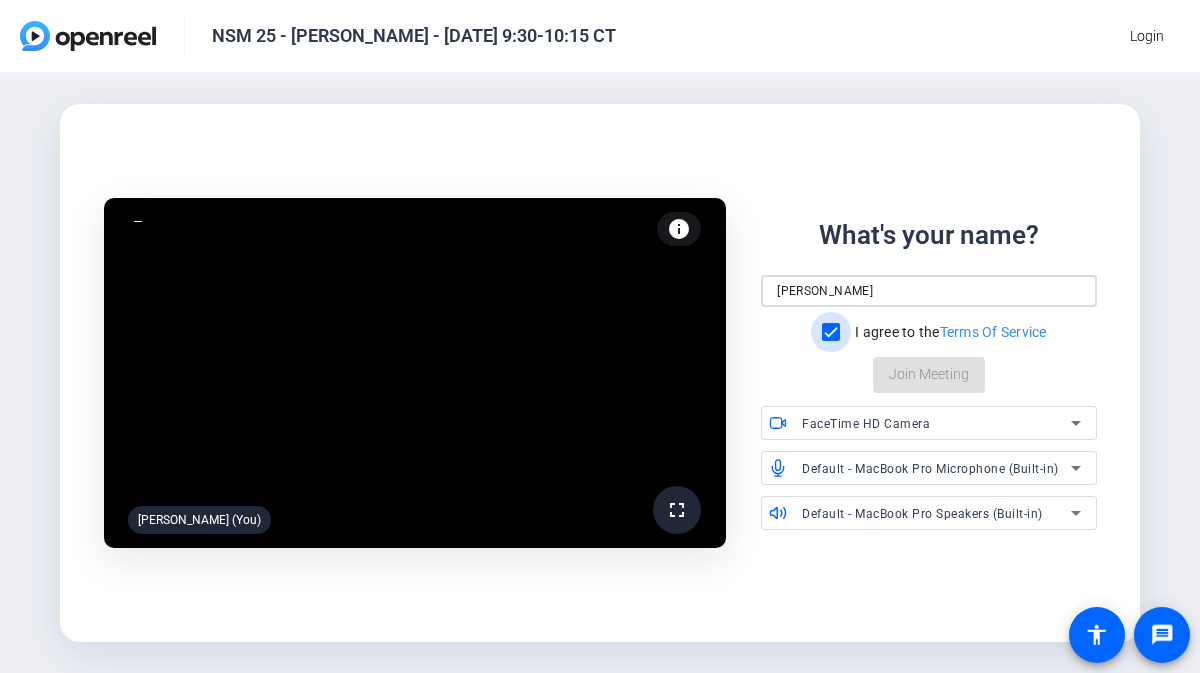 checkbox on "true" 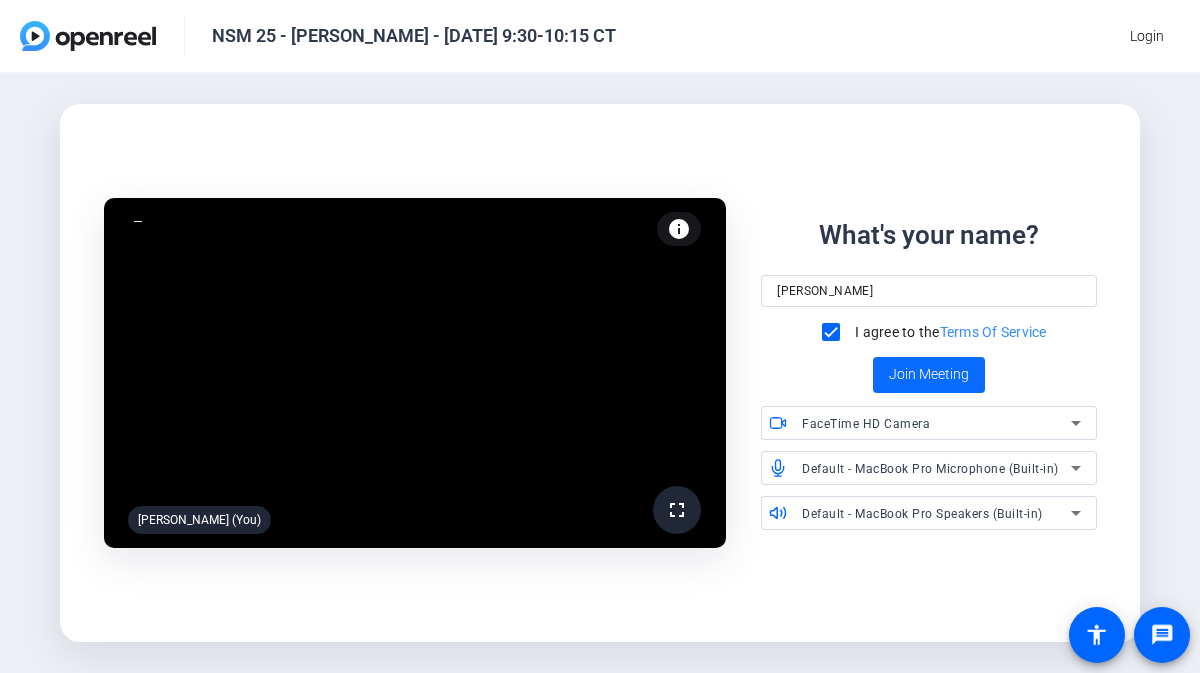 click on "Join Meeting" 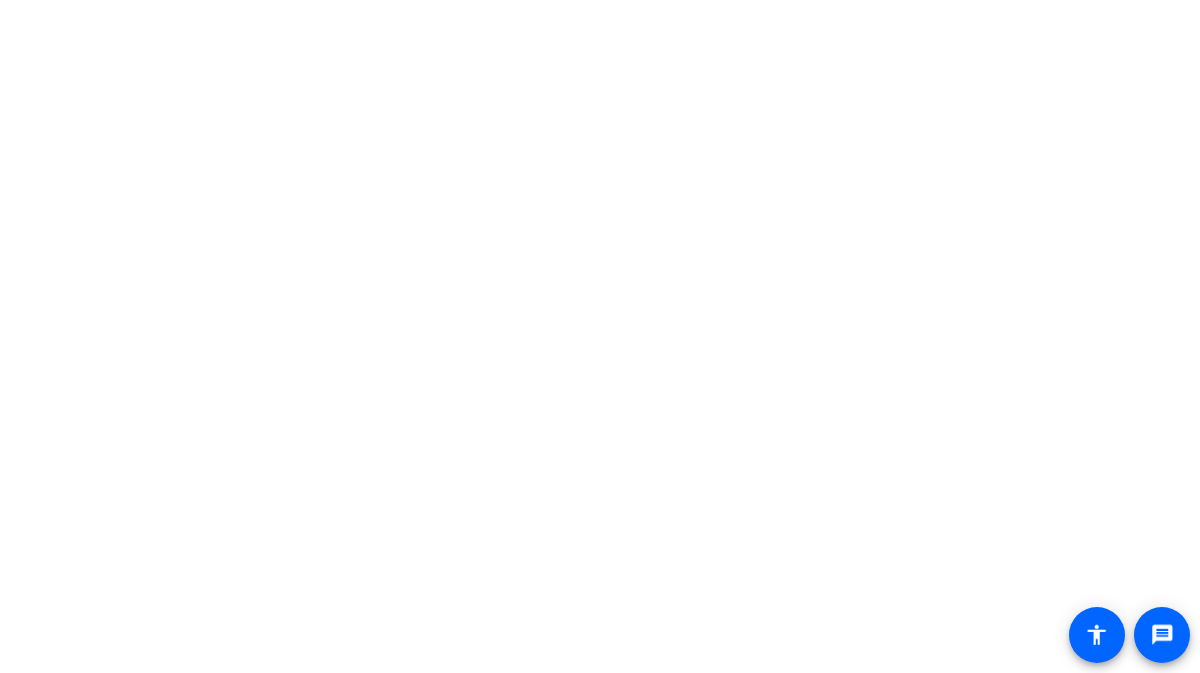 scroll, scrollTop: 0, scrollLeft: 0, axis: both 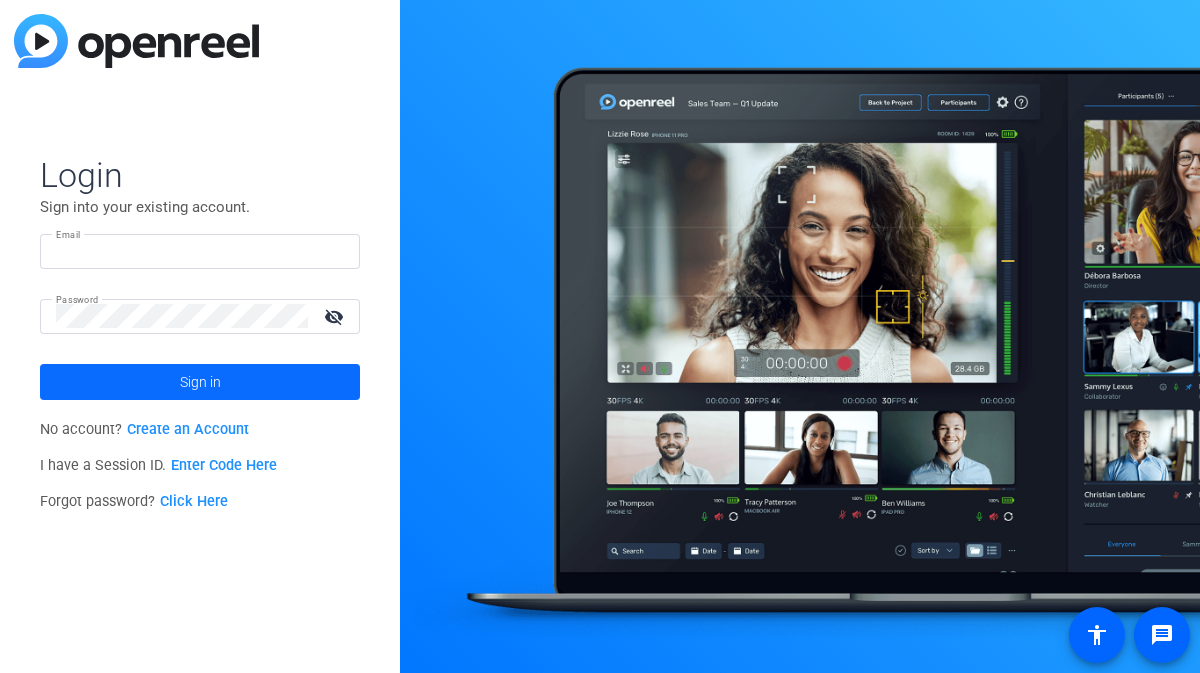 type on "[PERSON_NAME][EMAIL_ADDRESS][DOMAIN_NAME]" 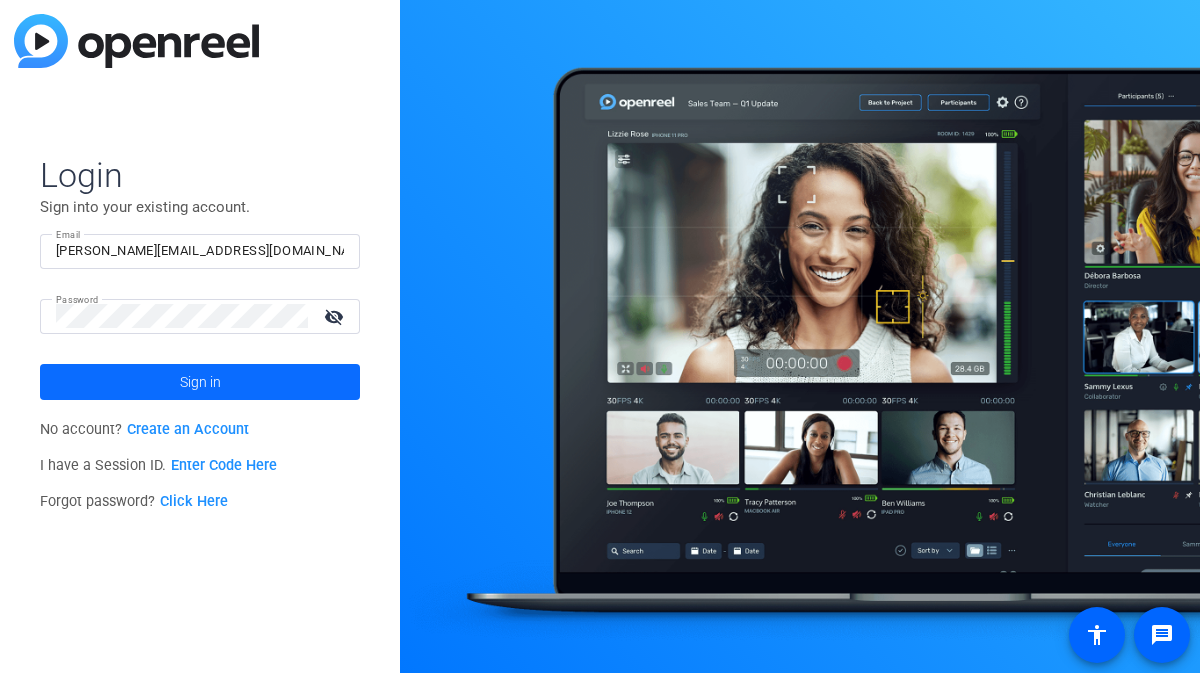 click on "Sign in" 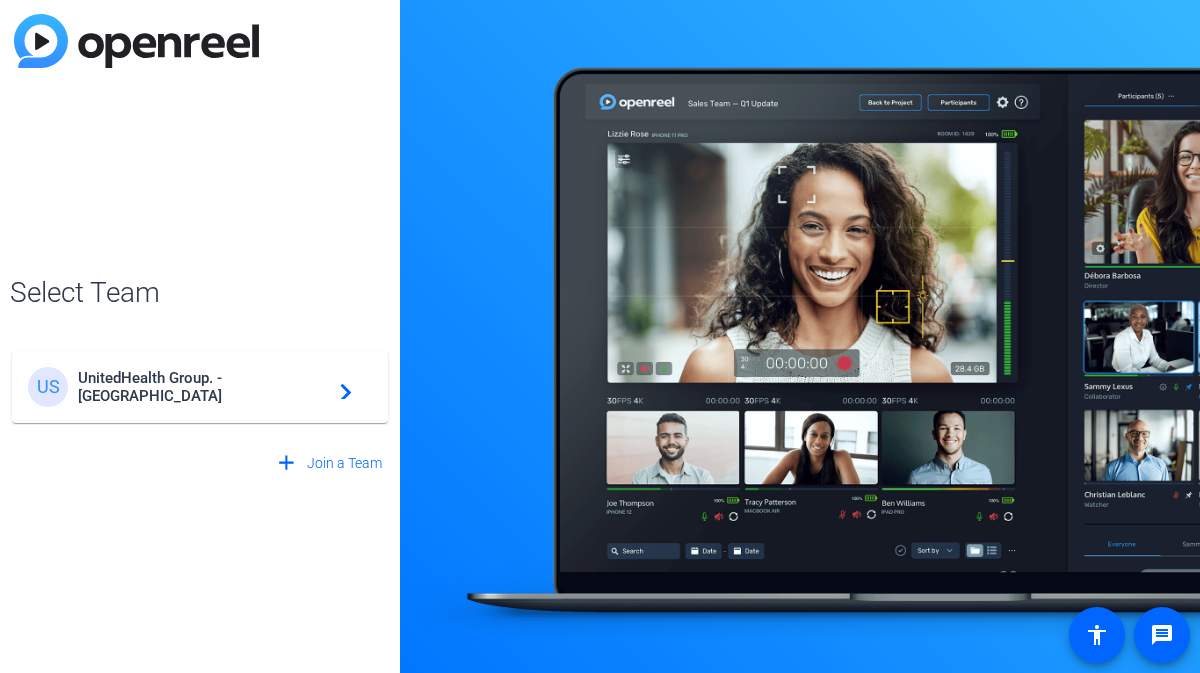 click on "UnitedHealth Group. - Tilt Studios" 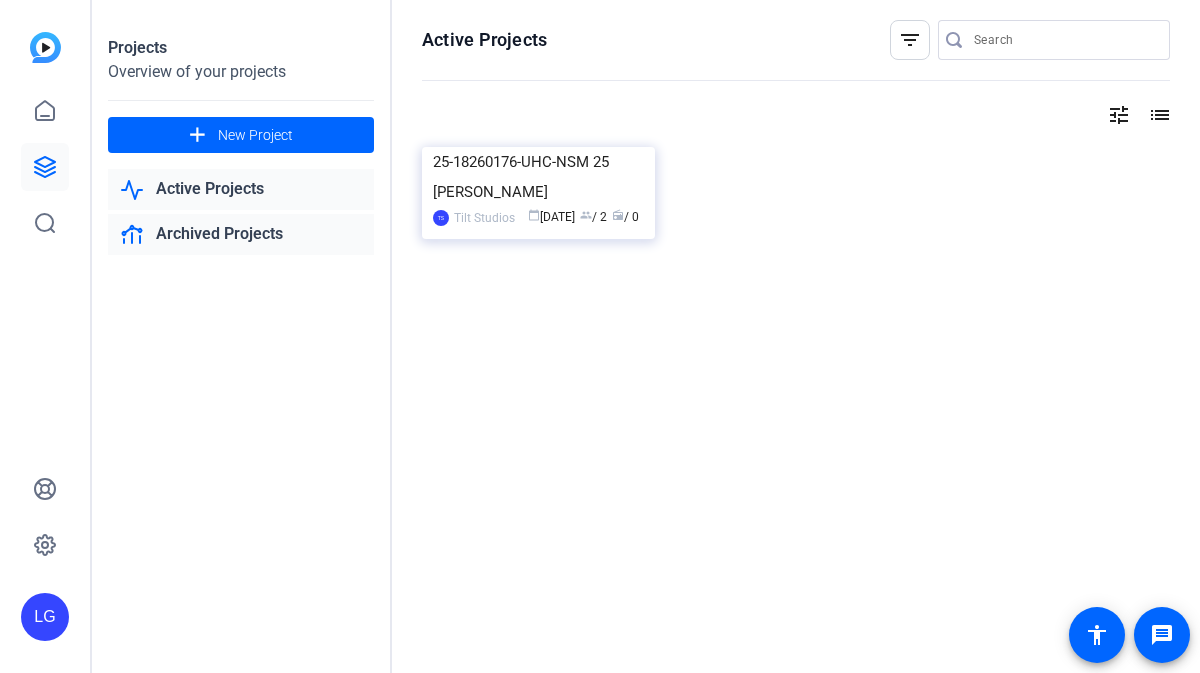 scroll, scrollTop: 0, scrollLeft: 0, axis: both 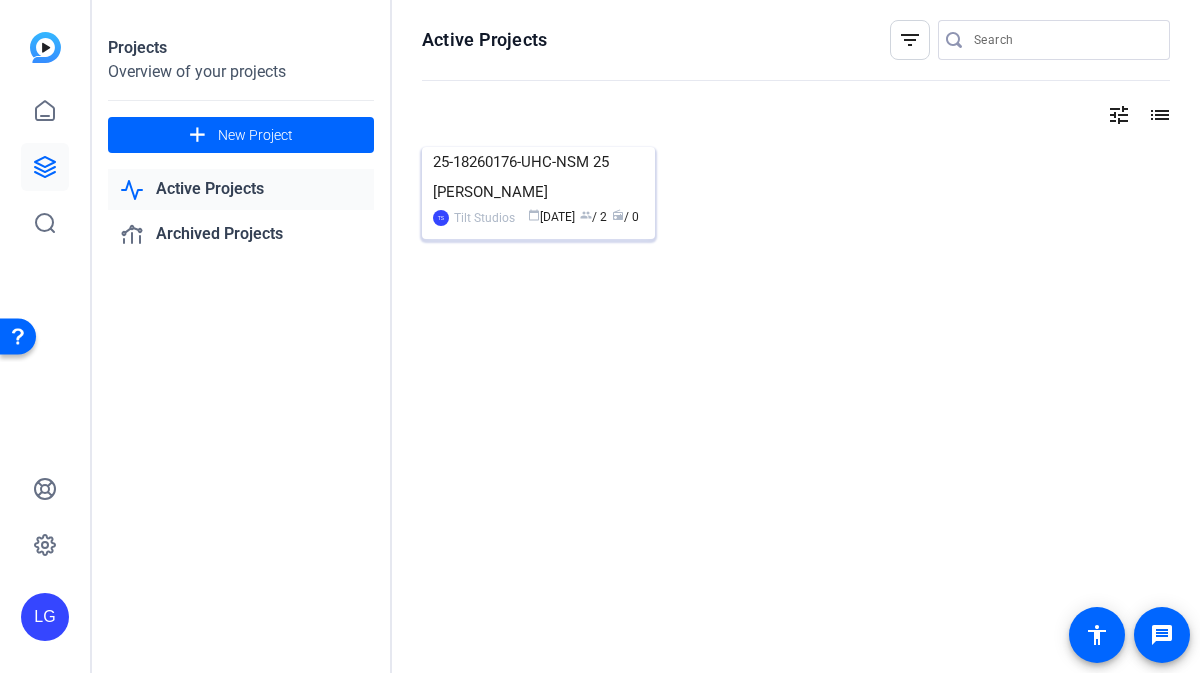 click 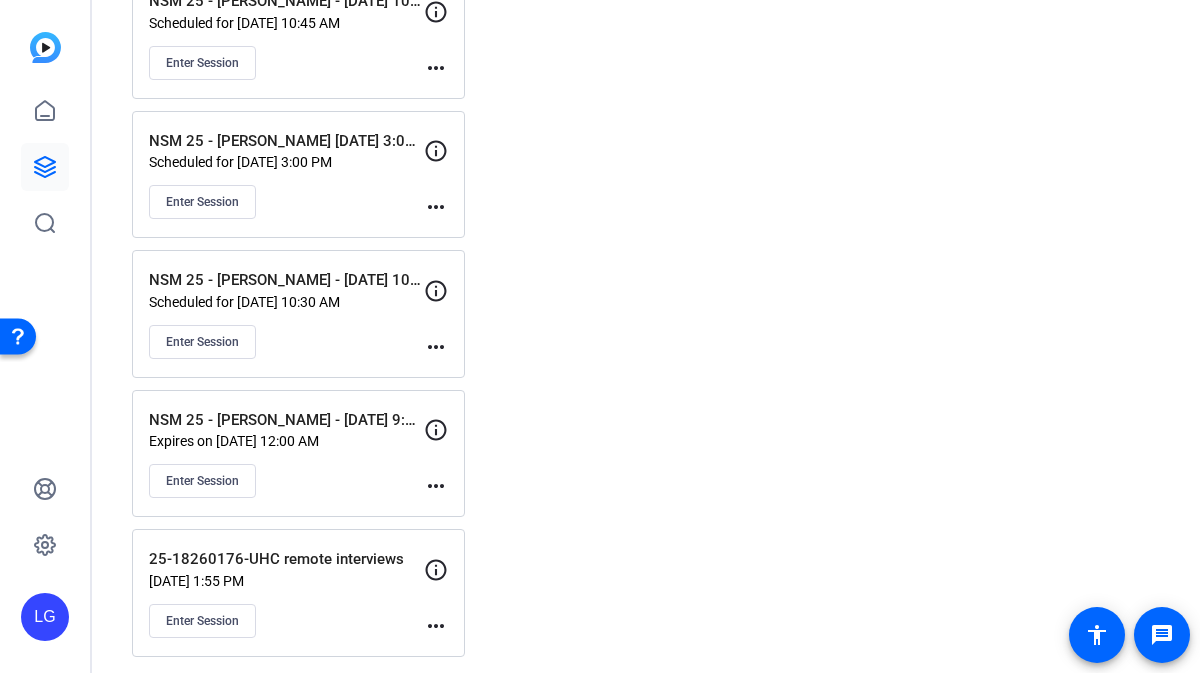 scroll, scrollTop: 620, scrollLeft: 0, axis: vertical 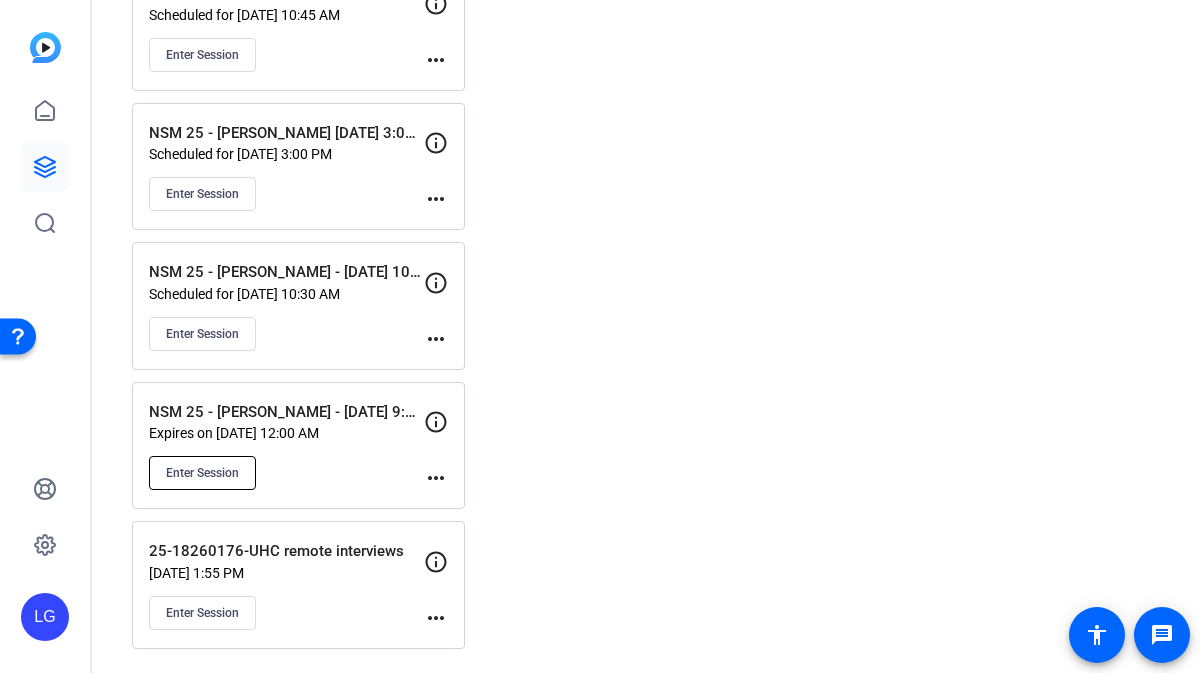click on "Enter Session" 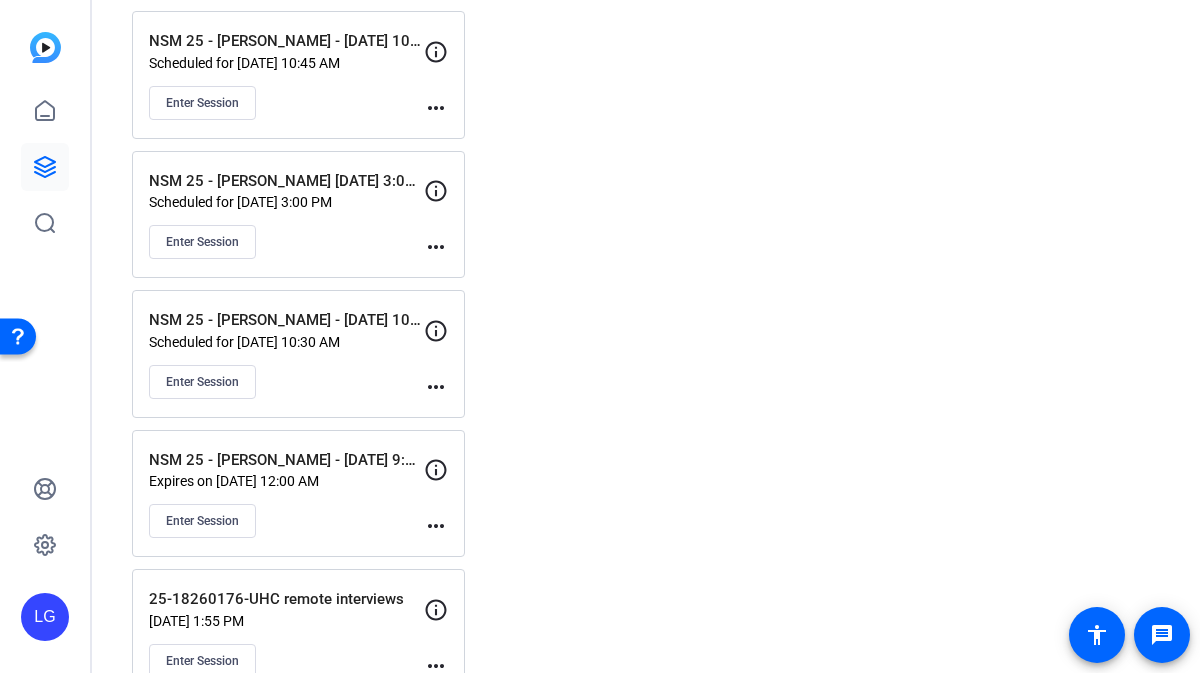 scroll, scrollTop: 620, scrollLeft: 0, axis: vertical 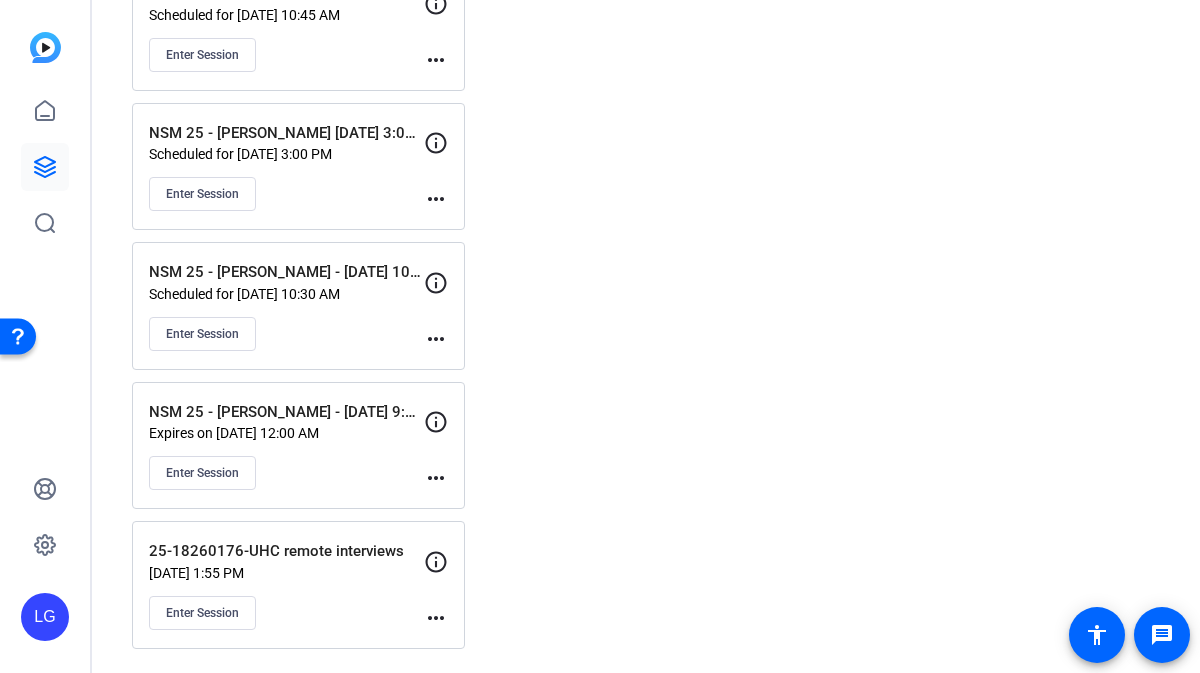 click on "more_horiz" 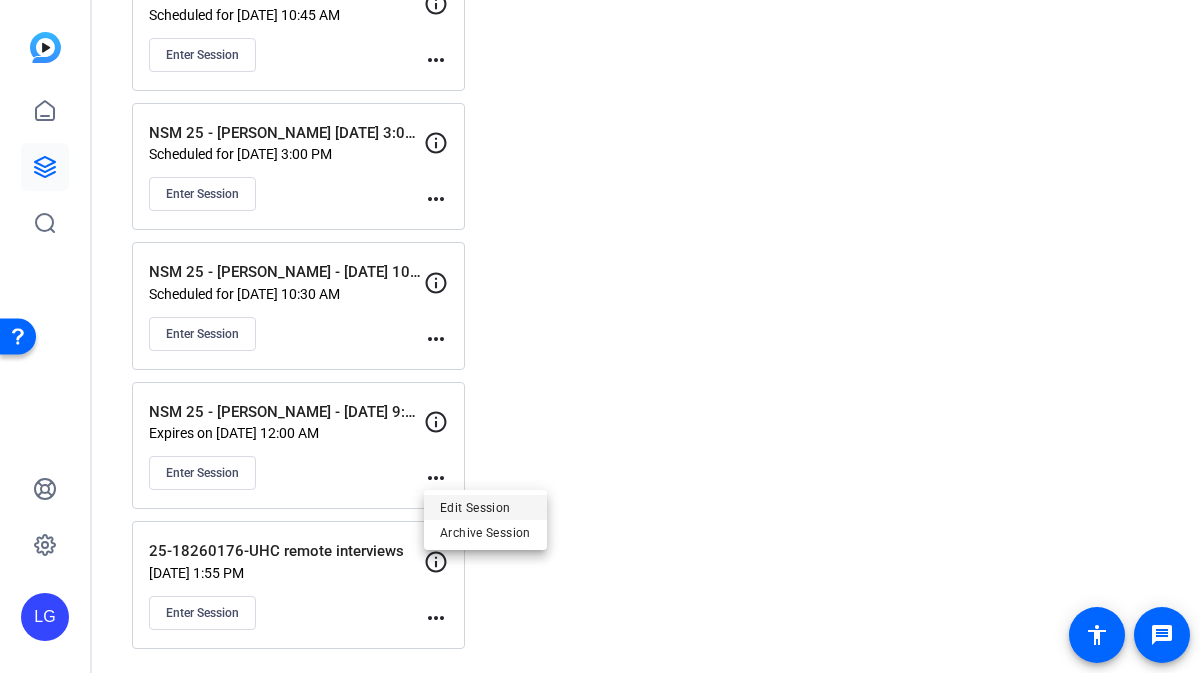 click on "Edit Session" at bounding box center (485, 507) 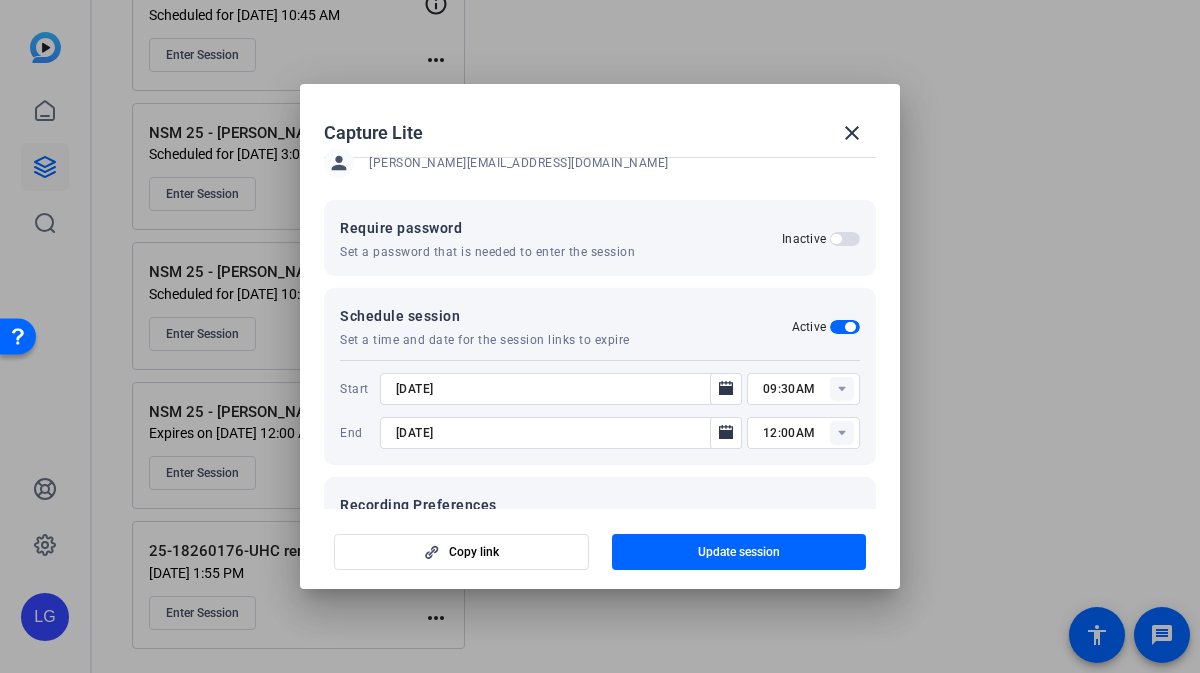 scroll, scrollTop: 215, scrollLeft: 0, axis: vertical 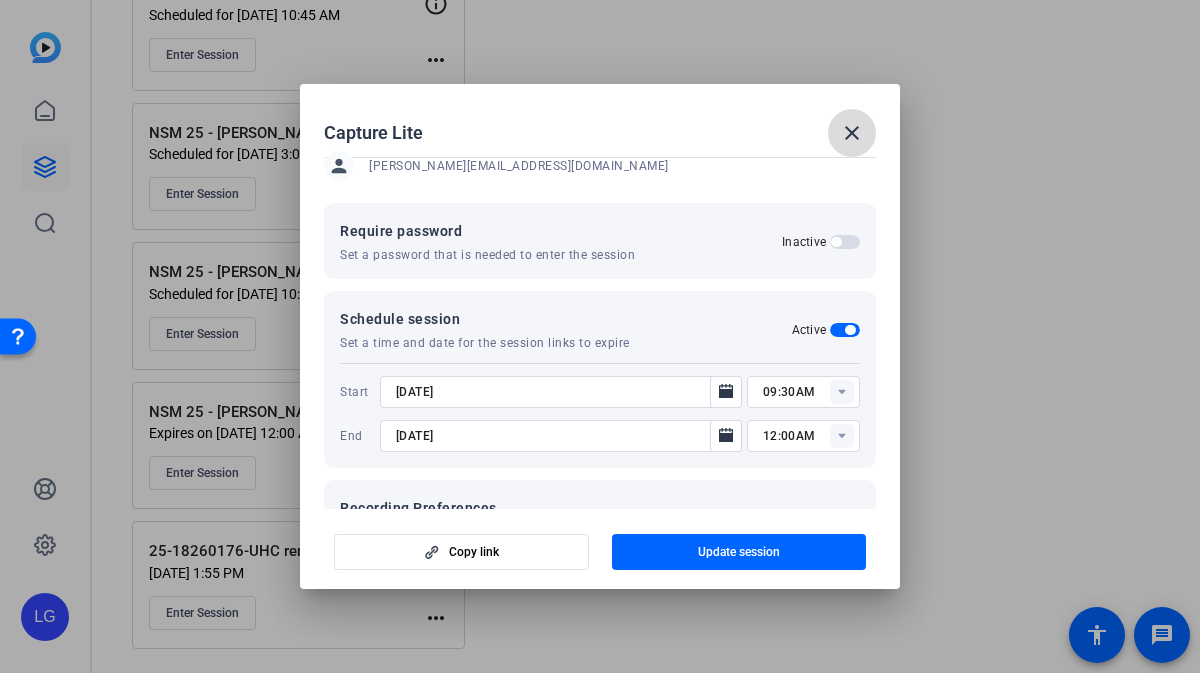 click on "close" at bounding box center [852, 133] 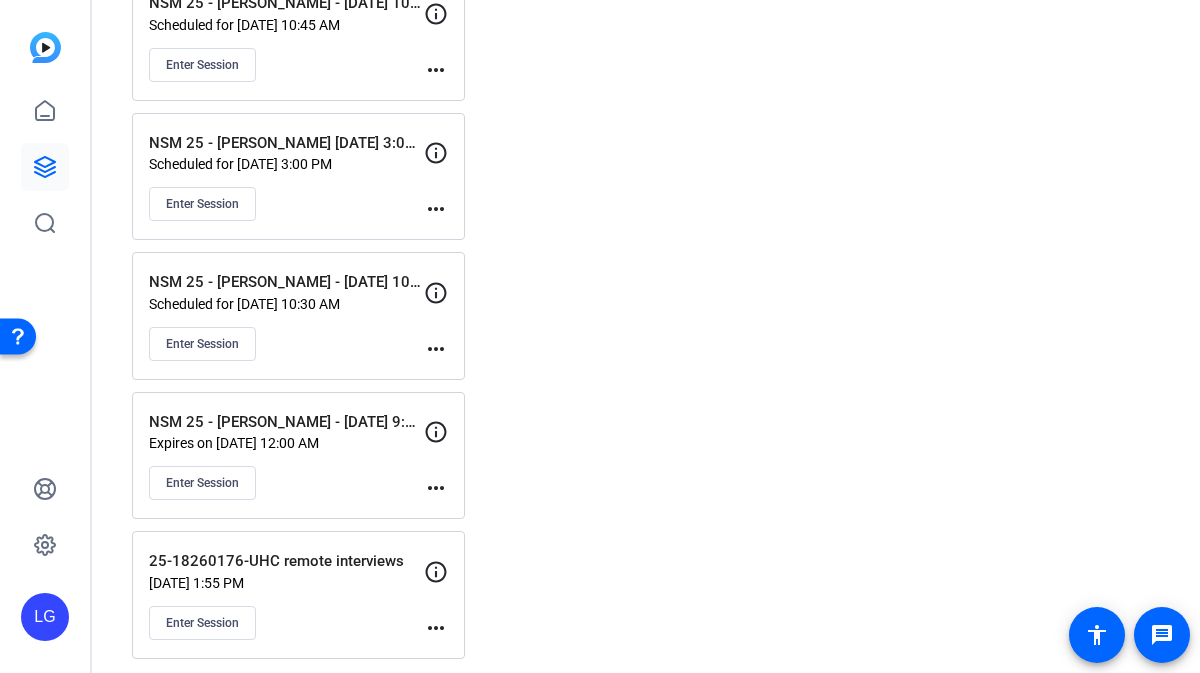 scroll, scrollTop: 620, scrollLeft: 0, axis: vertical 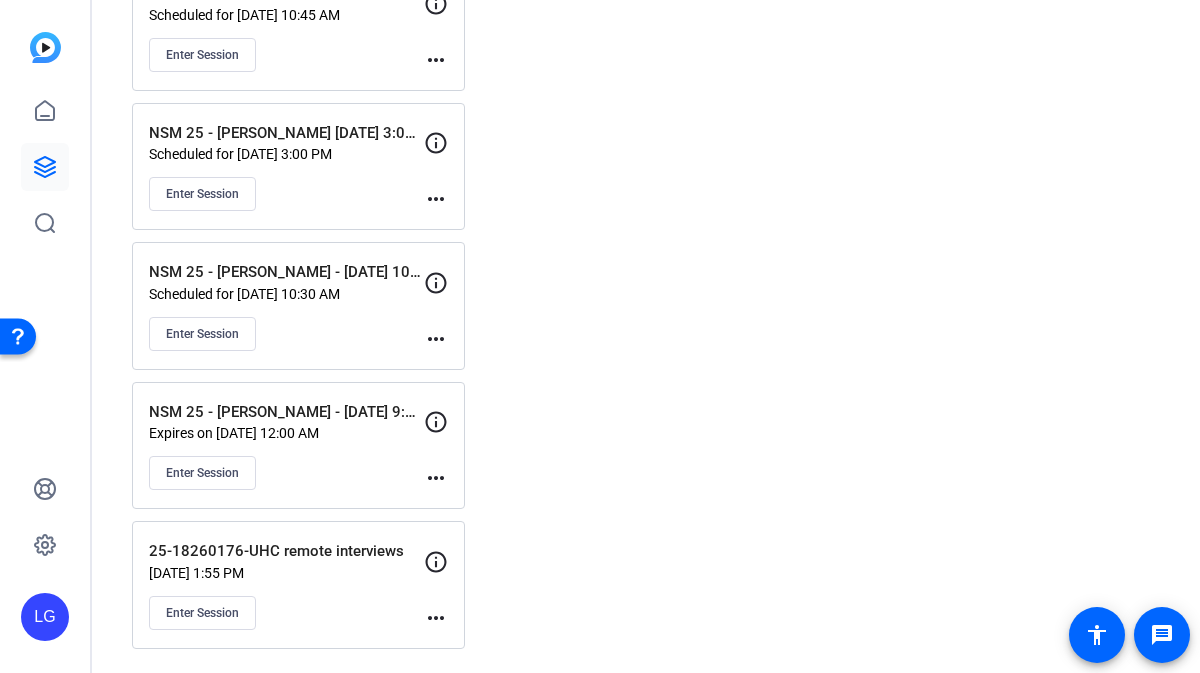 click on "NSM 25 - Julie Courtney - 07/21 9:30-10:15 CT   Expires on Jul 25, 2025 @ 12:00 AM
Enter Session" 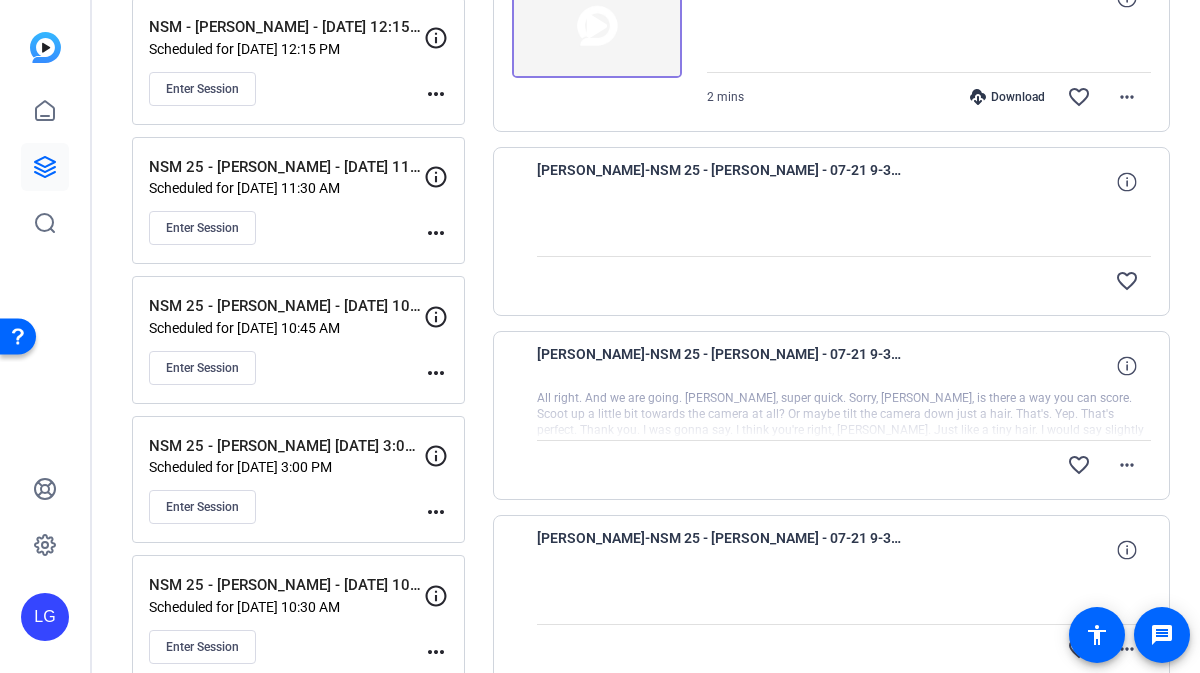 scroll, scrollTop: 303, scrollLeft: 0, axis: vertical 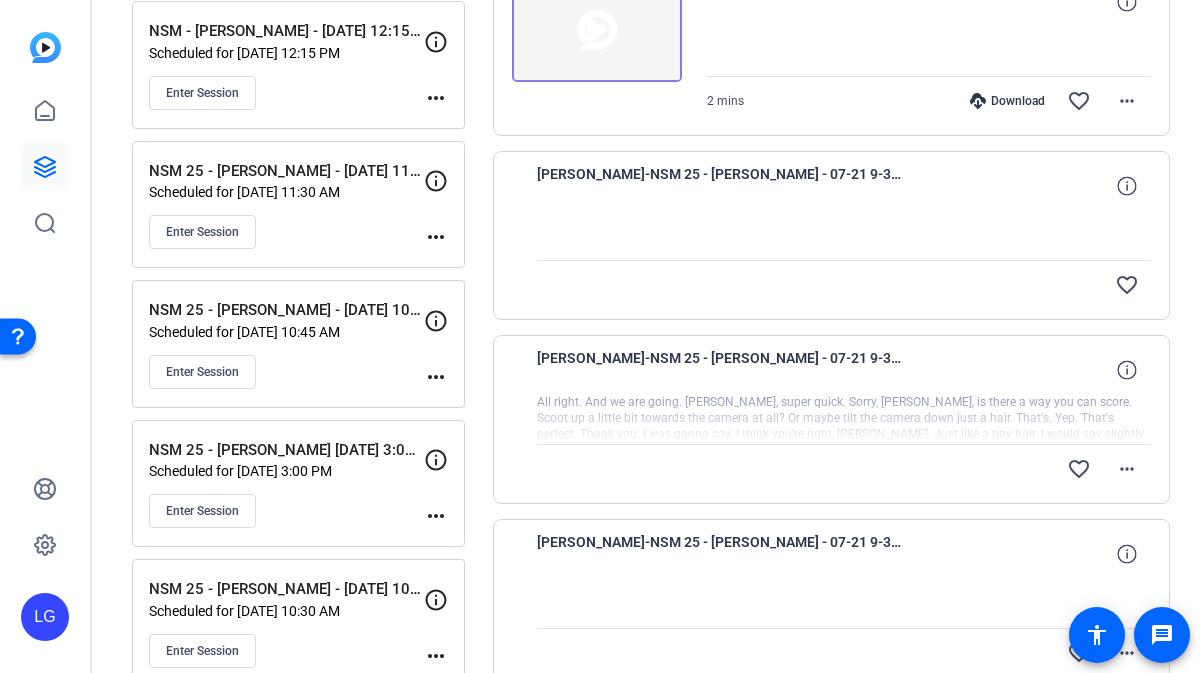 click on "[PERSON_NAME]-NSM 25 - [PERSON_NAME] - 07-21 9-30-10-15 CT-1753108835223-webcam" at bounding box center (722, 186) 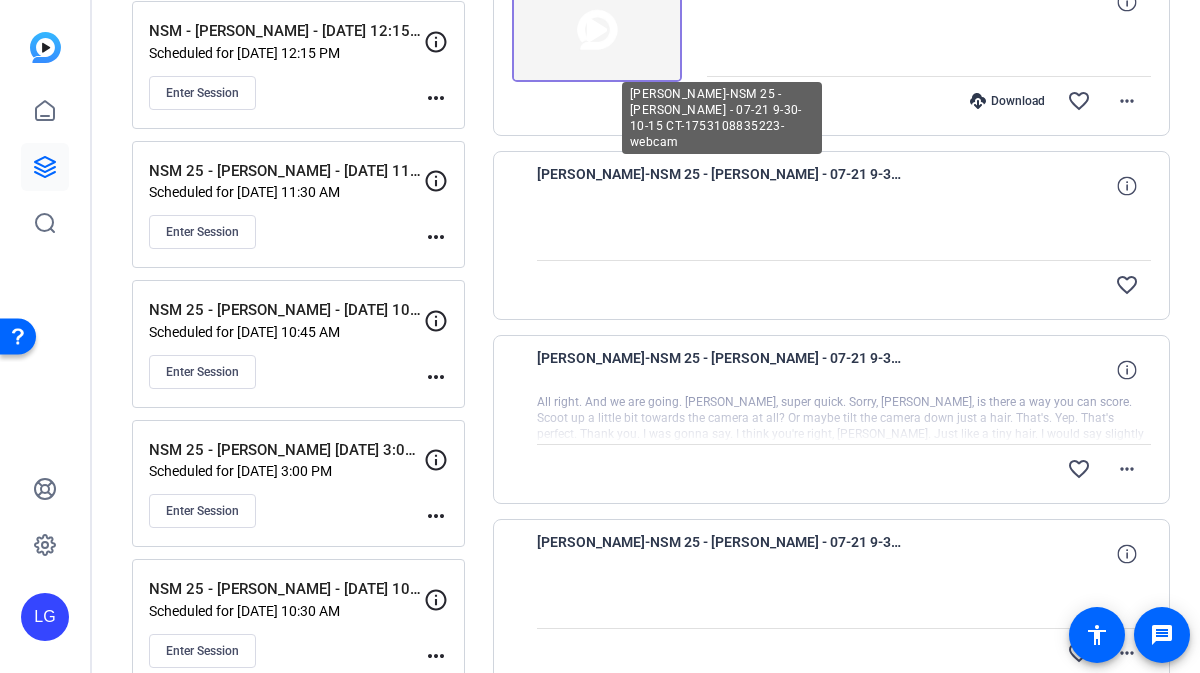 click on "[PERSON_NAME]-NSM 25 - [PERSON_NAME] - 07-21 9-30-10-15 CT-1753108835223-webcam" at bounding box center (722, 186) 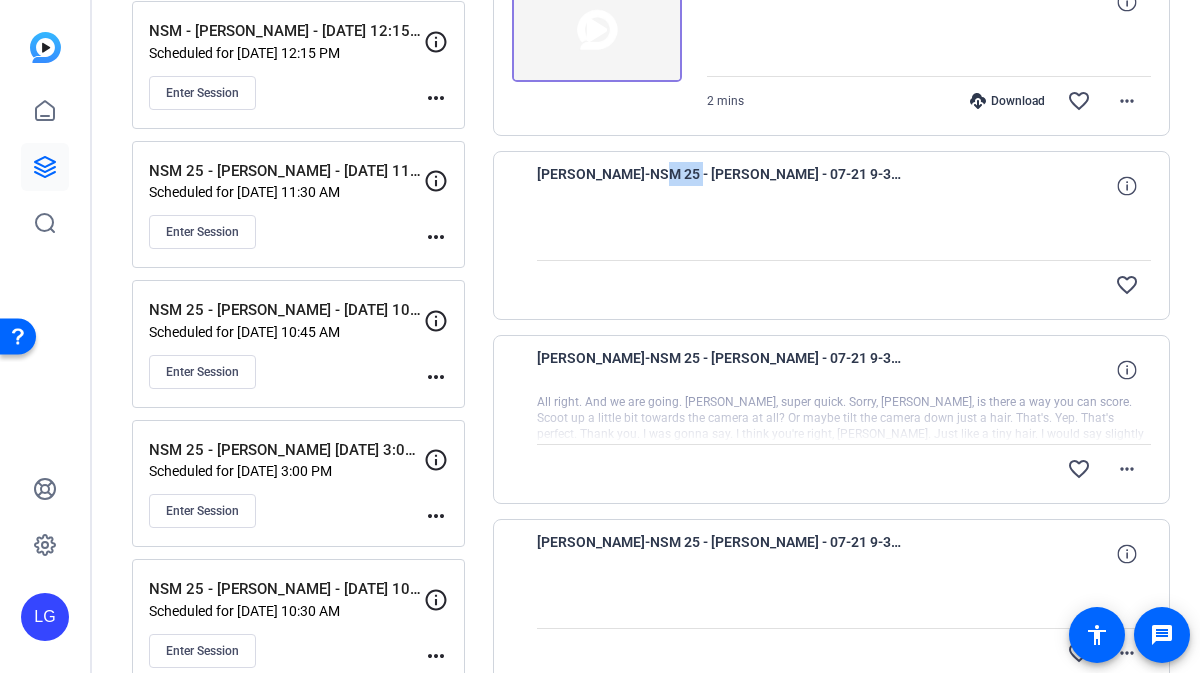click on "[PERSON_NAME]-NSM 25 - [PERSON_NAME] - 07-21 9-30-10-15 CT-1753108835223-webcam" at bounding box center (722, 186) 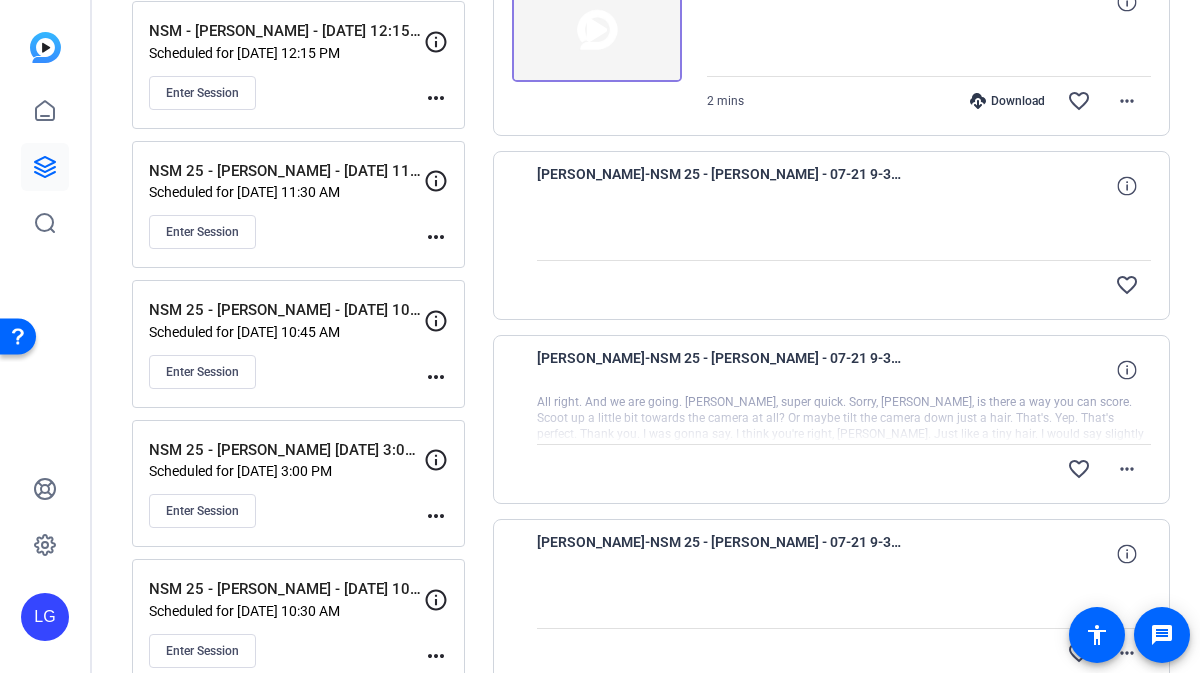click on "[PERSON_NAME]-NSM 25 - [PERSON_NAME] - 07-21 9-30-10-15 CT-1753108835223-webcam" at bounding box center [722, 186] 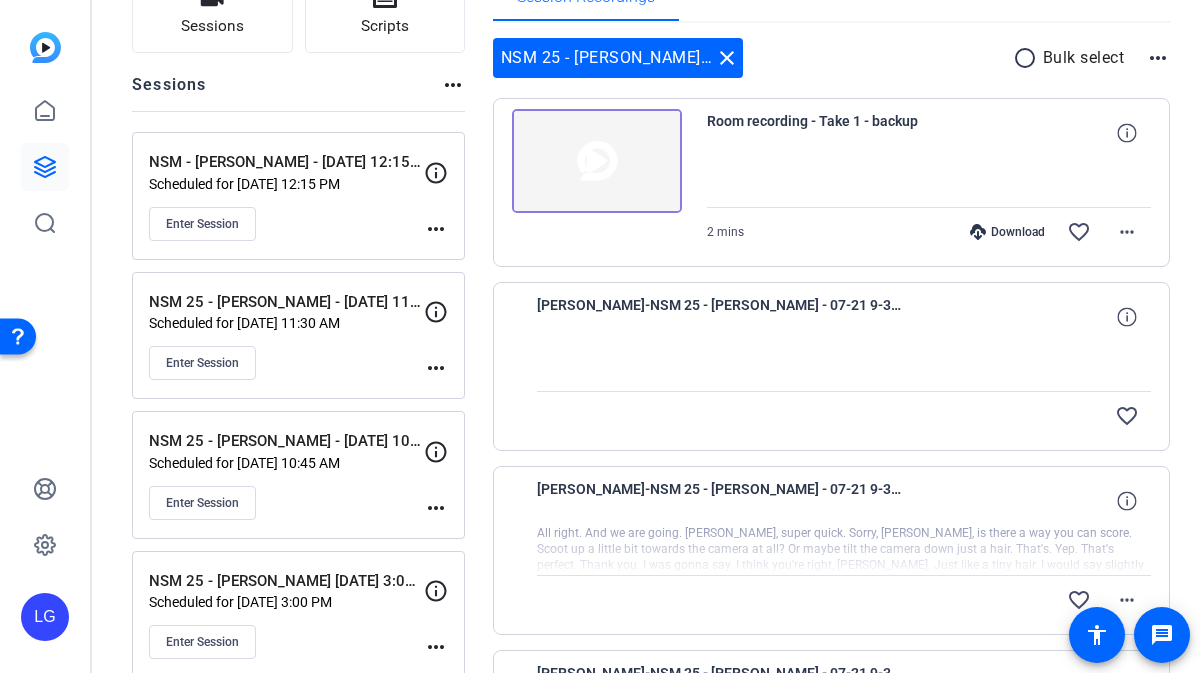 scroll, scrollTop: 208, scrollLeft: 0, axis: vertical 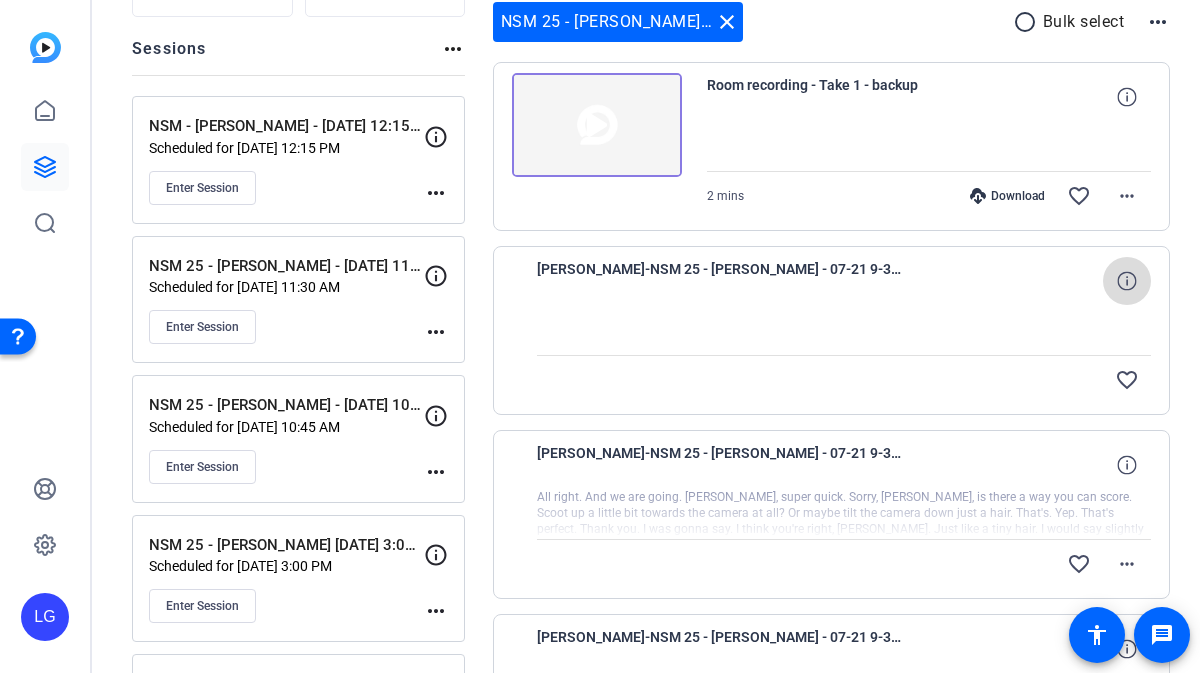 click 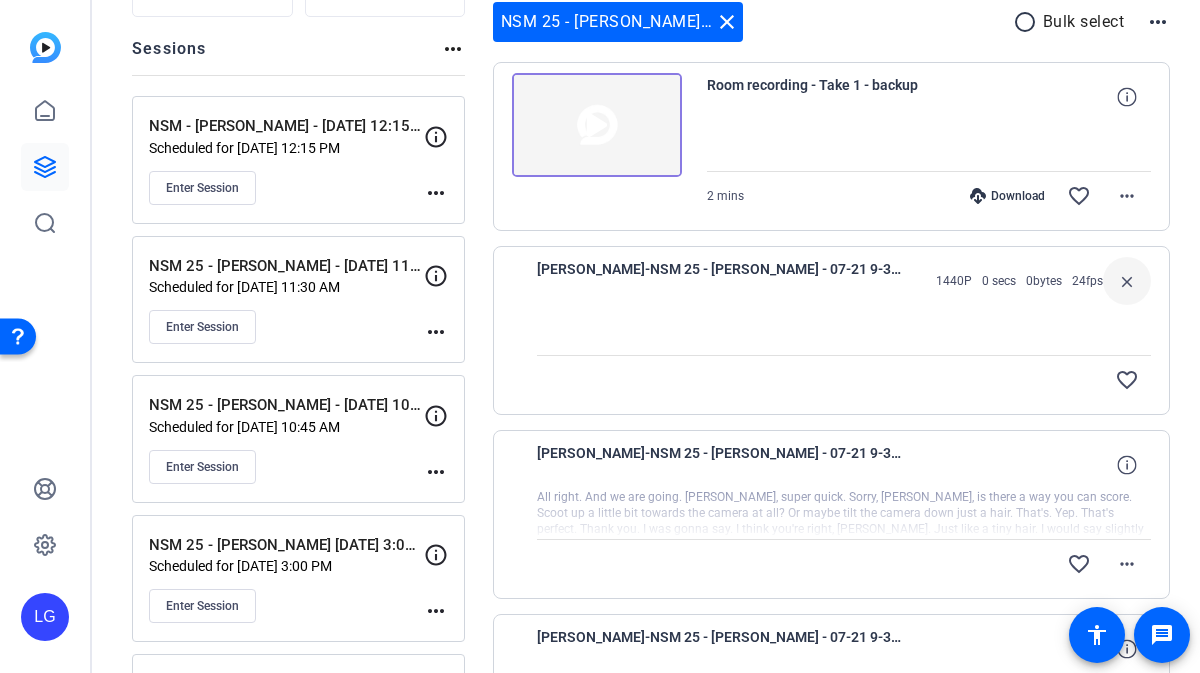 click at bounding box center [844, 330] 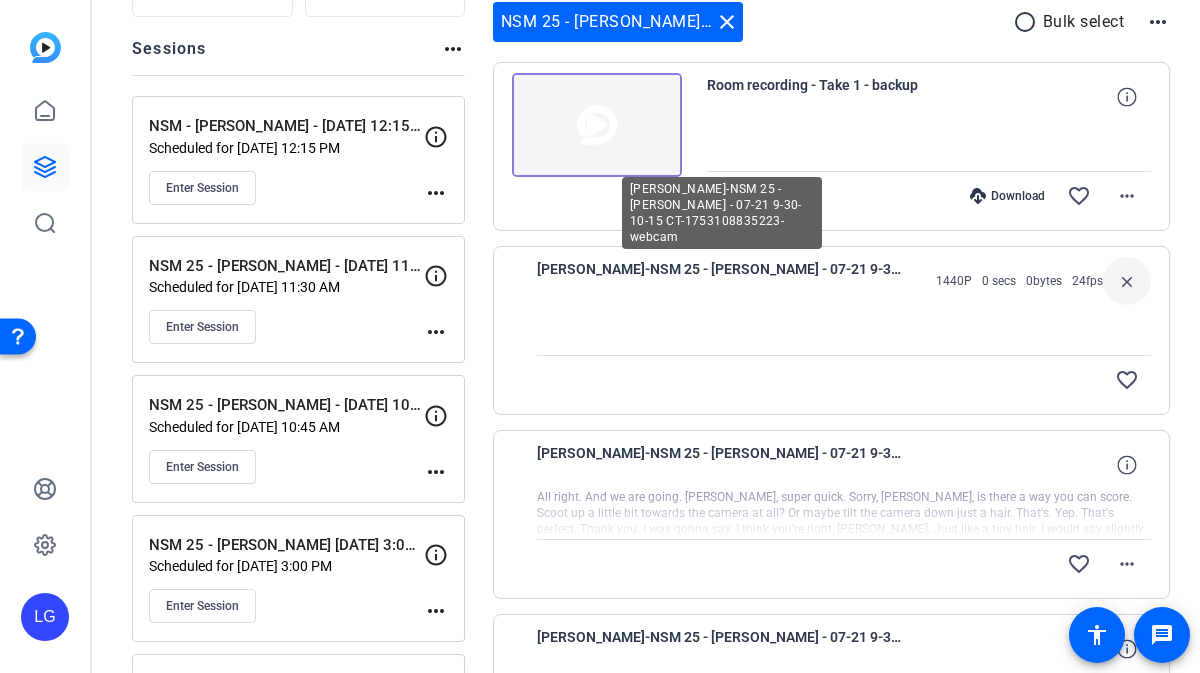 click on "[PERSON_NAME]-NSM 25 - [PERSON_NAME] - 07-21 9-30-10-15 CT-1753108835223-webcam" at bounding box center [722, 281] 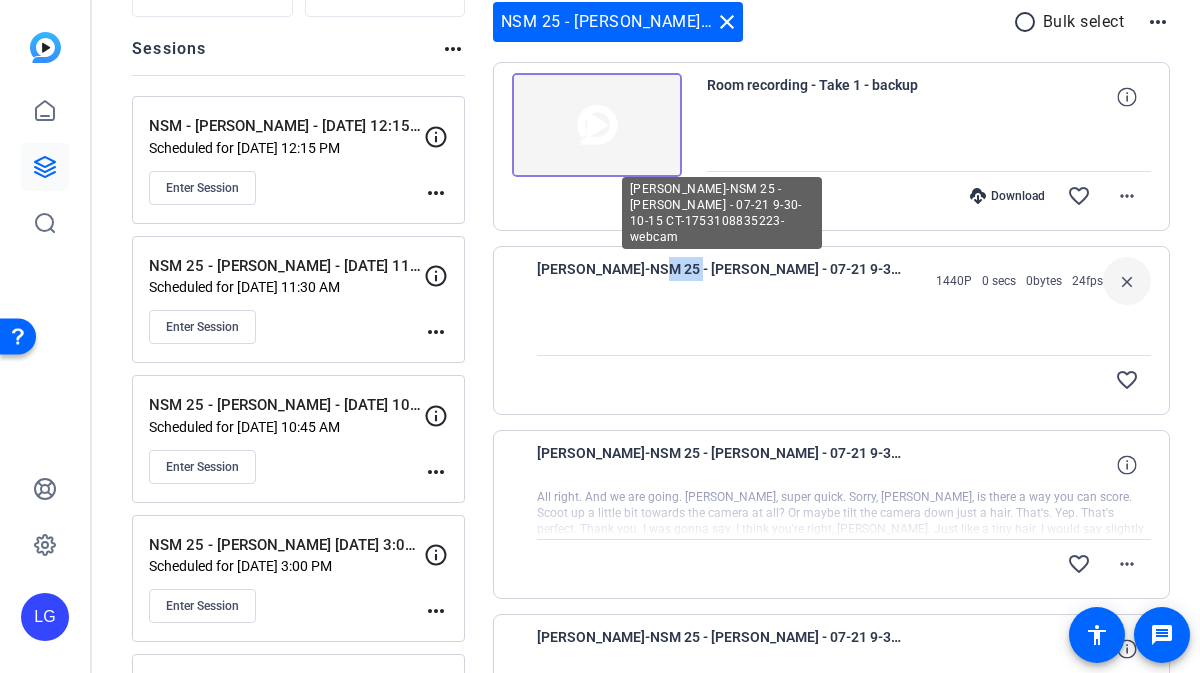 click on "[PERSON_NAME]-NSM 25 - [PERSON_NAME] - 07-21 9-30-10-15 CT-1753108835223-webcam" at bounding box center (722, 281) 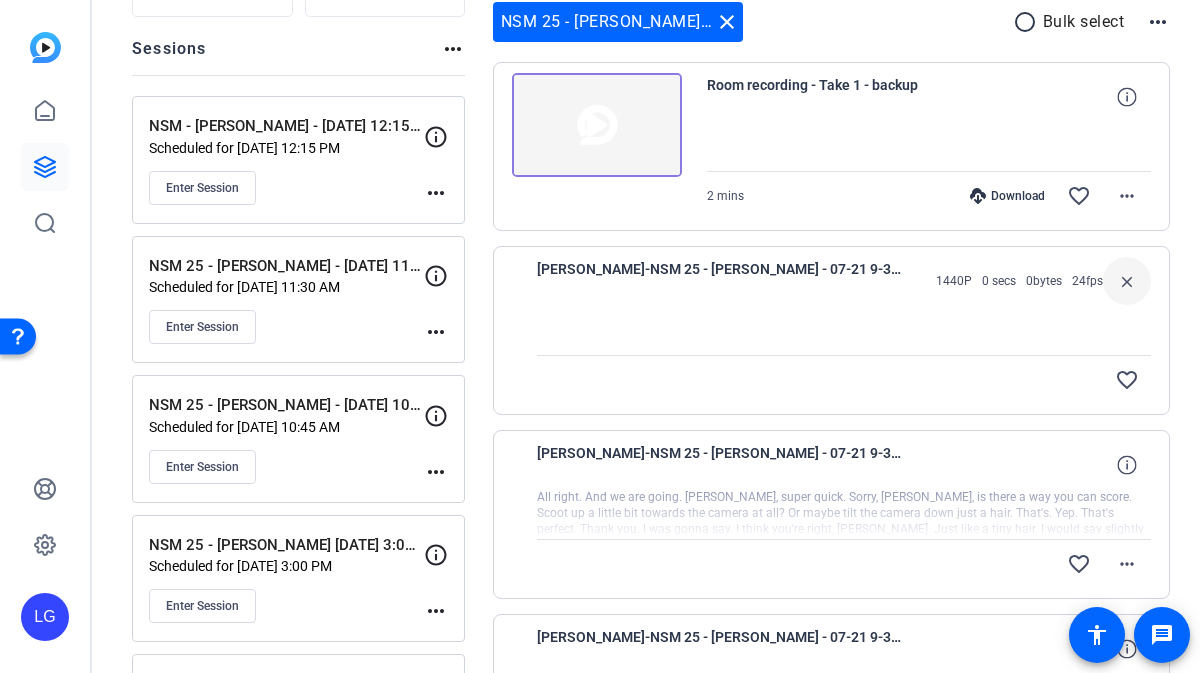 click at bounding box center [844, 330] 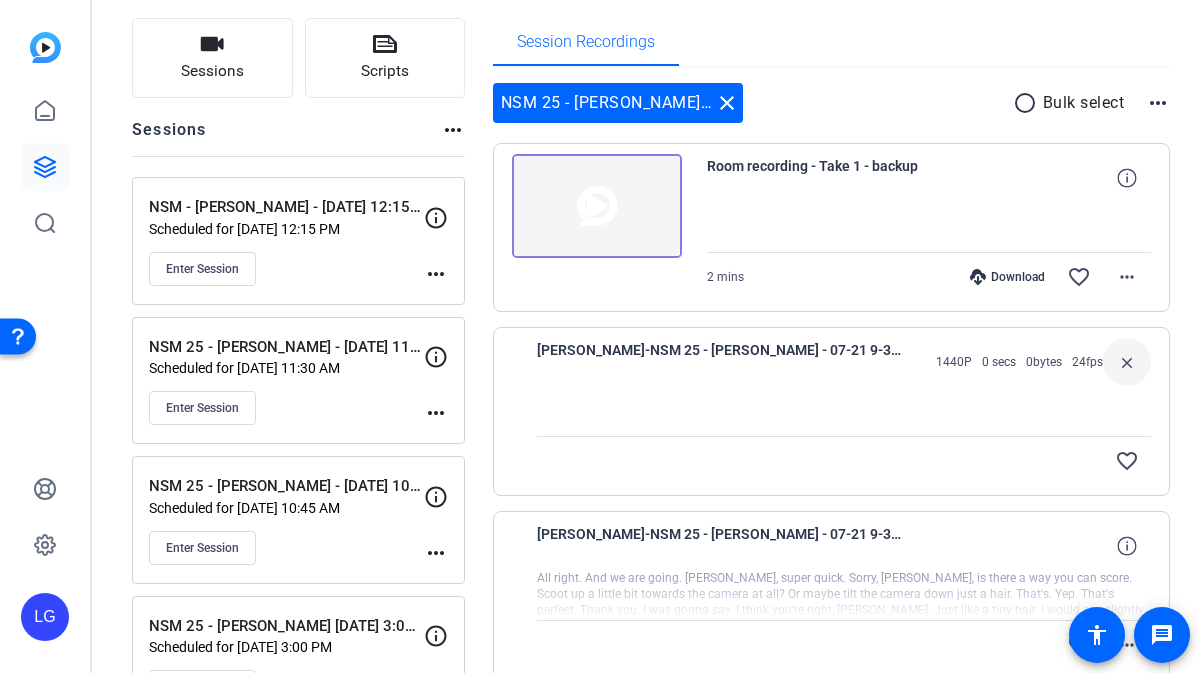 scroll, scrollTop: 129, scrollLeft: 0, axis: vertical 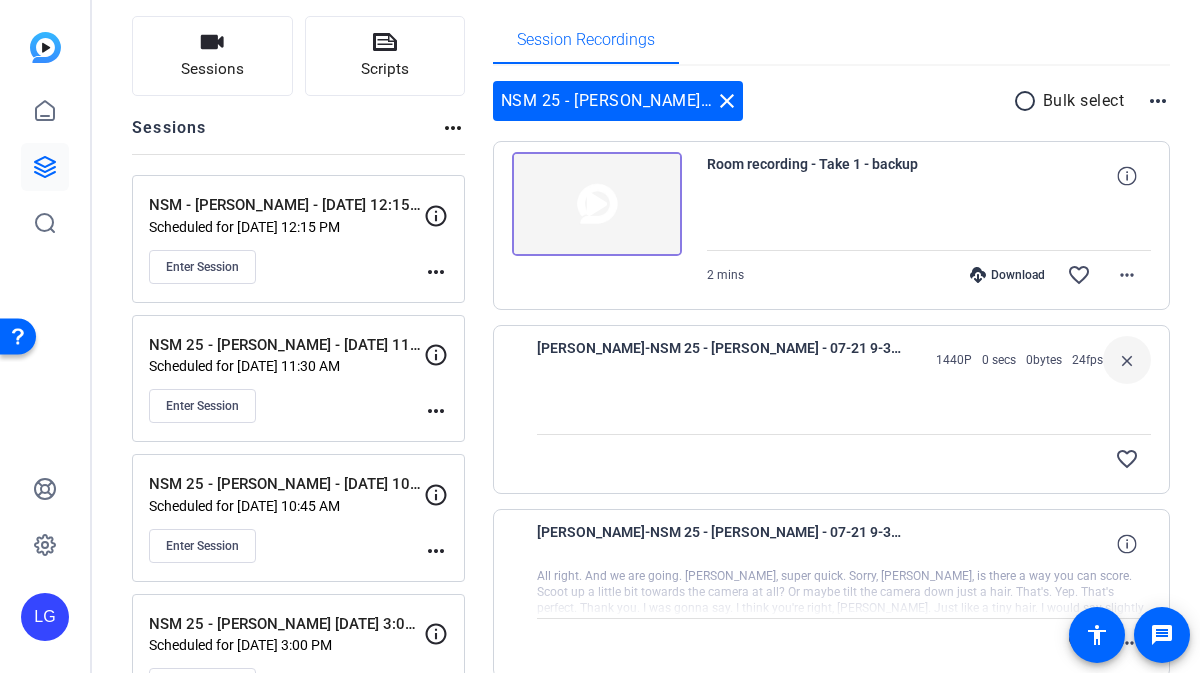 click at bounding box center (597, 204) 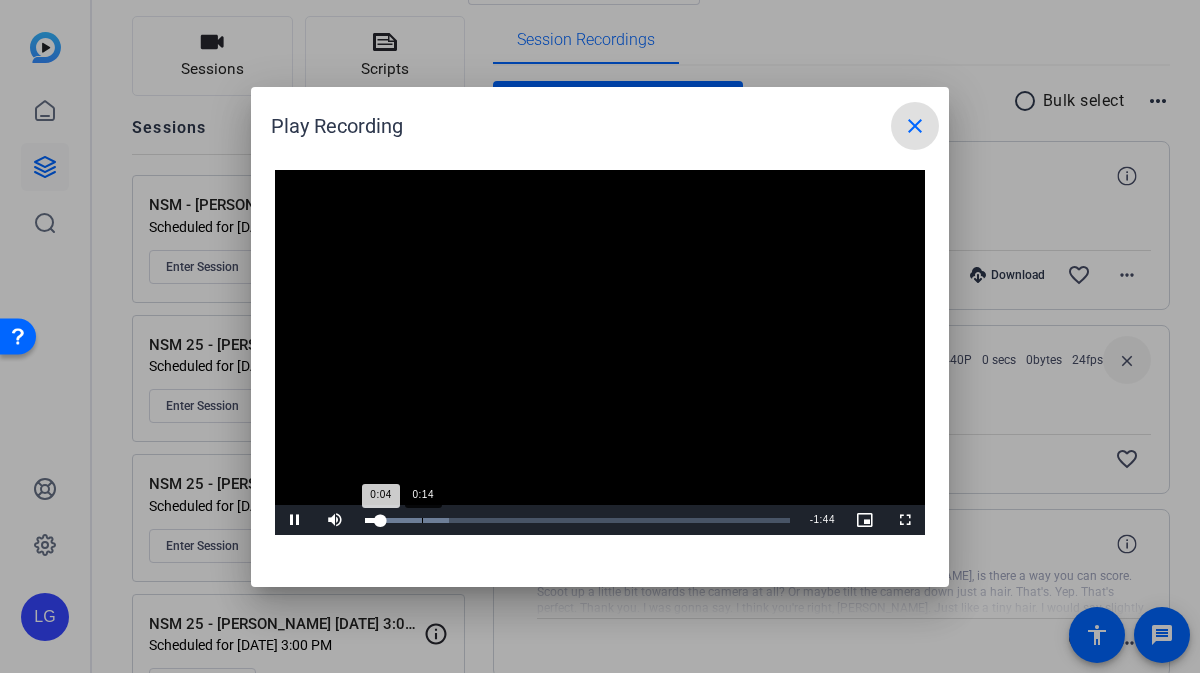 click on "0:14" at bounding box center (422, 520) 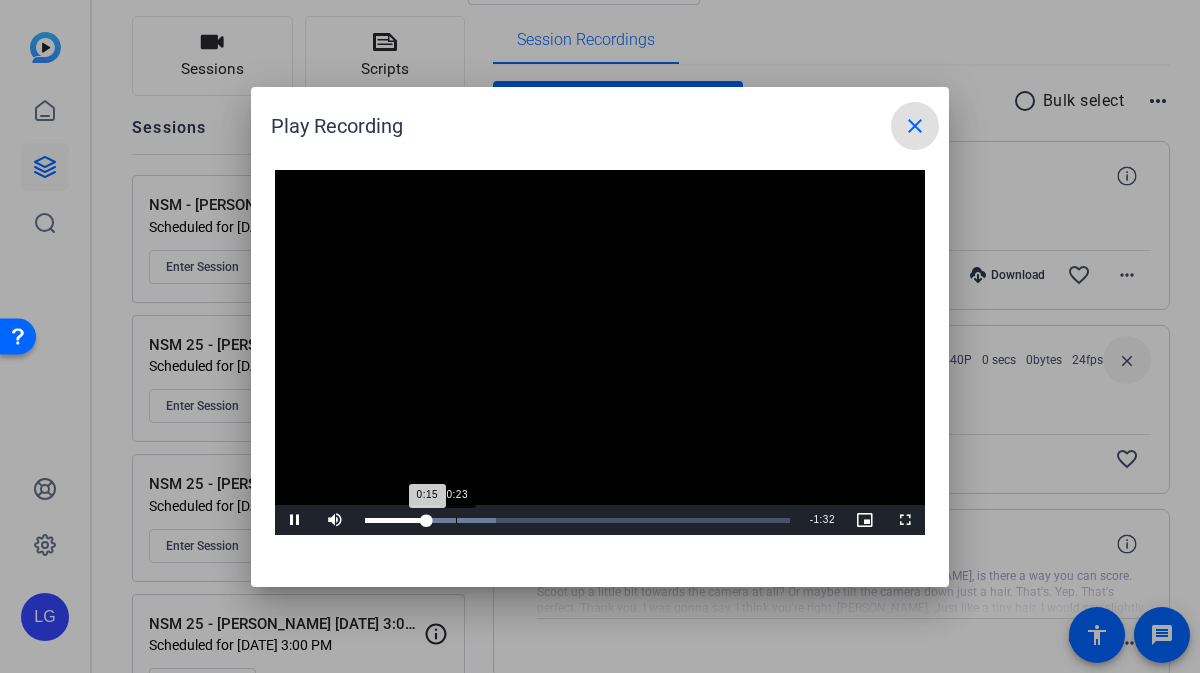 click on "Loaded :  30.86% 0:23 0:15" at bounding box center [577, 520] 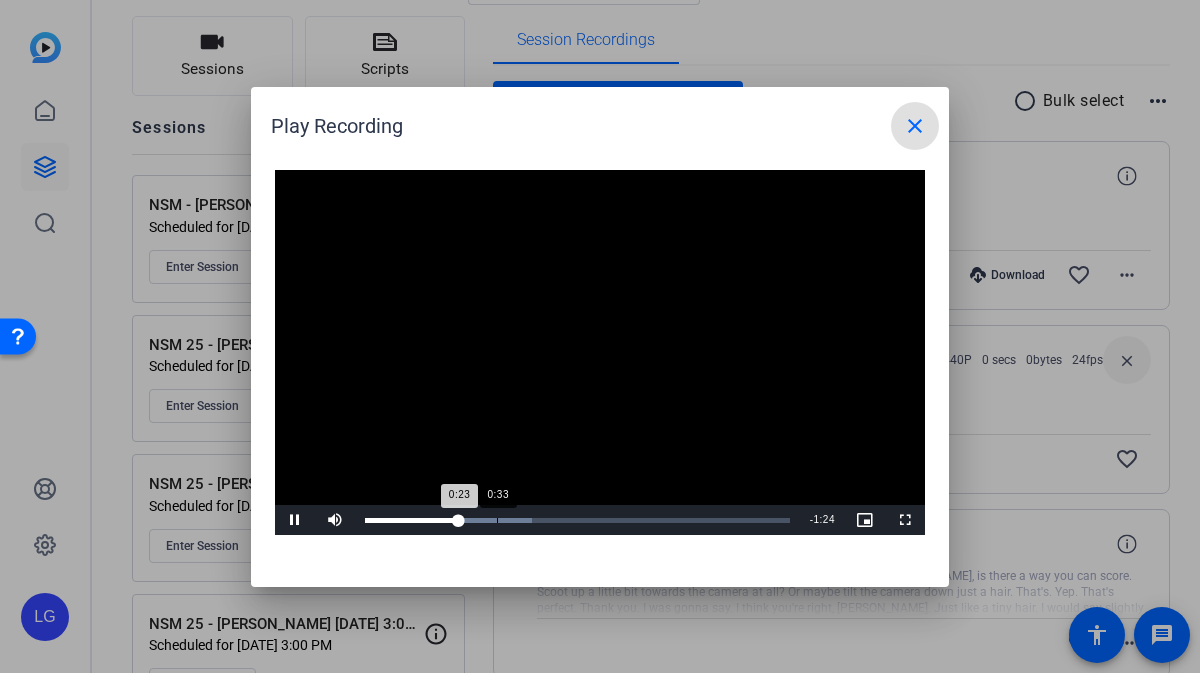 click on "Loaded :  39.34% 0:33 0:23" at bounding box center [577, 520] 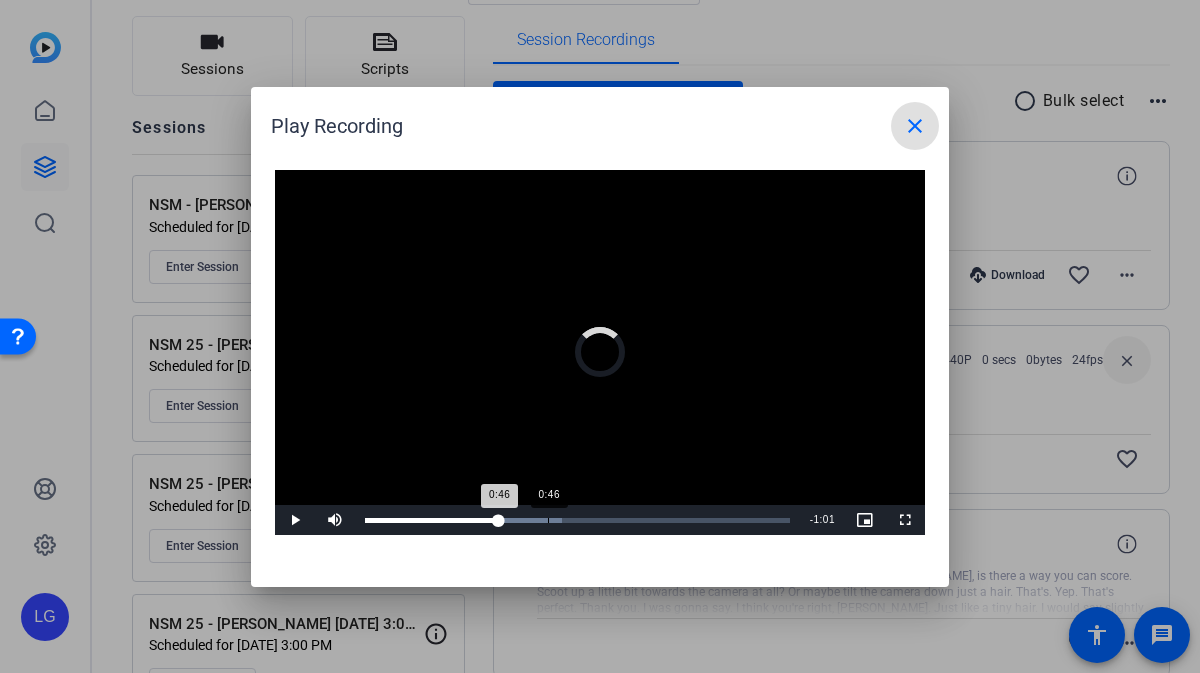 click on "Loaded :  46.48% 0:46 0:46" at bounding box center [577, 520] 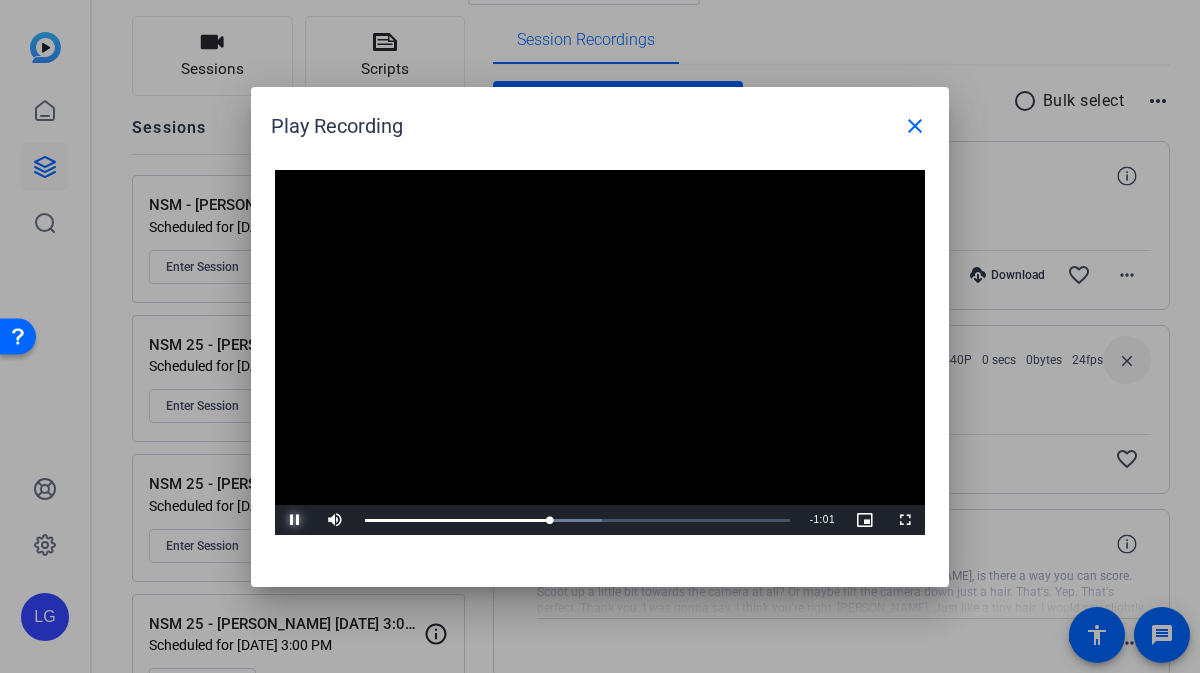 click at bounding box center (295, 520) 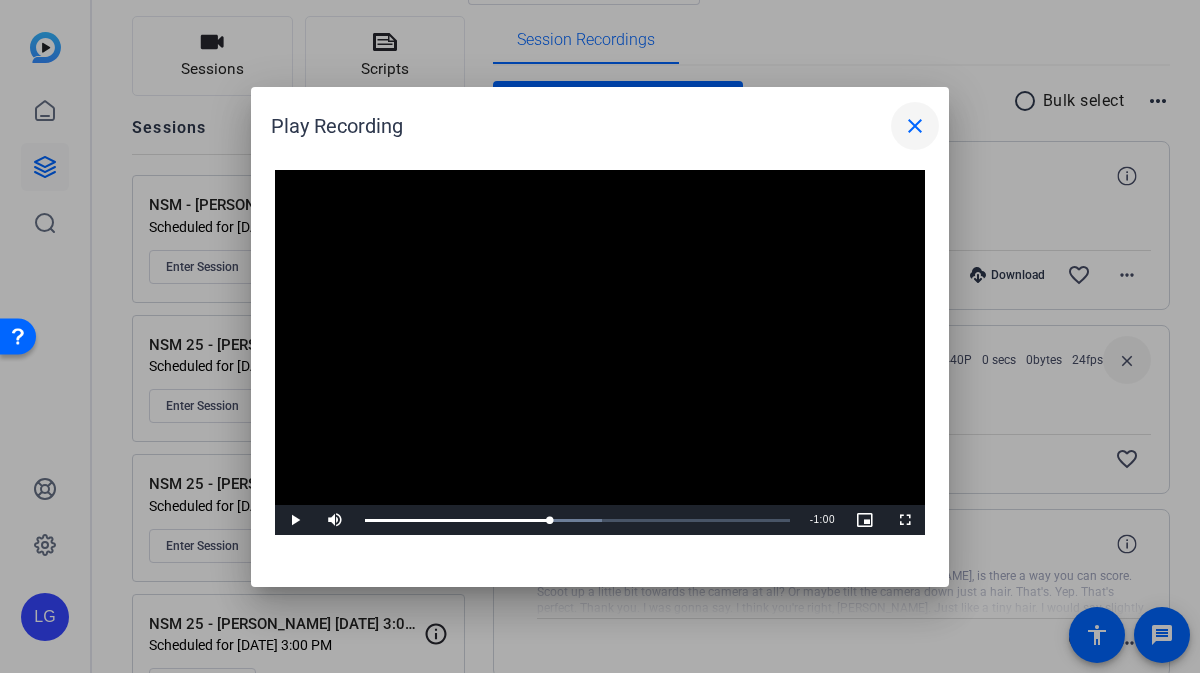 click on "close" at bounding box center [915, 126] 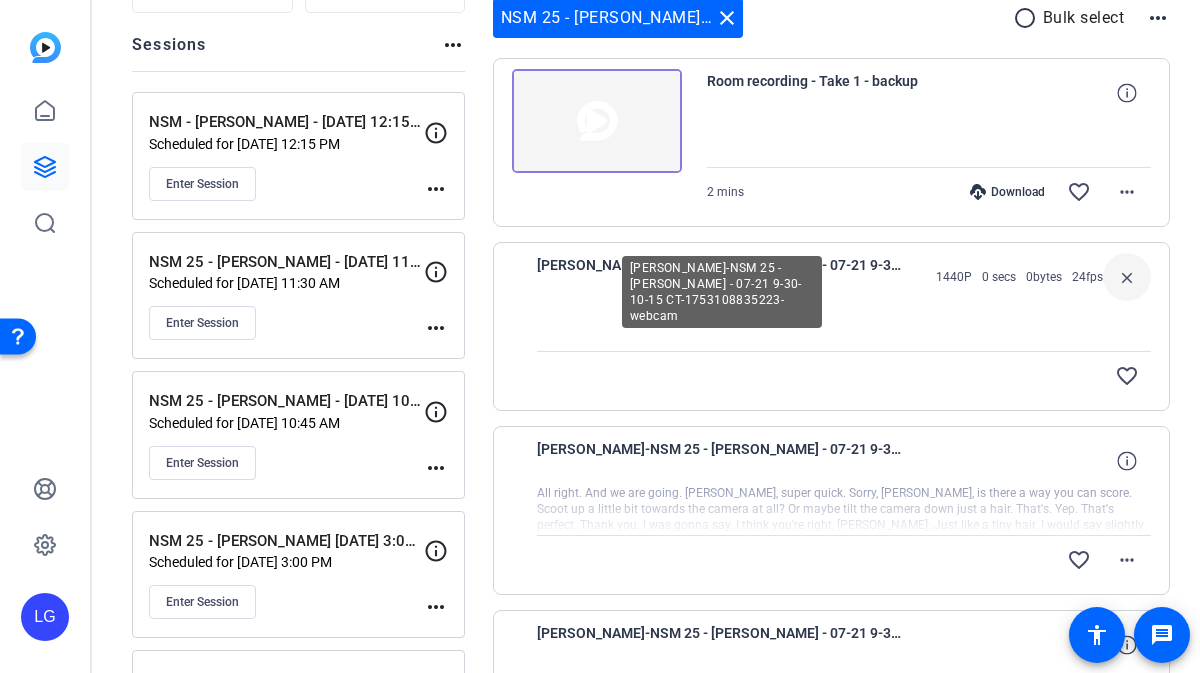 scroll, scrollTop: 215, scrollLeft: 0, axis: vertical 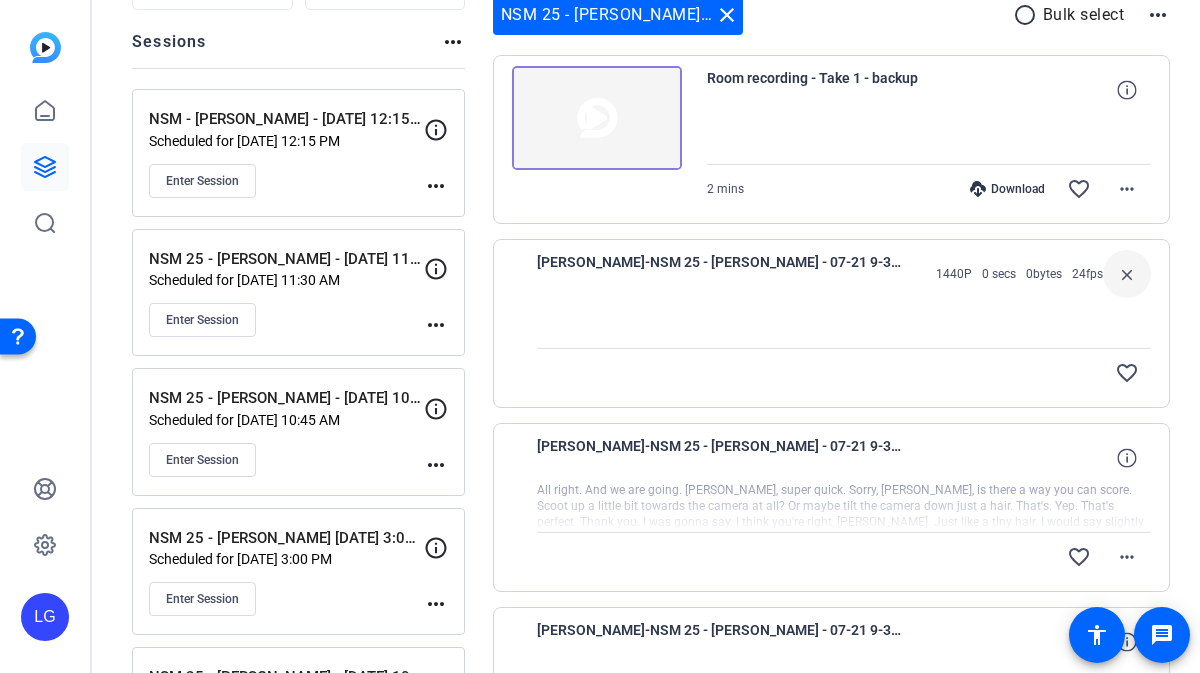 click at bounding box center [844, 323] 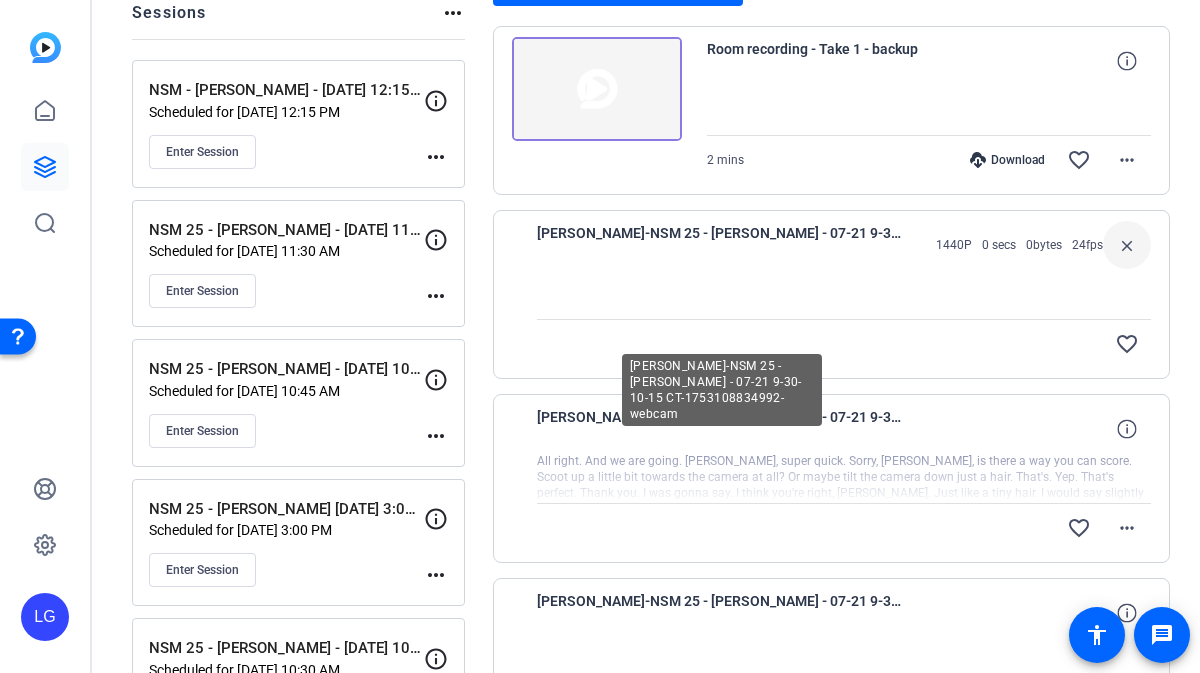 scroll, scrollTop: 244, scrollLeft: 0, axis: vertical 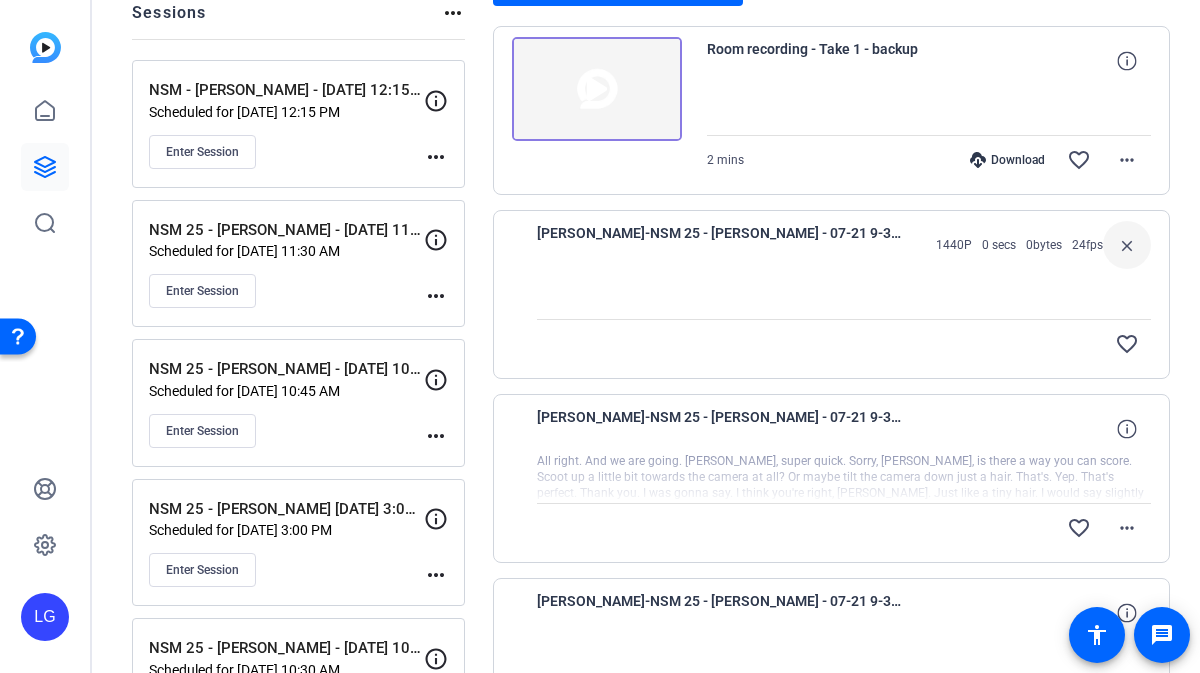 click at bounding box center [1127, 245] 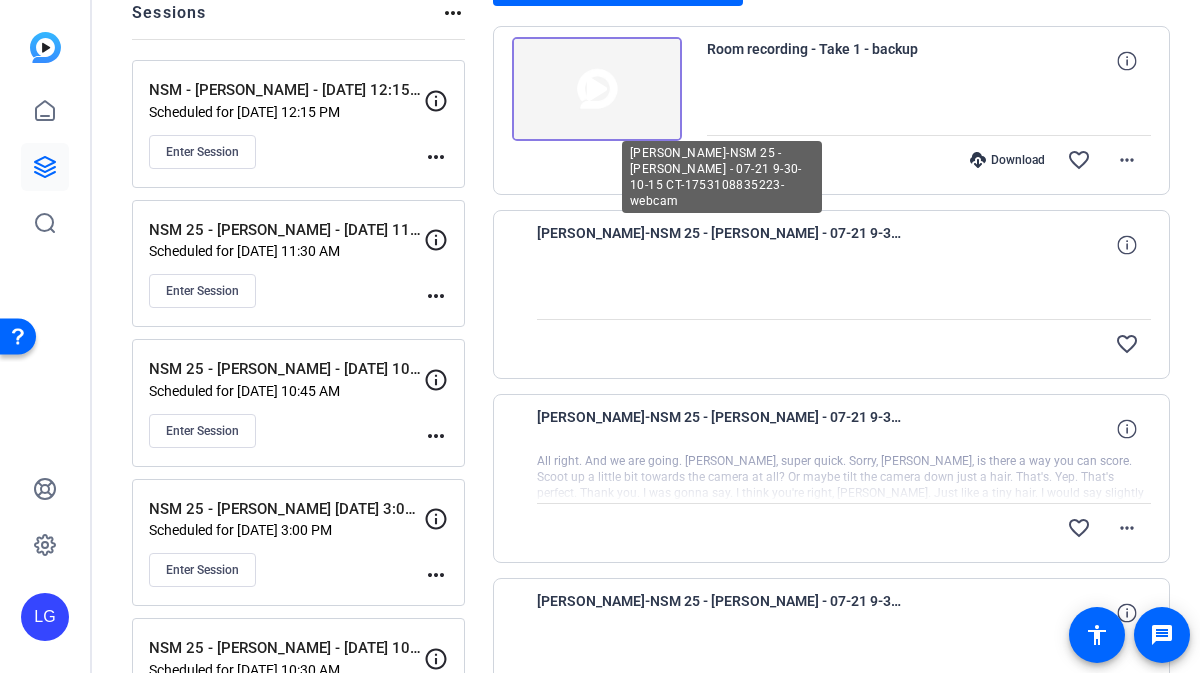 click on "[PERSON_NAME]-NSM 25 - [PERSON_NAME] - 07-21 9-30-10-15 CT-1753108835223-webcam" at bounding box center (722, 245) 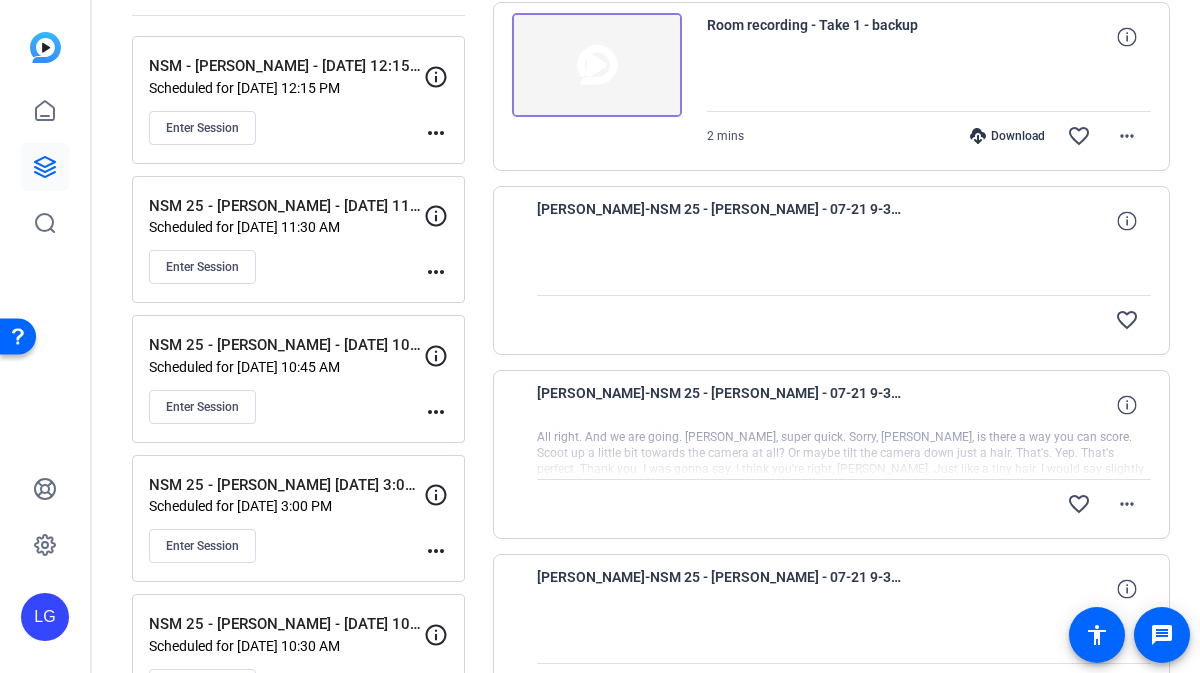 scroll, scrollTop: 273, scrollLeft: 0, axis: vertical 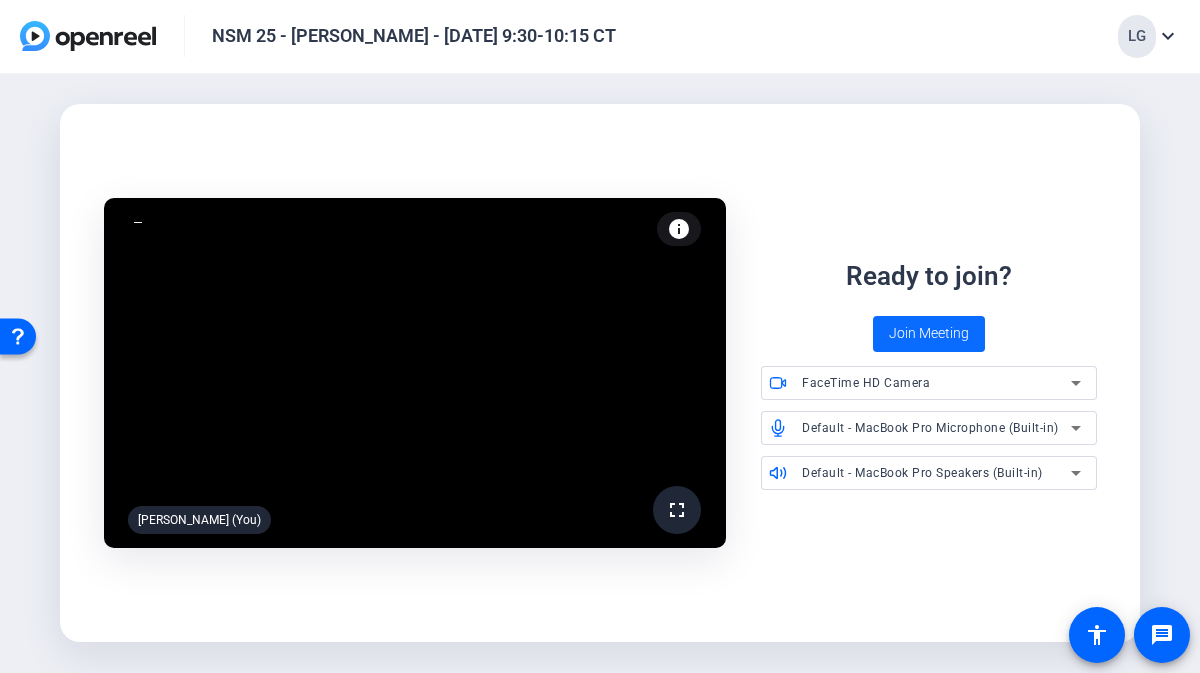 click on "Join Meeting" 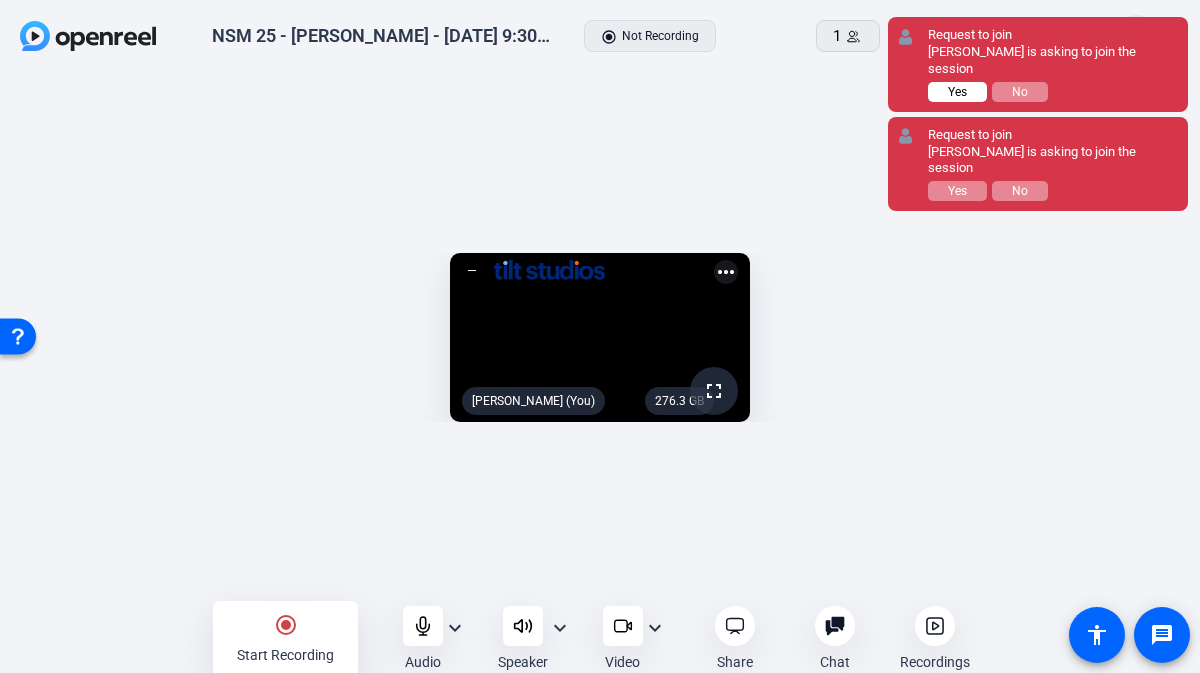 click on "Yes" at bounding box center (957, 92) 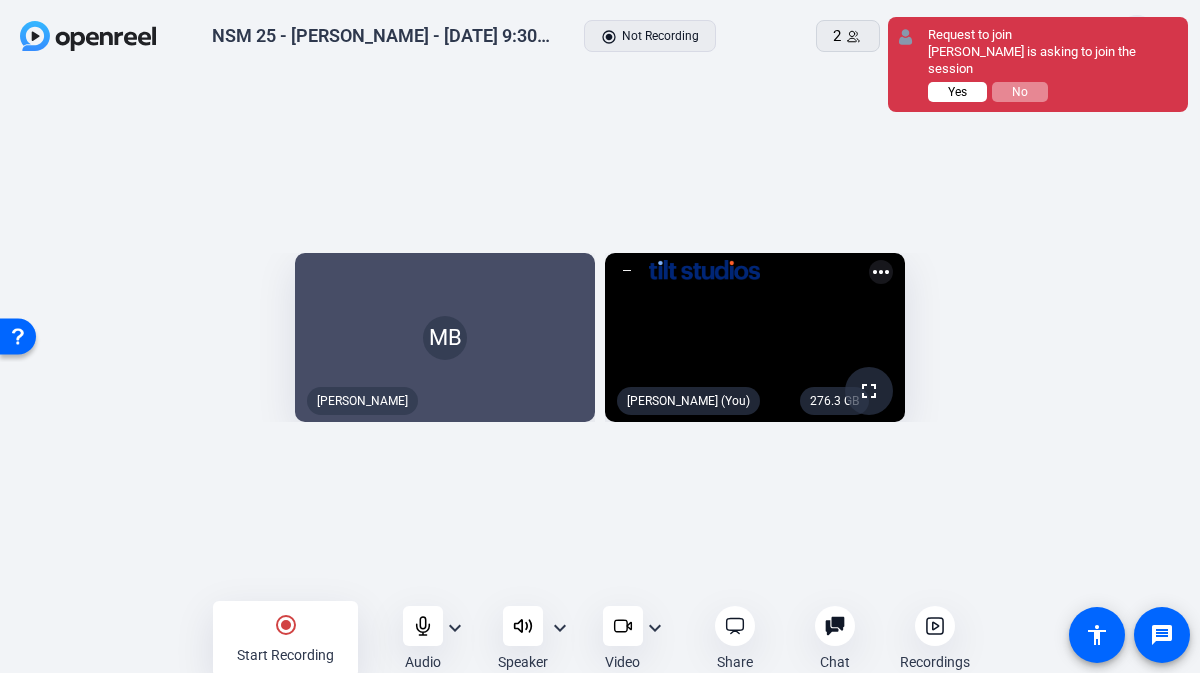 click on "Yes" at bounding box center (957, 92) 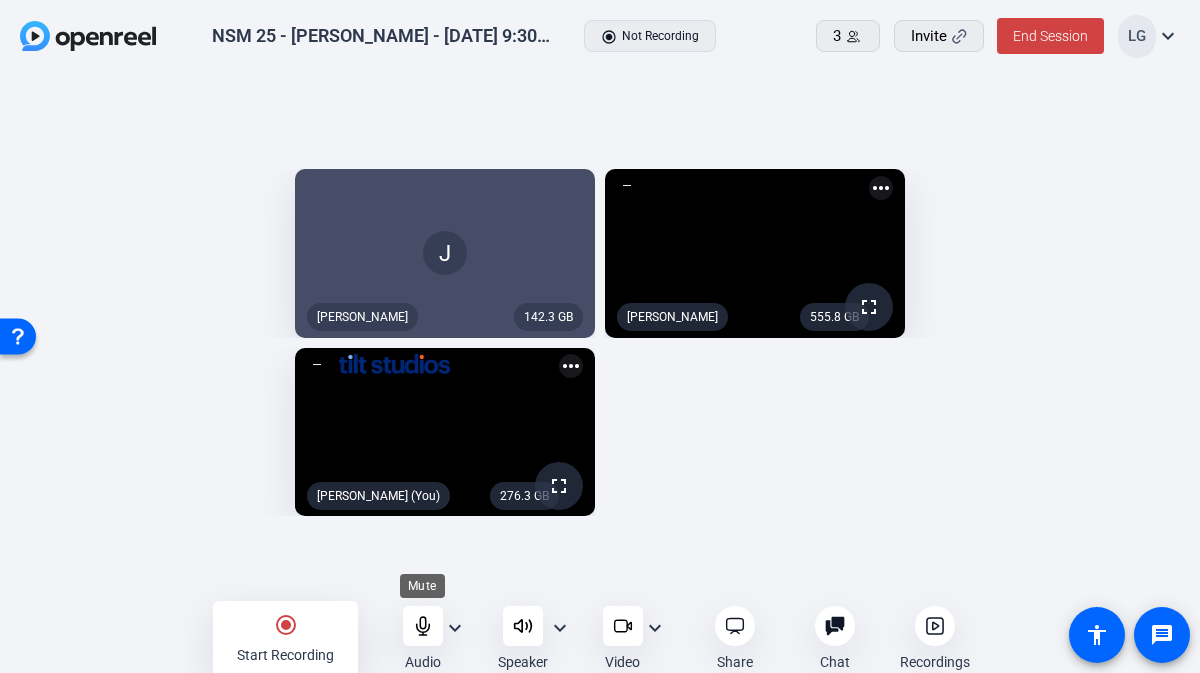 click 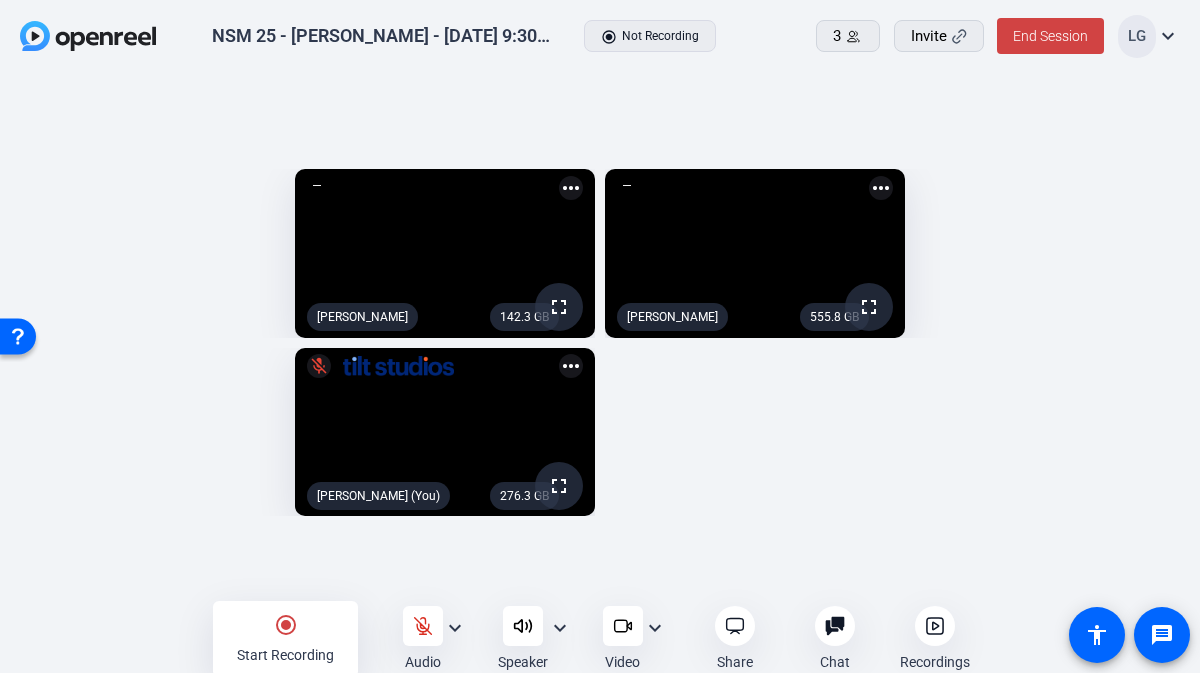 click on "142.3 GB  fullscreen  Julie  more_horiz  555.8 GB  fullscreen  Maria Barr  more_horiz  276.3 GB  fullscreen mic_off  Leslie Grisanti (You)  more_horiz" 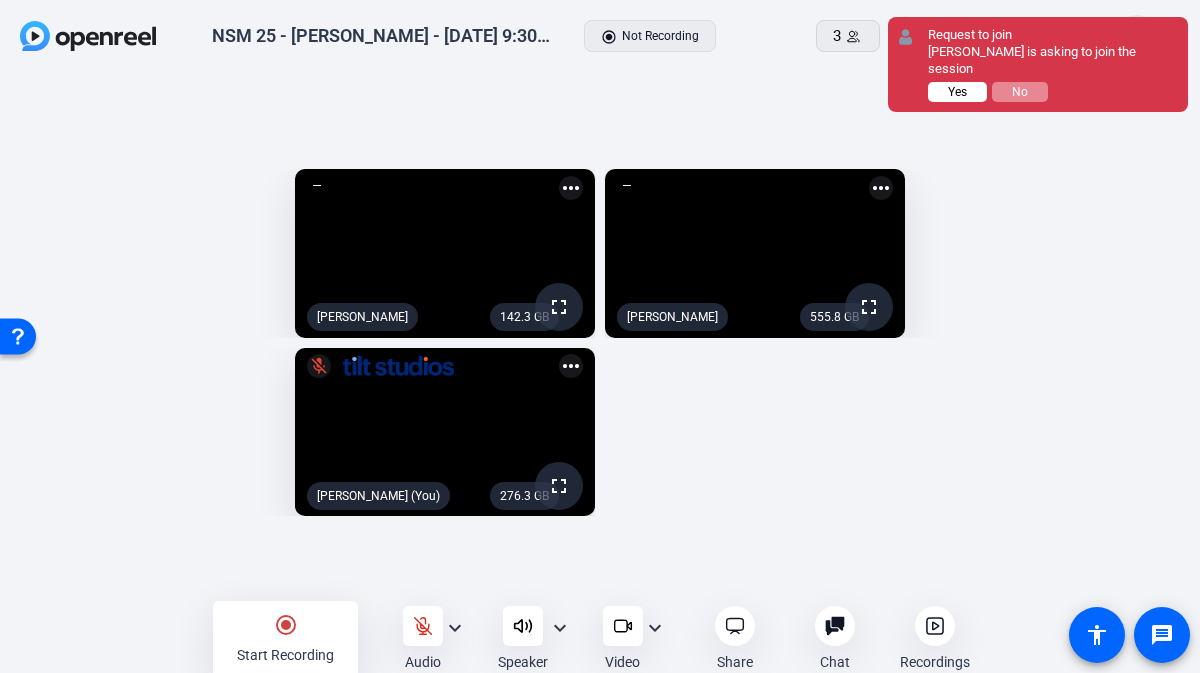 click on "Yes" at bounding box center [957, 92] 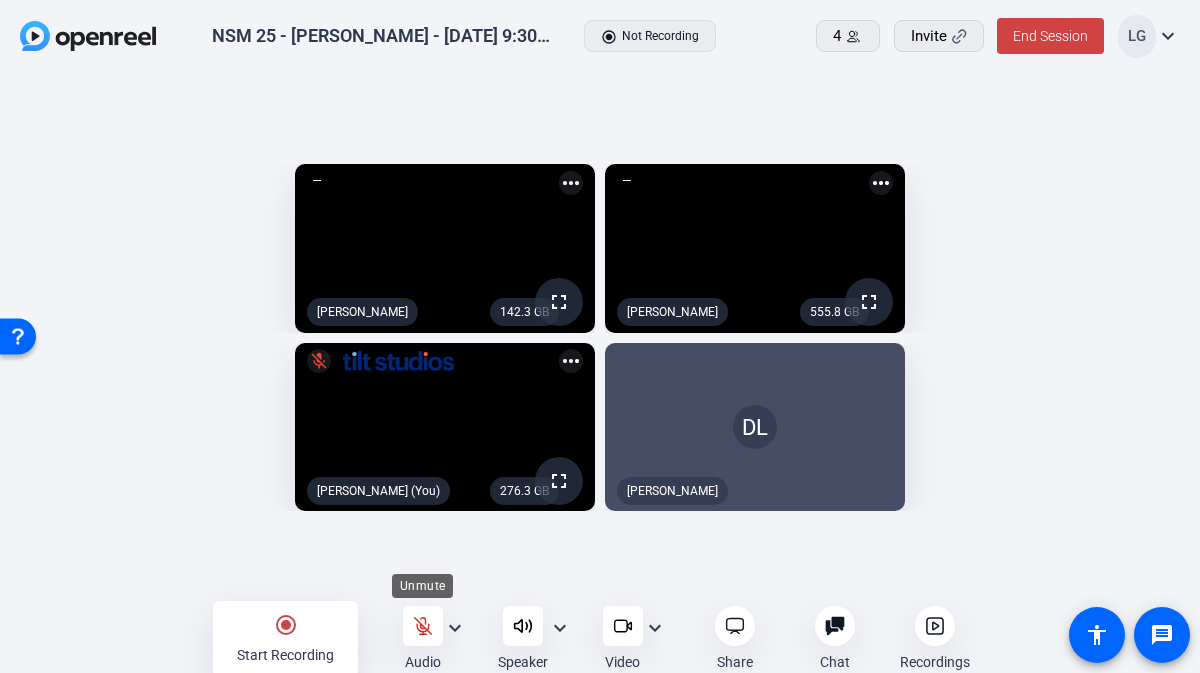 click 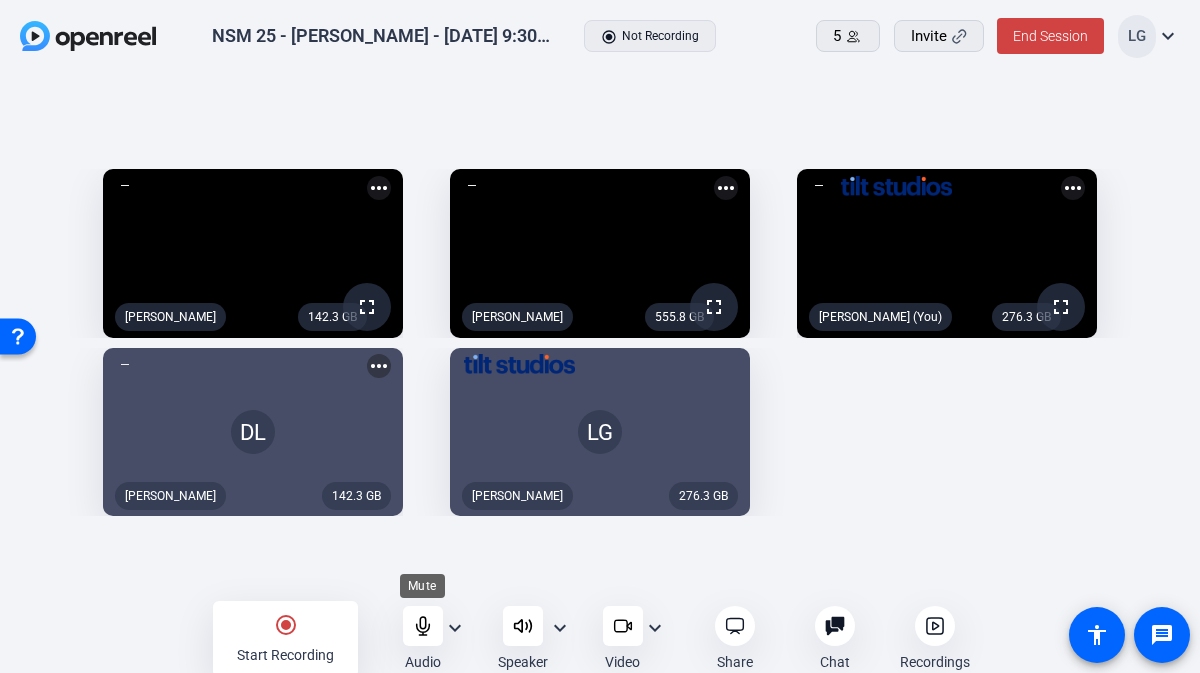 click 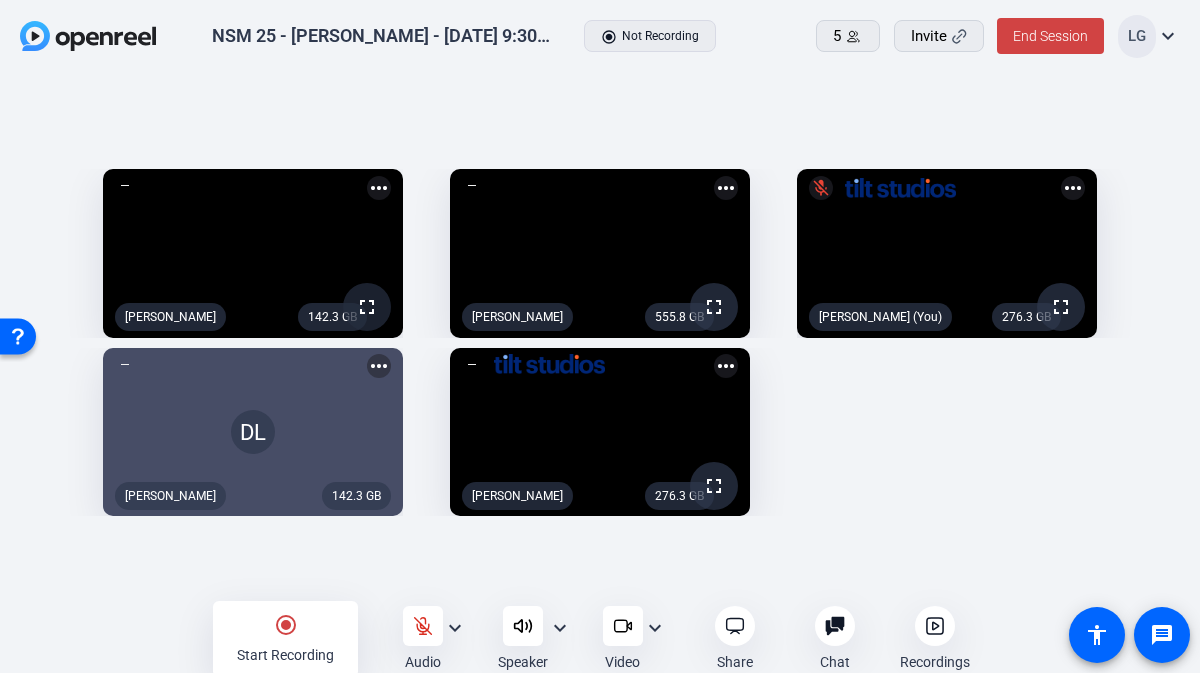 click on "fullscreen" 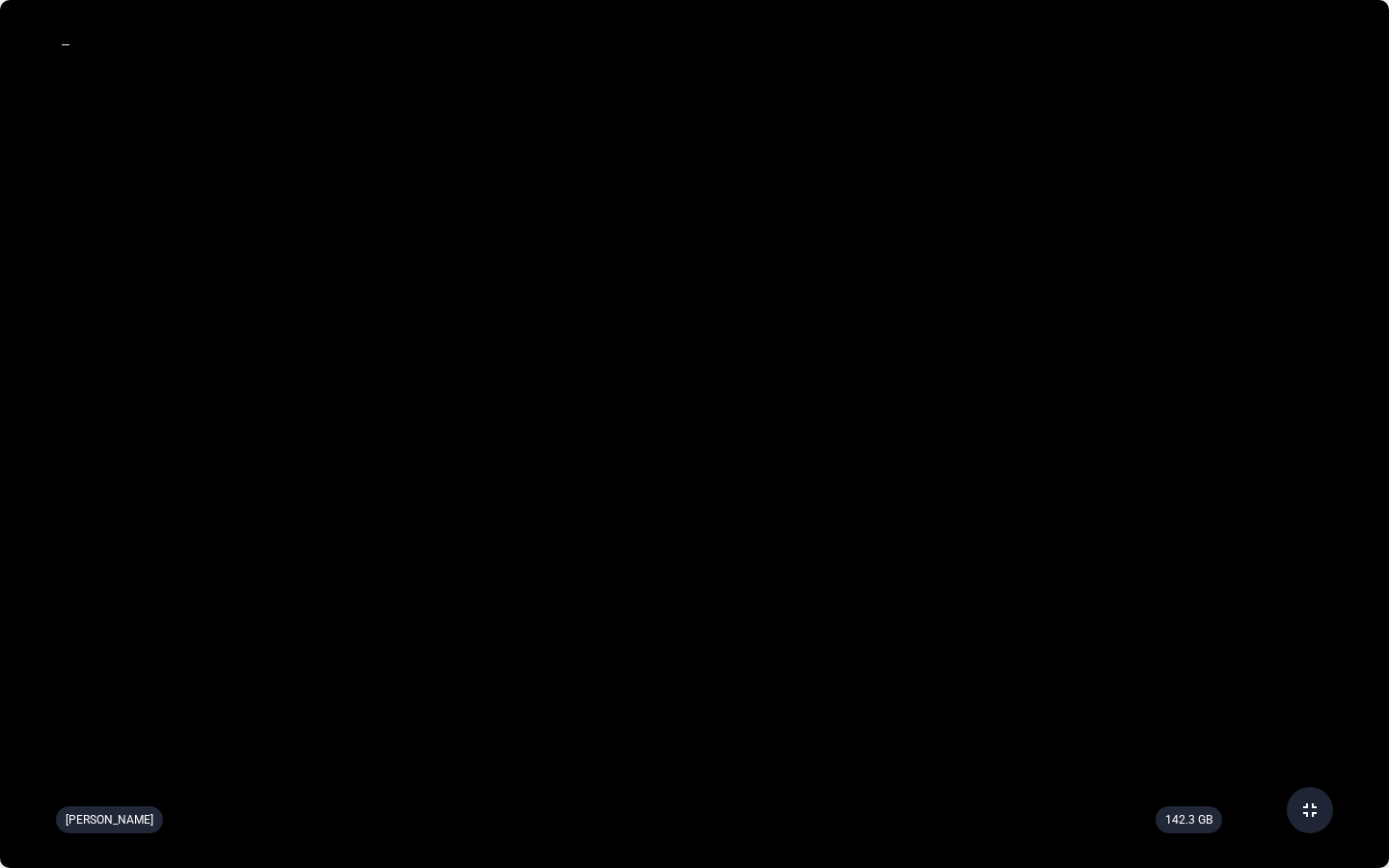 click on "fullscreen_exit" 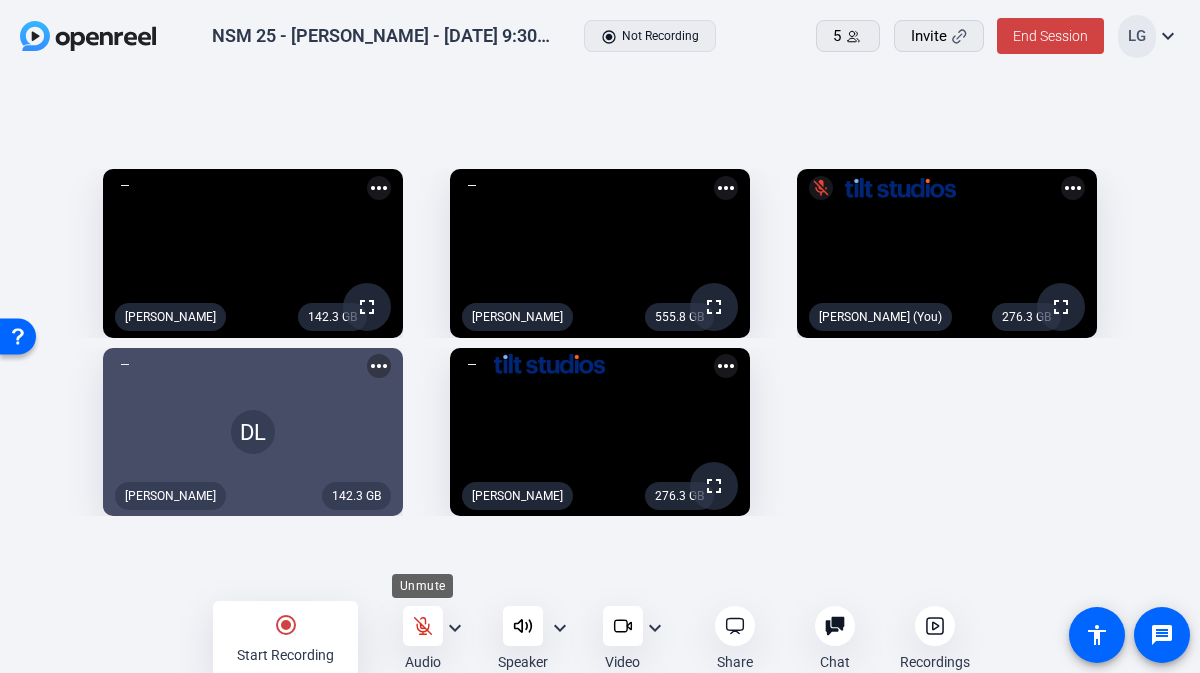 click 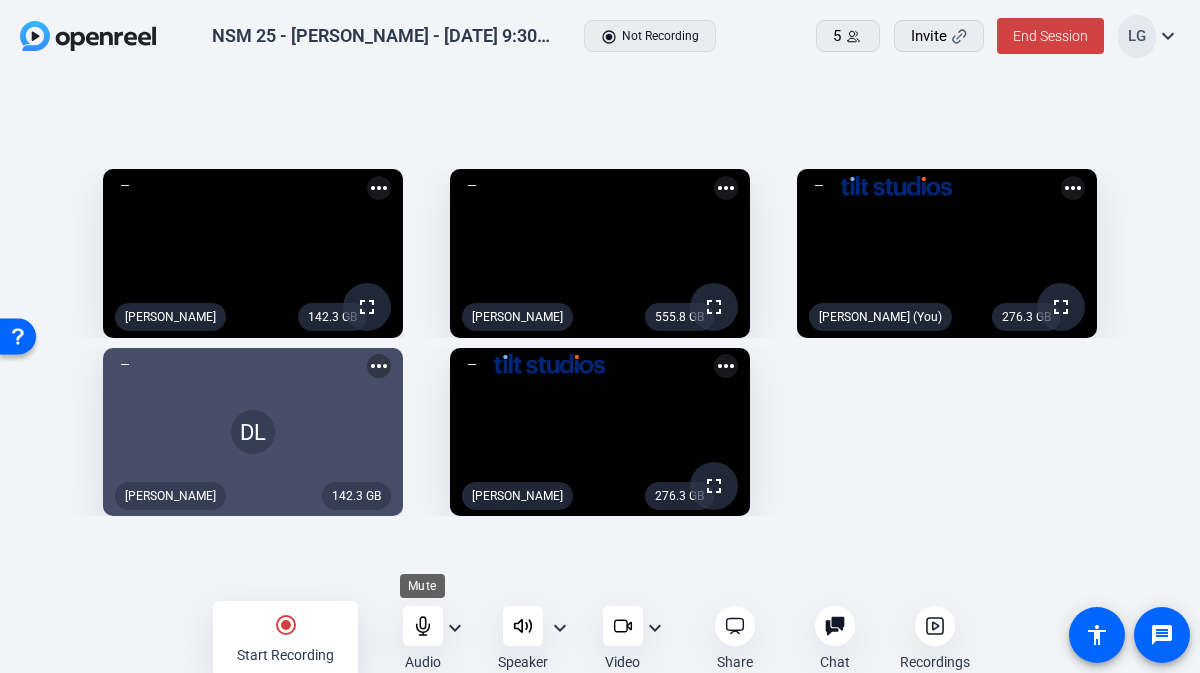 click 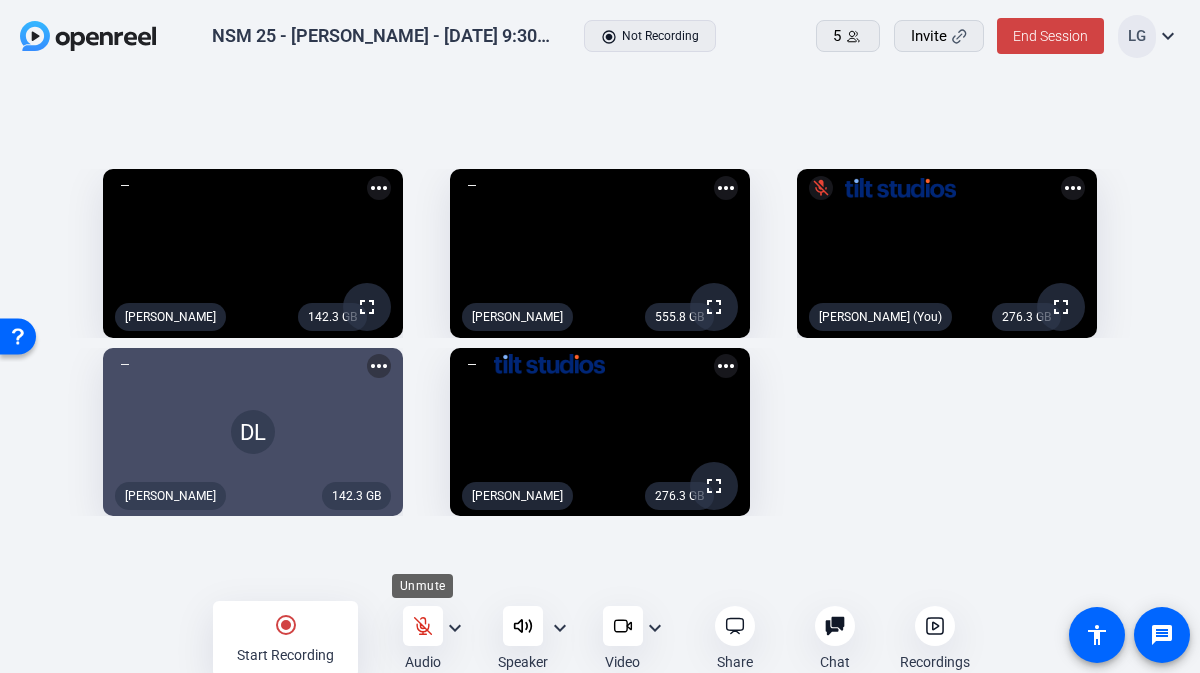 click 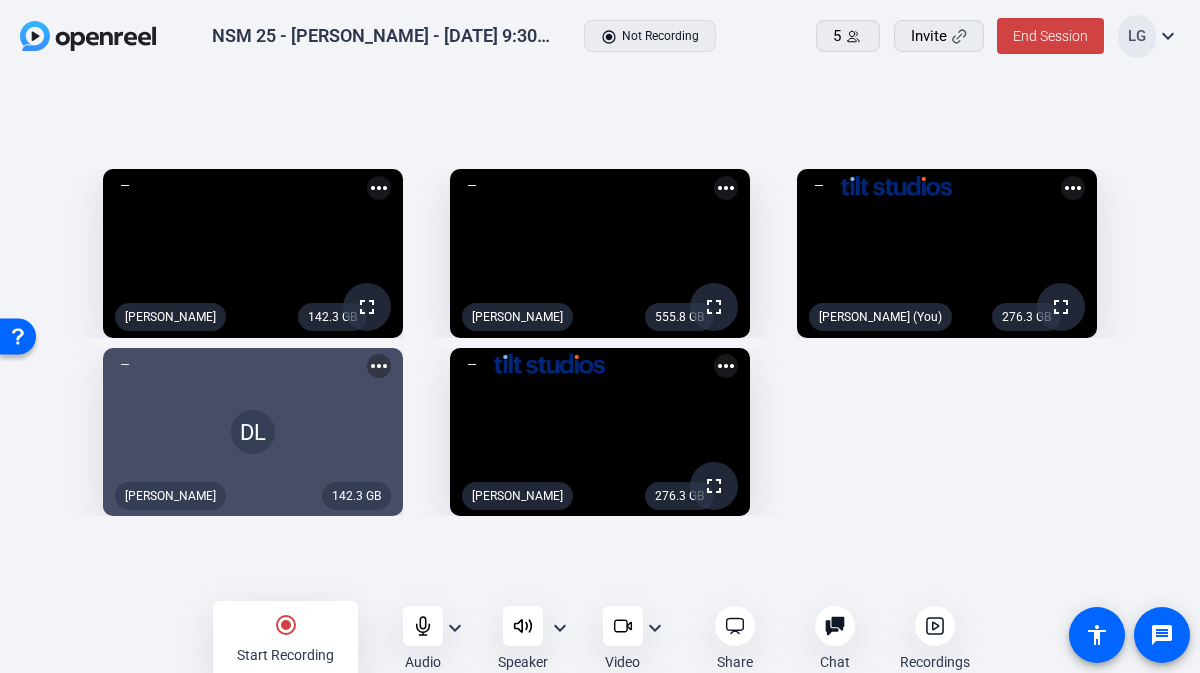 click on "radio_button_checked Start Recording" 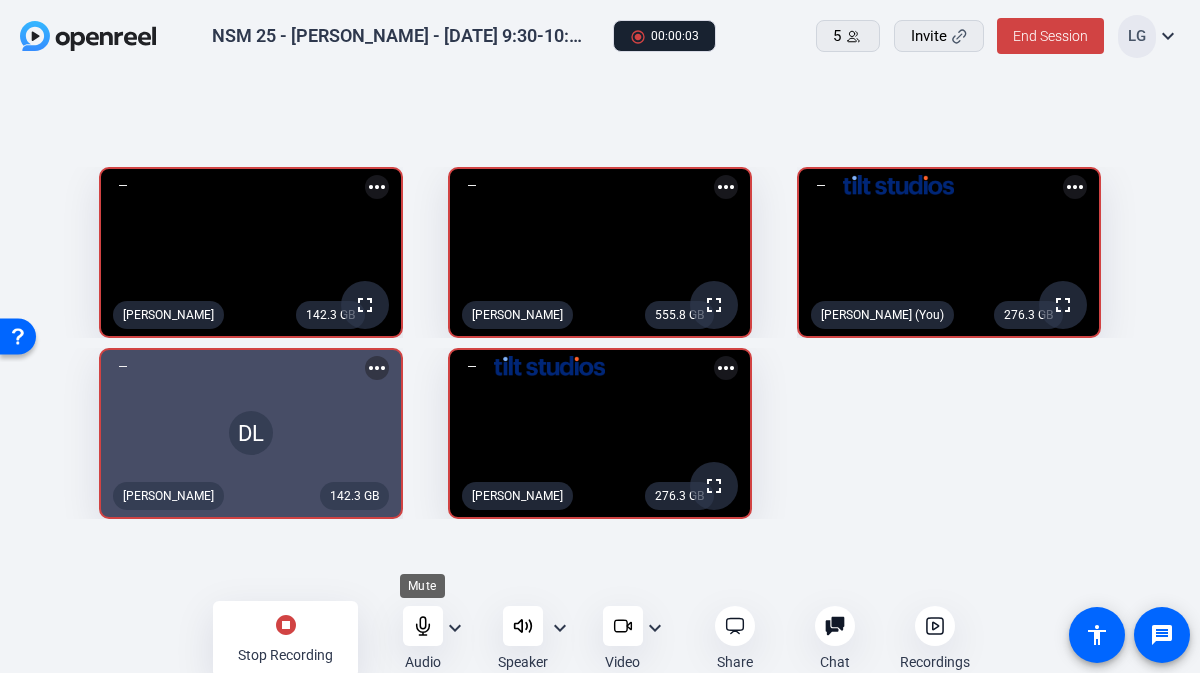 click 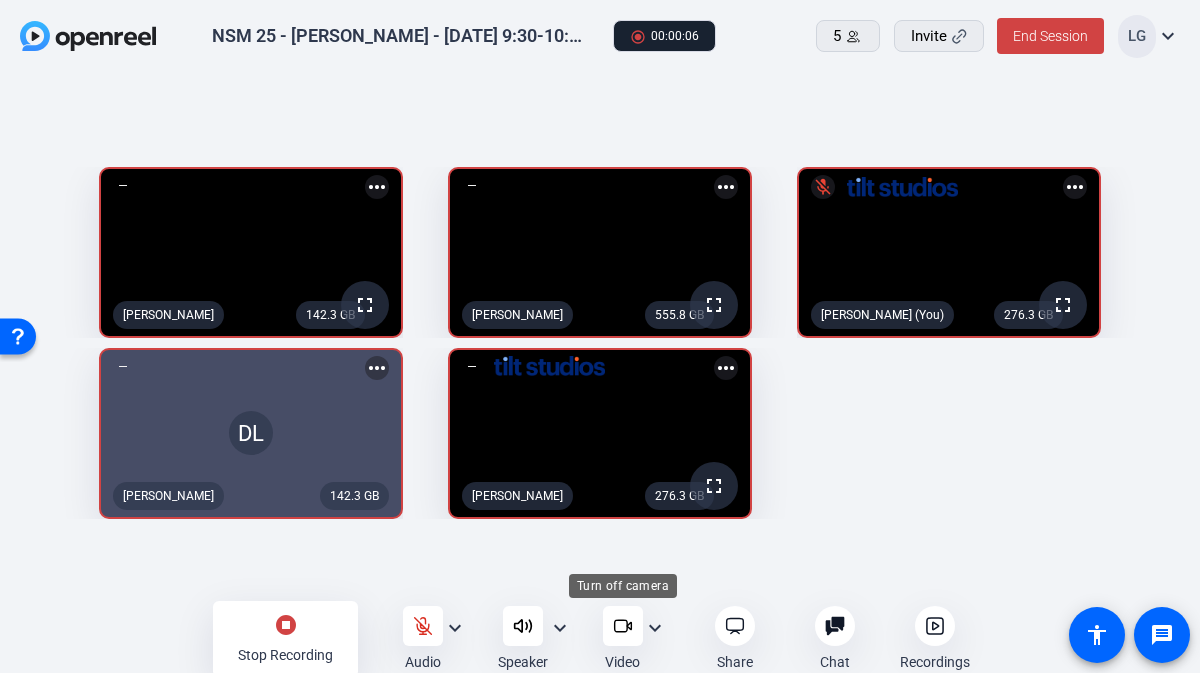 click 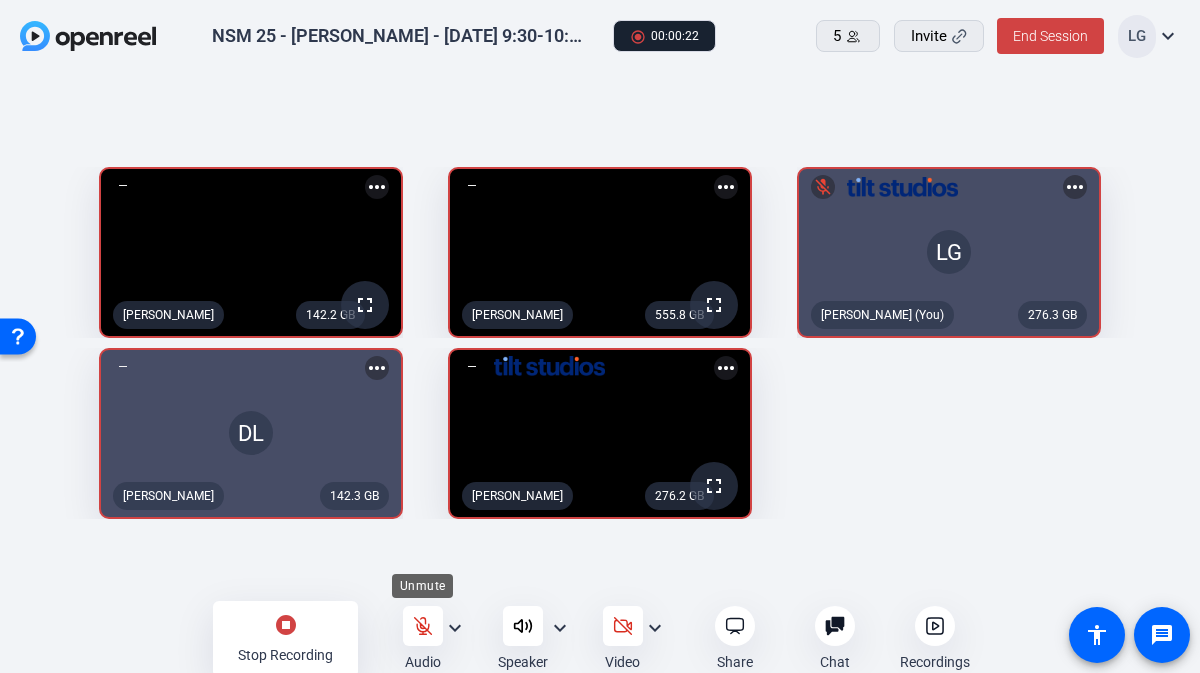 click 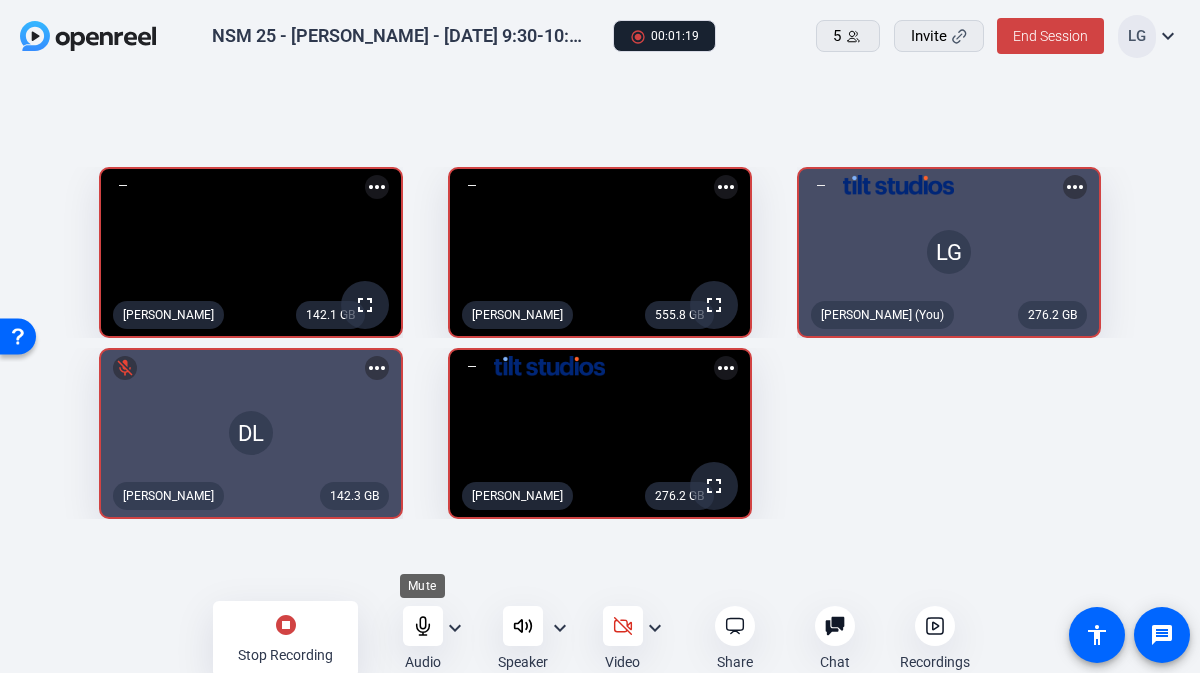 click 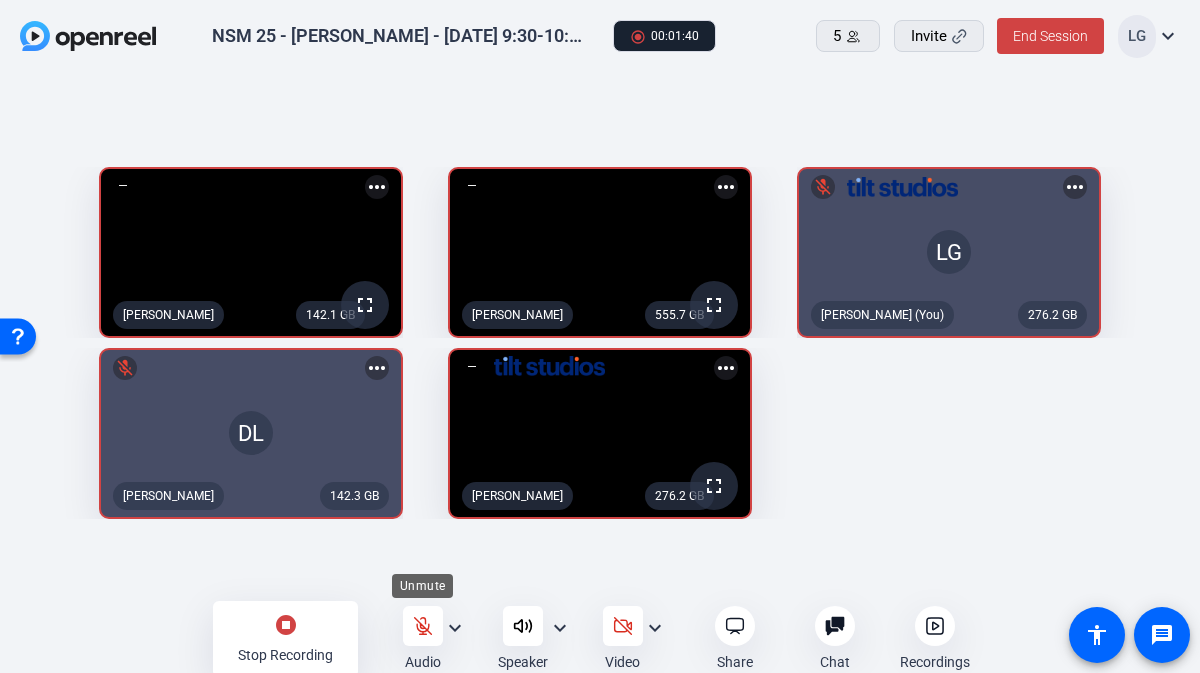 click 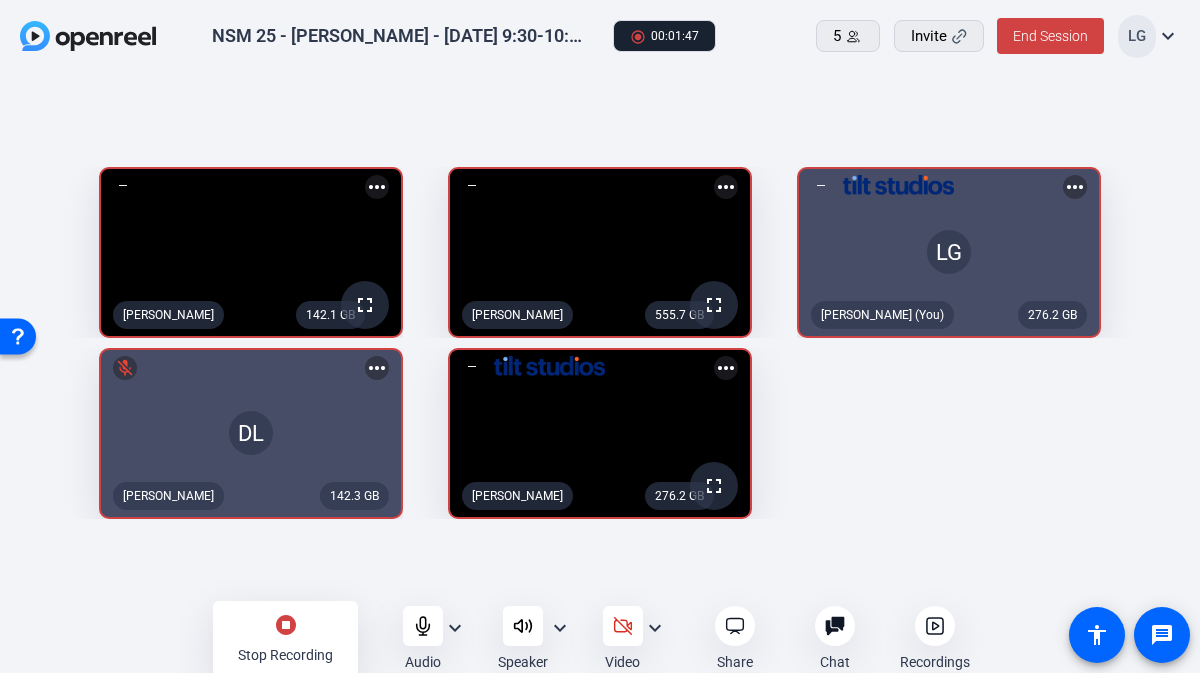click on "stop_circle" 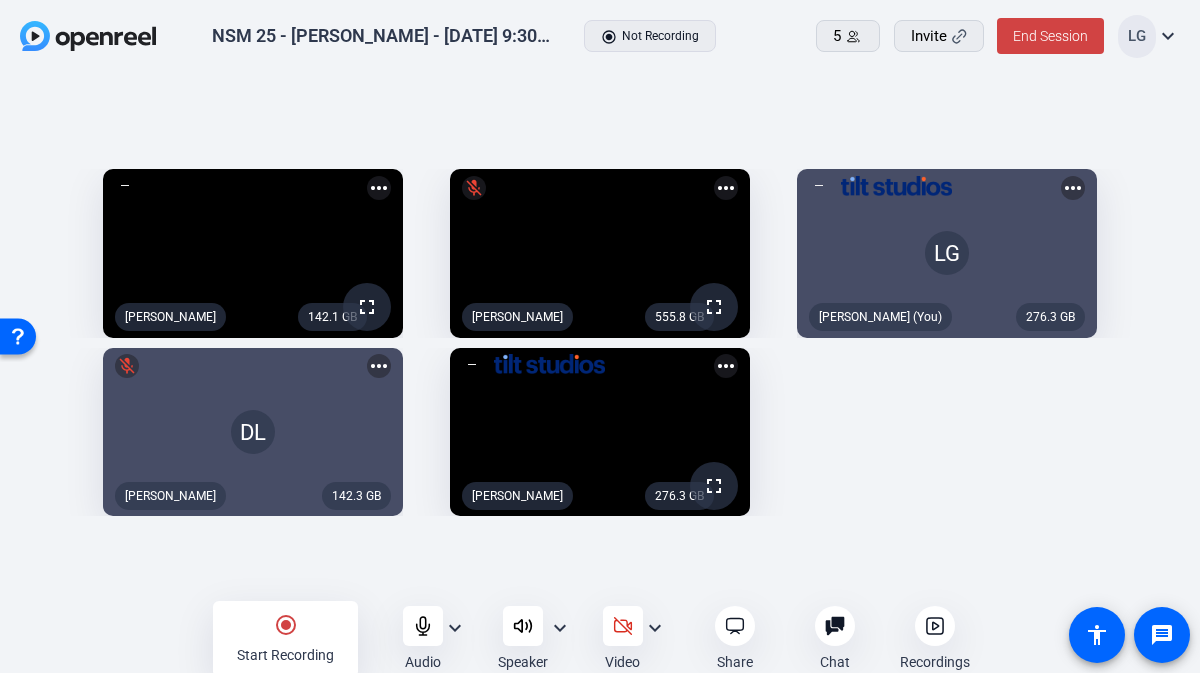 click on "more_horiz" 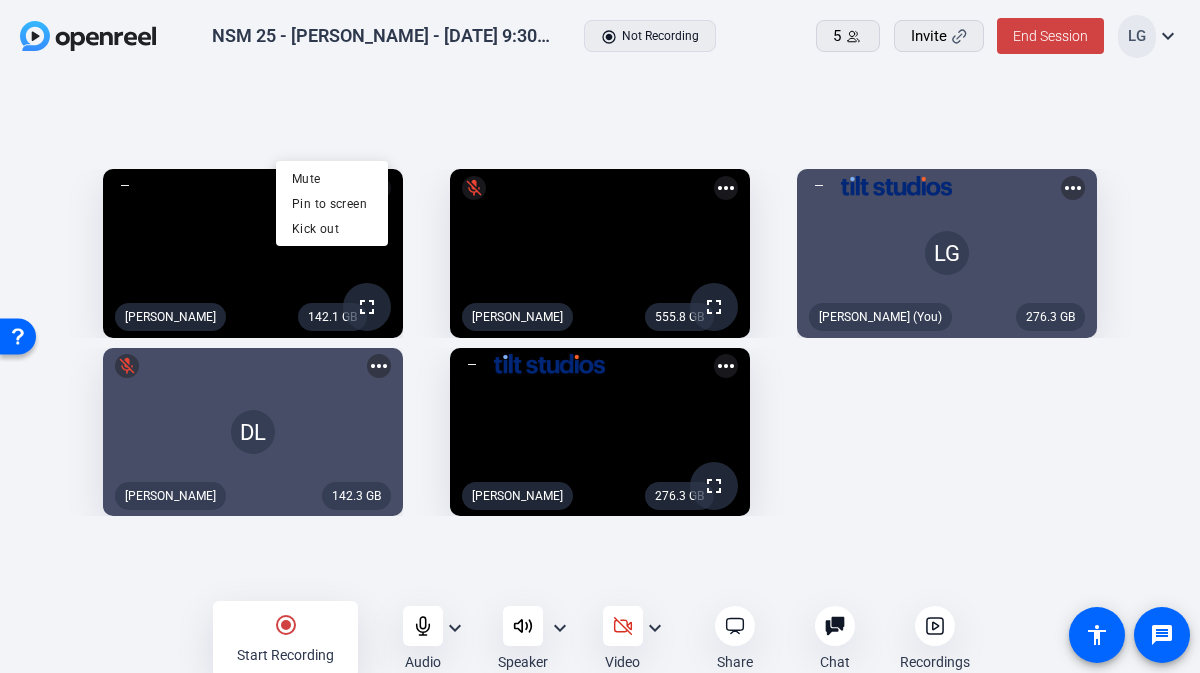 click at bounding box center (600, 336) 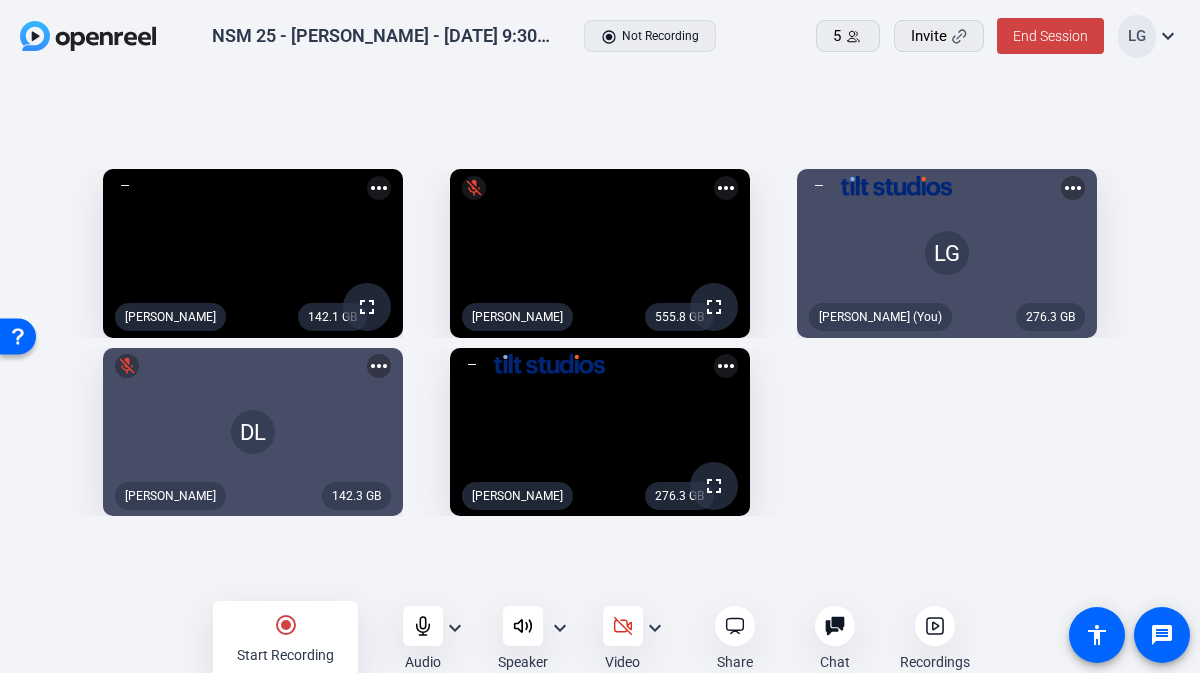 click on "NSM 25 - Julie Courtney - 07/21 9:30-10:15 CT  radio_button_checked  Not Recording" 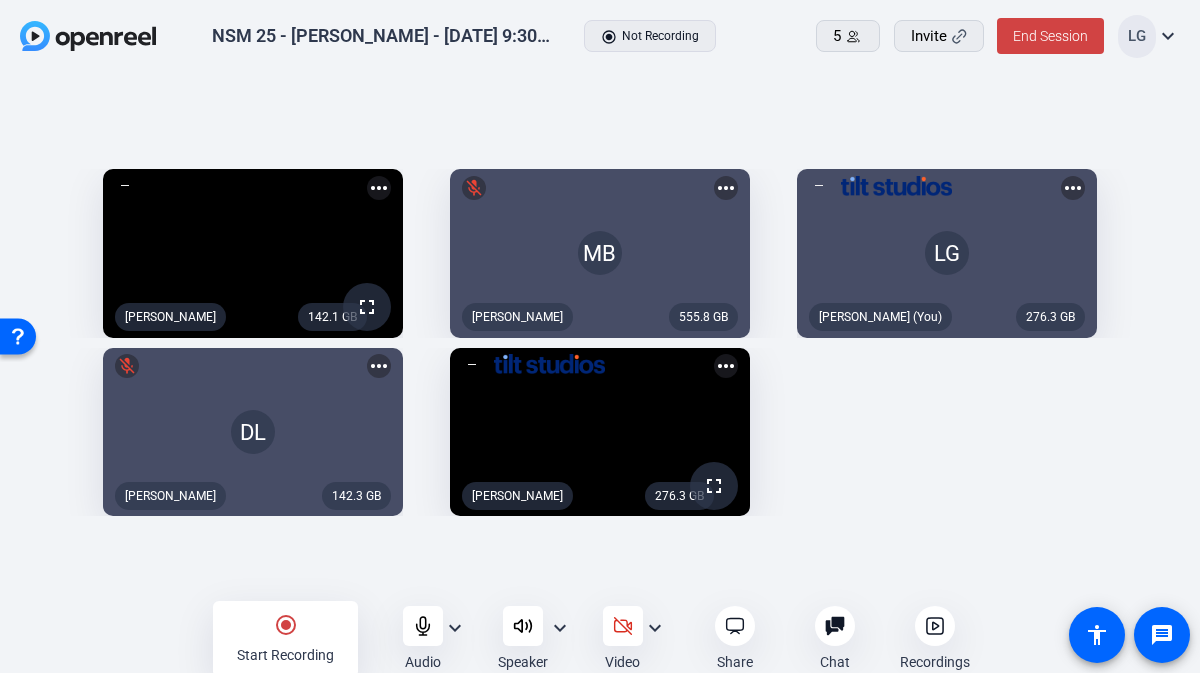 click on "NSM 25 - Julie Courtney - 07/21 9:30-10:15 CT  radio_button_checked  Not Recording" 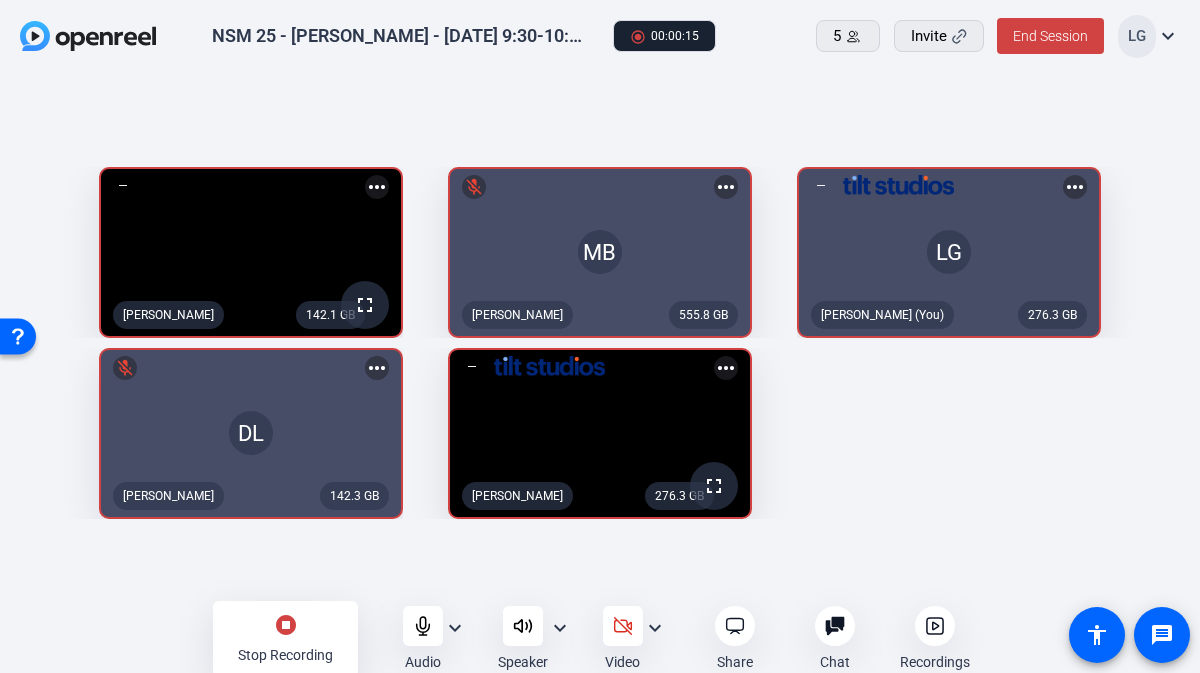click on "stop_circle Stop Recording" 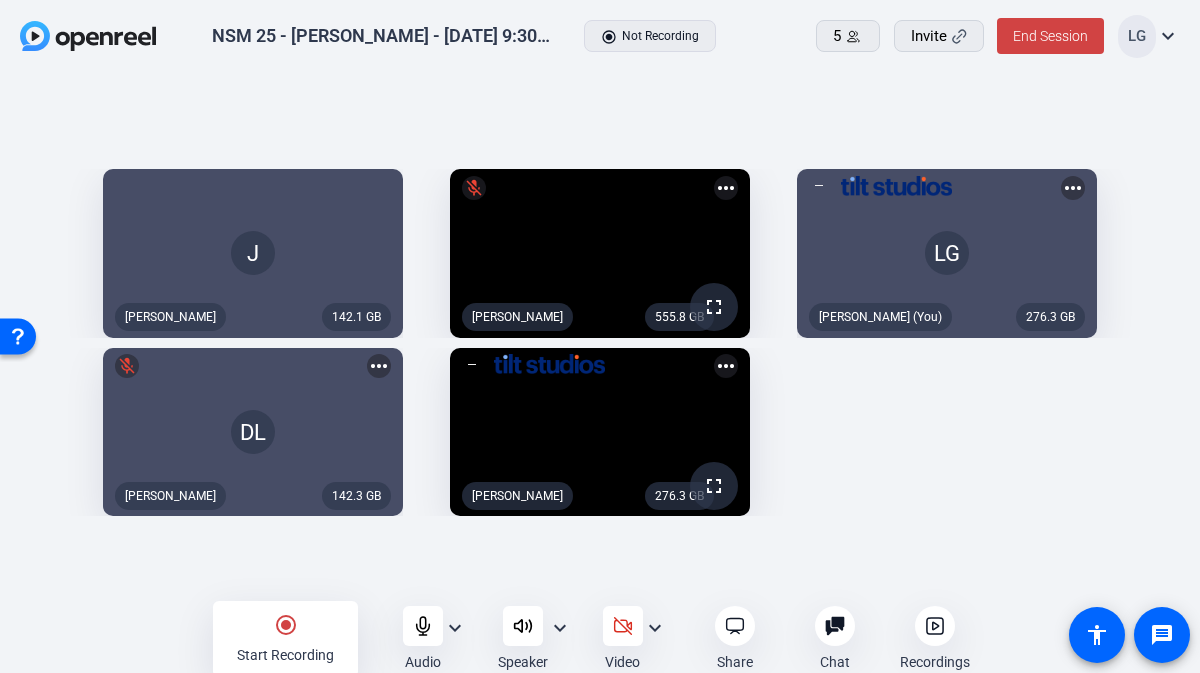 click on "J" 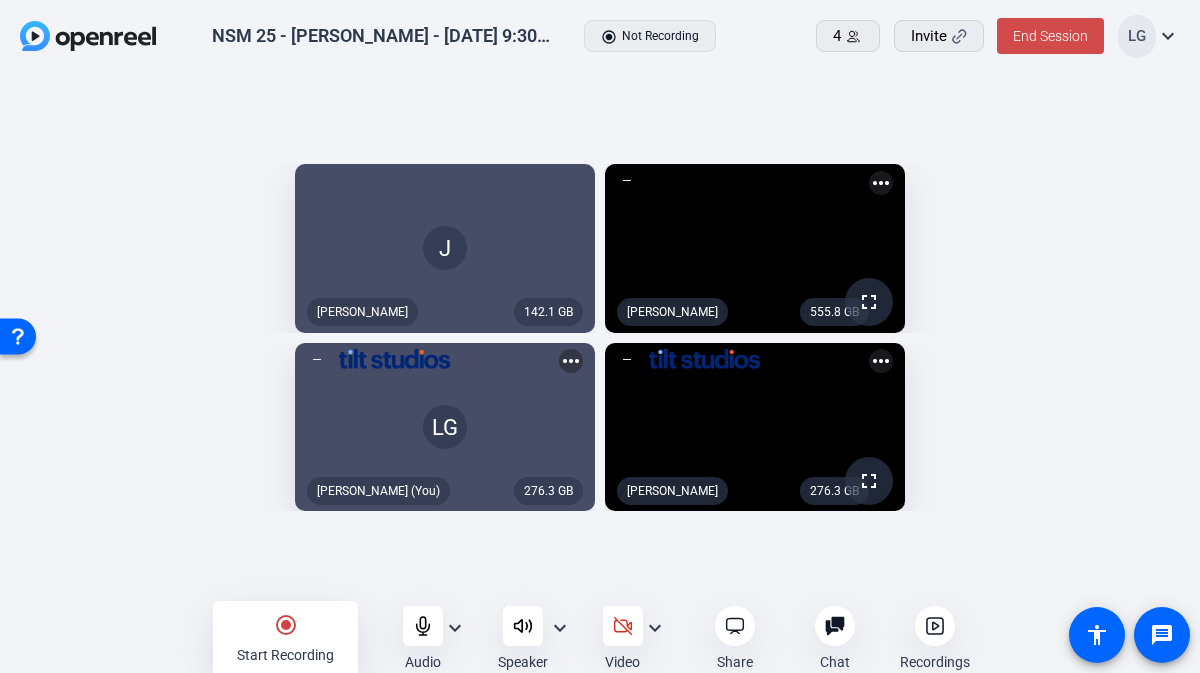 click on "End Session" 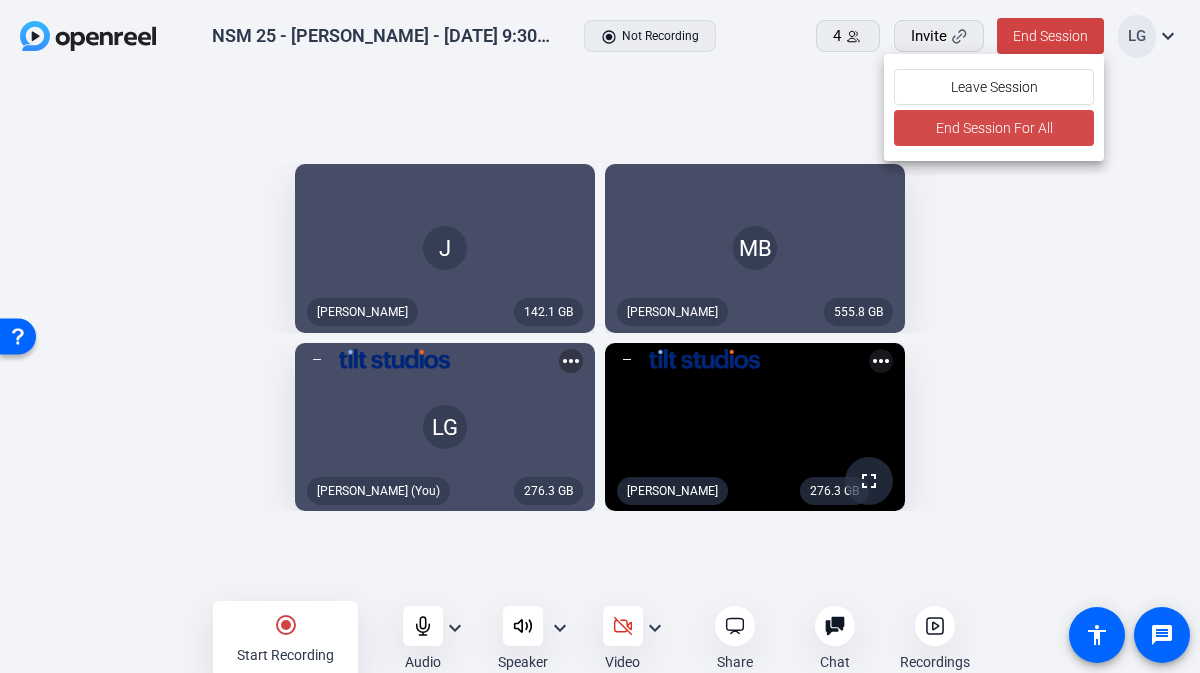 click on "End Session For All" at bounding box center (994, 128) 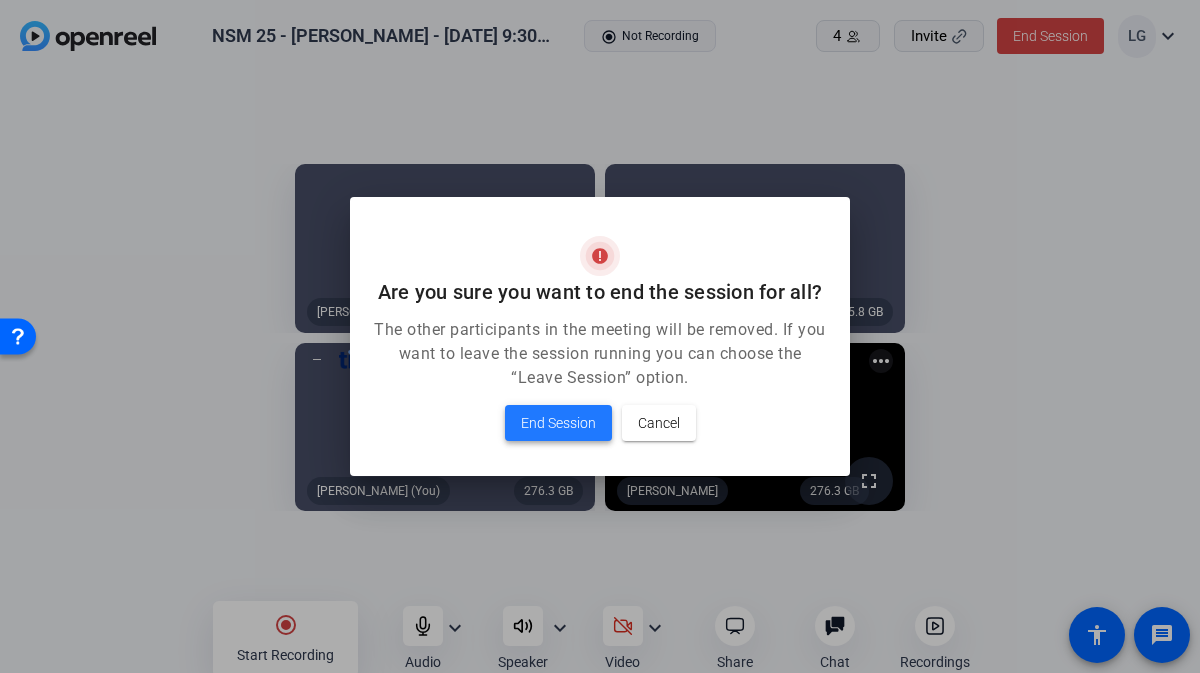 click on "End Session" at bounding box center (558, 423) 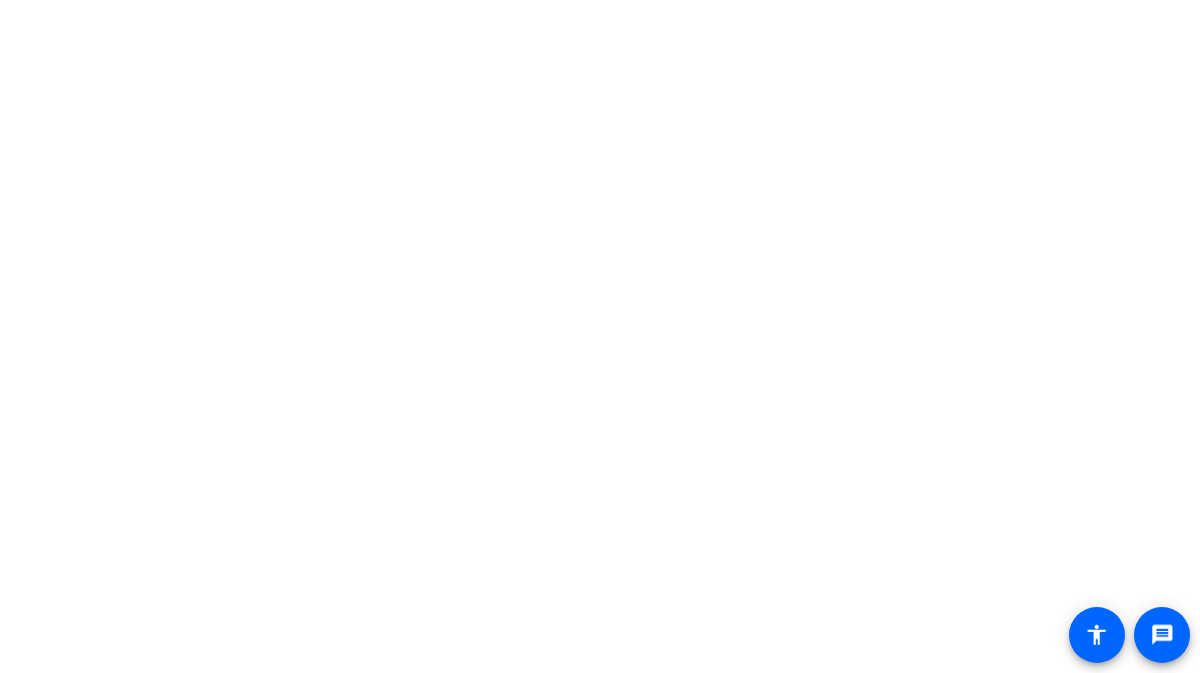 scroll, scrollTop: 0, scrollLeft: 0, axis: both 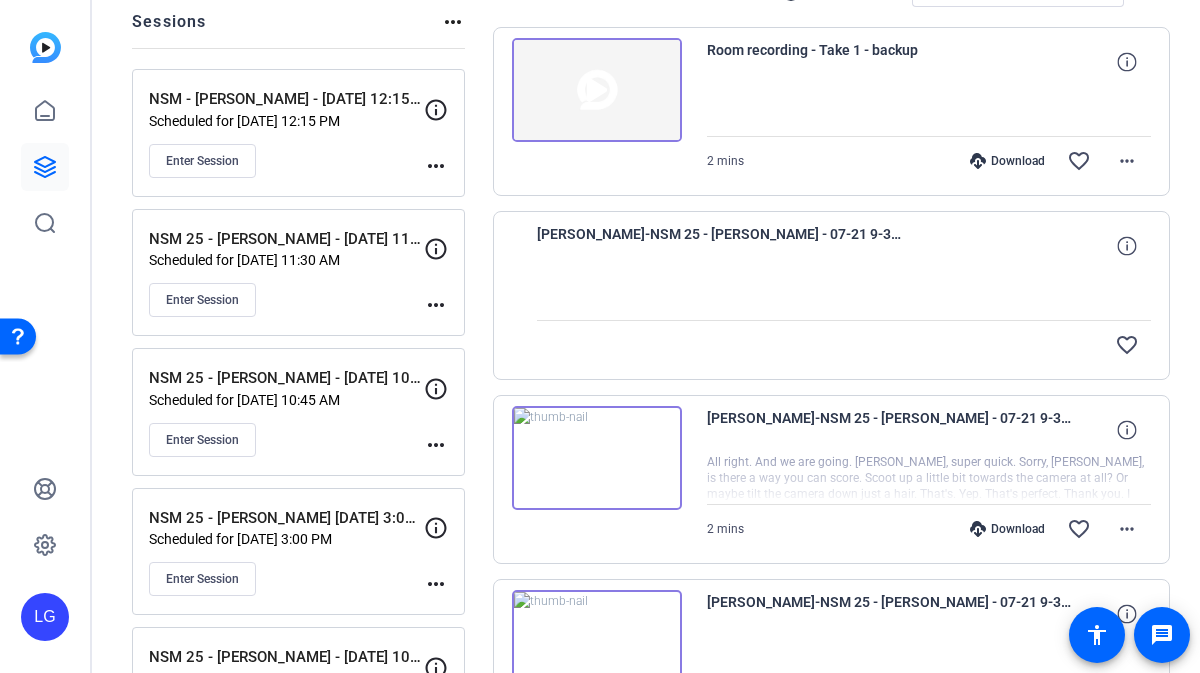 click at bounding box center (844, 295) 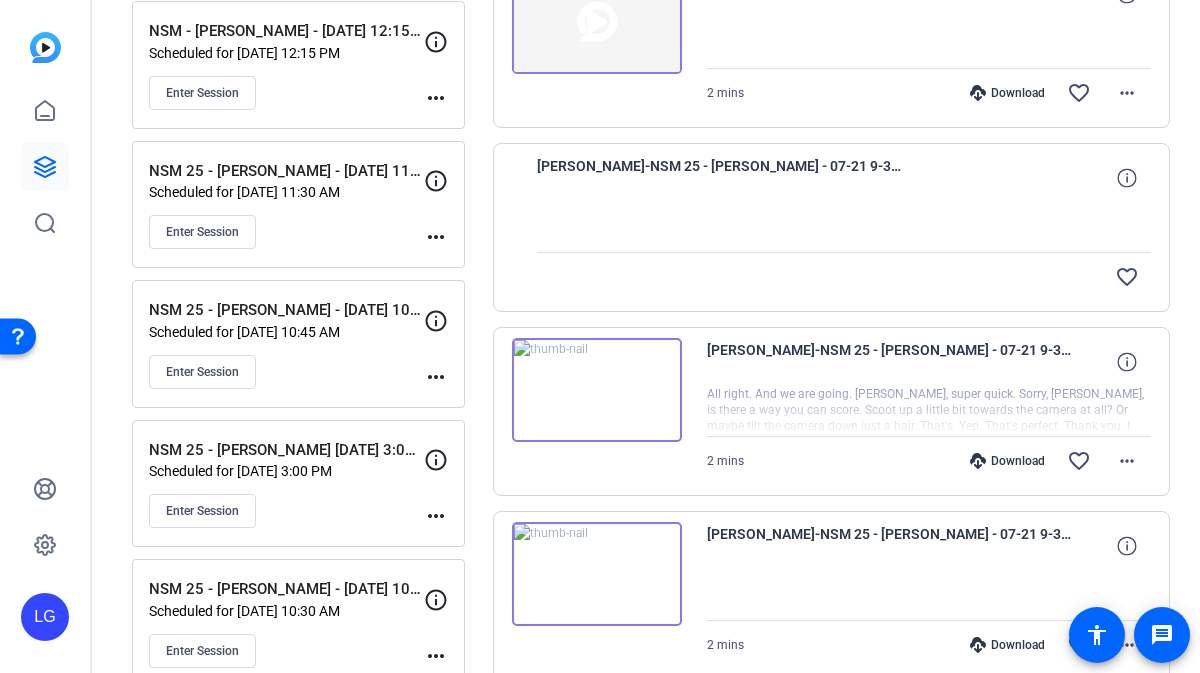 scroll, scrollTop: 302, scrollLeft: 0, axis: vertical 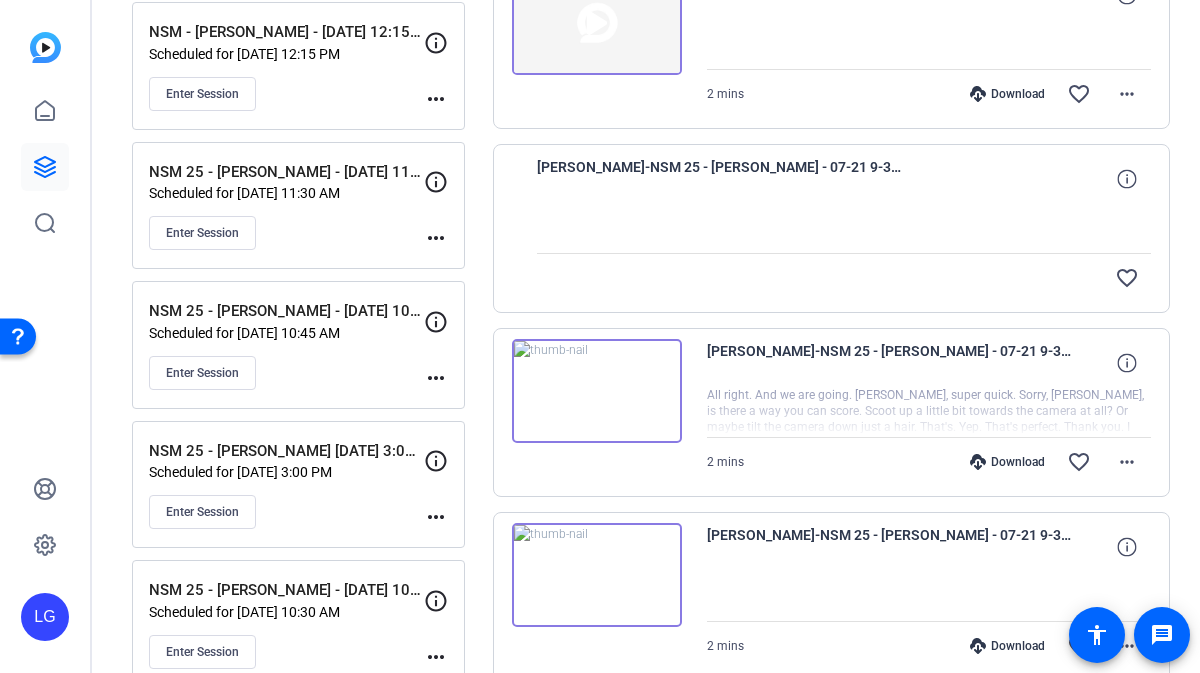 click at bounding box center [844, 228] 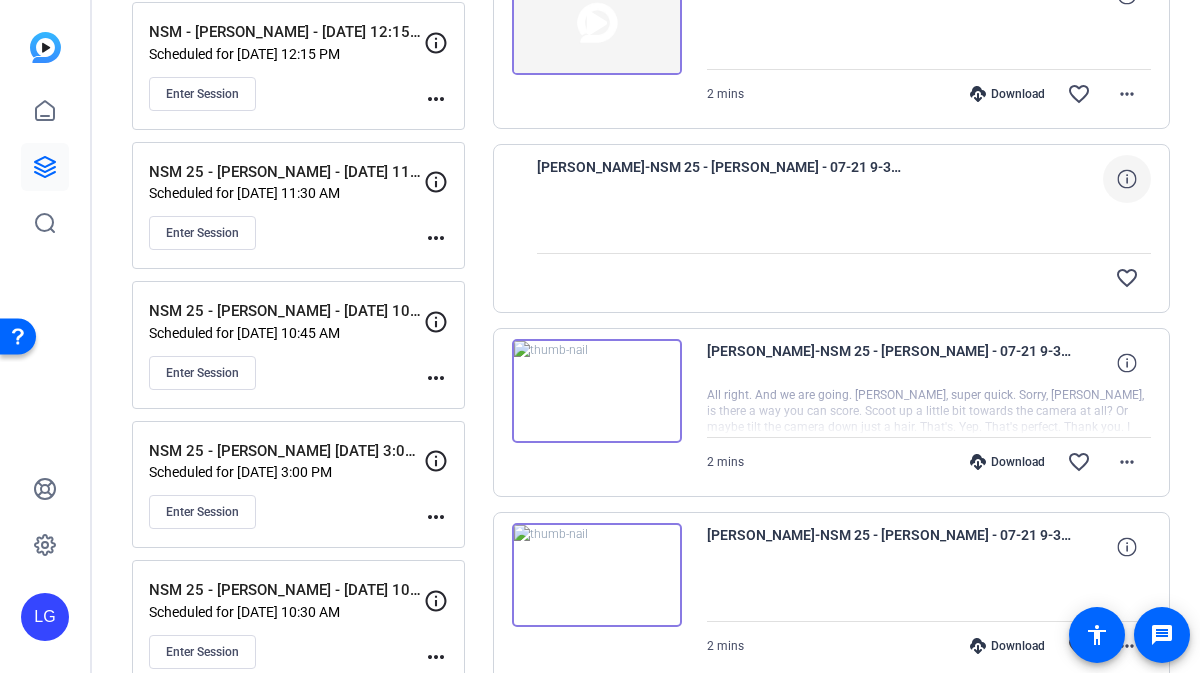click 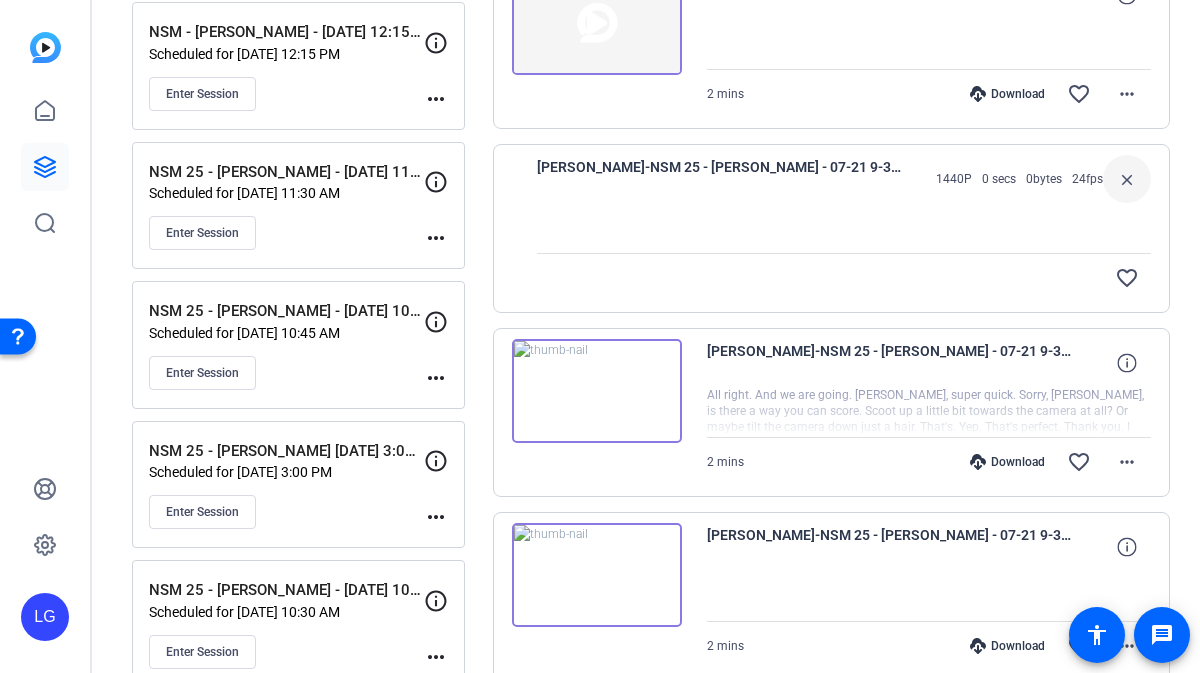 click on "close" at bounding box center [1127, 179] 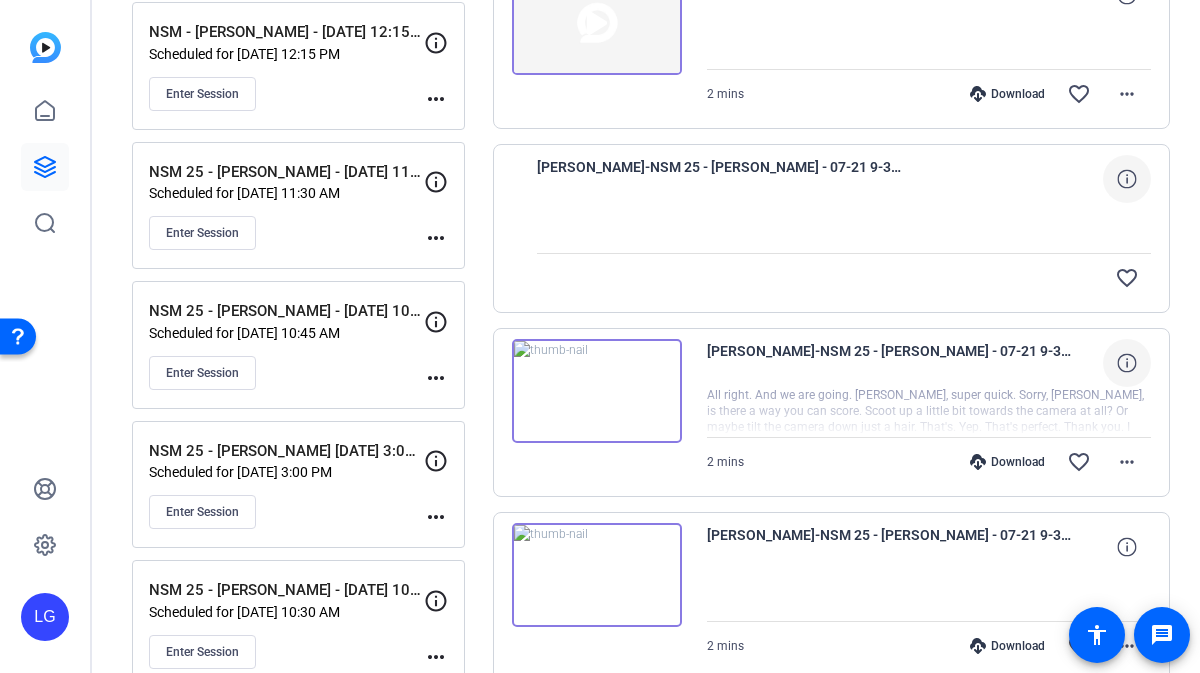 click at bounding box center (1127, 363) 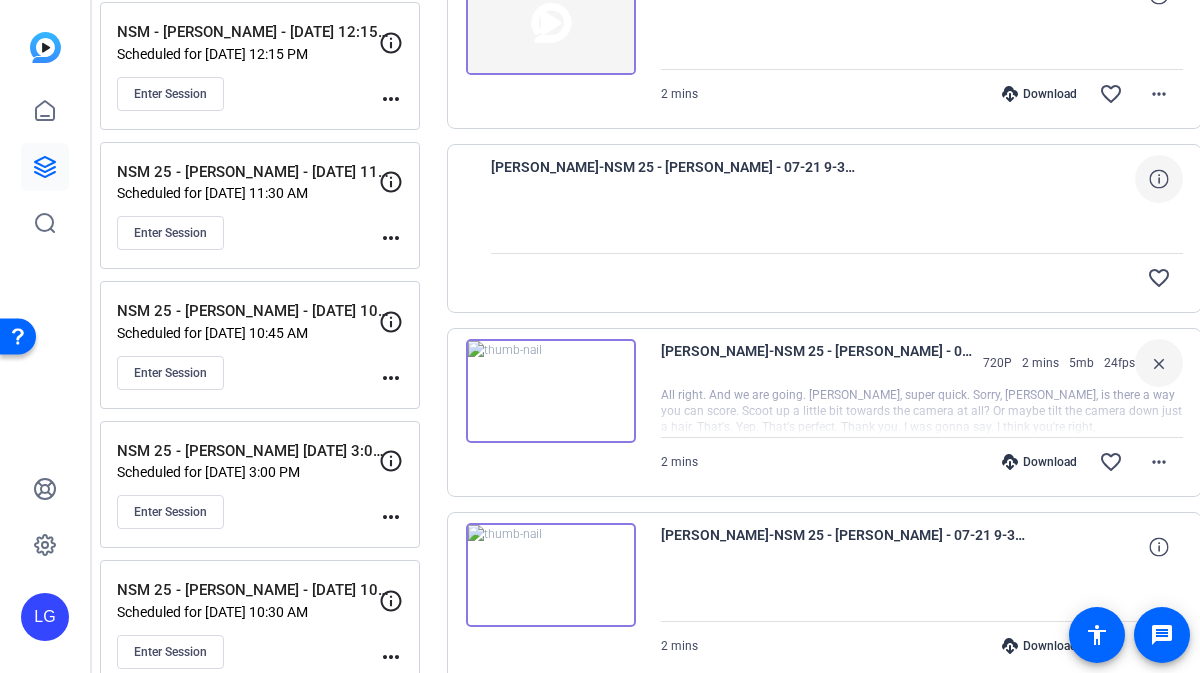 click on "close" at bounding box center [1159, 363] 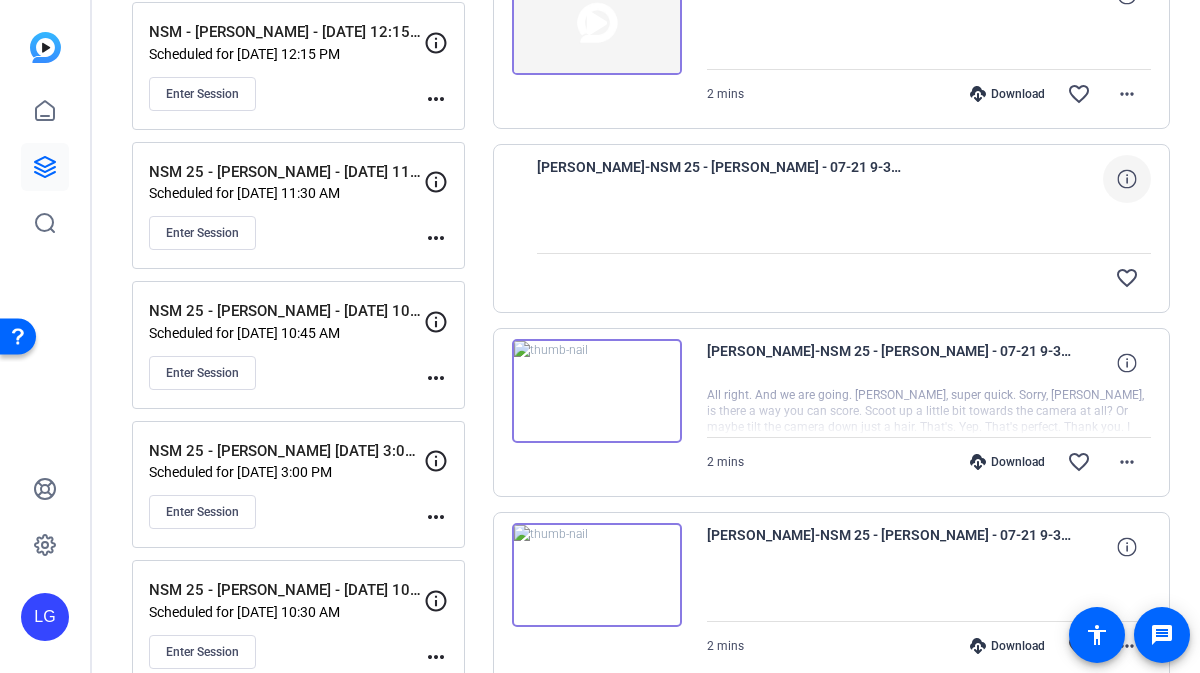 click at bounding box center [1127, 179] 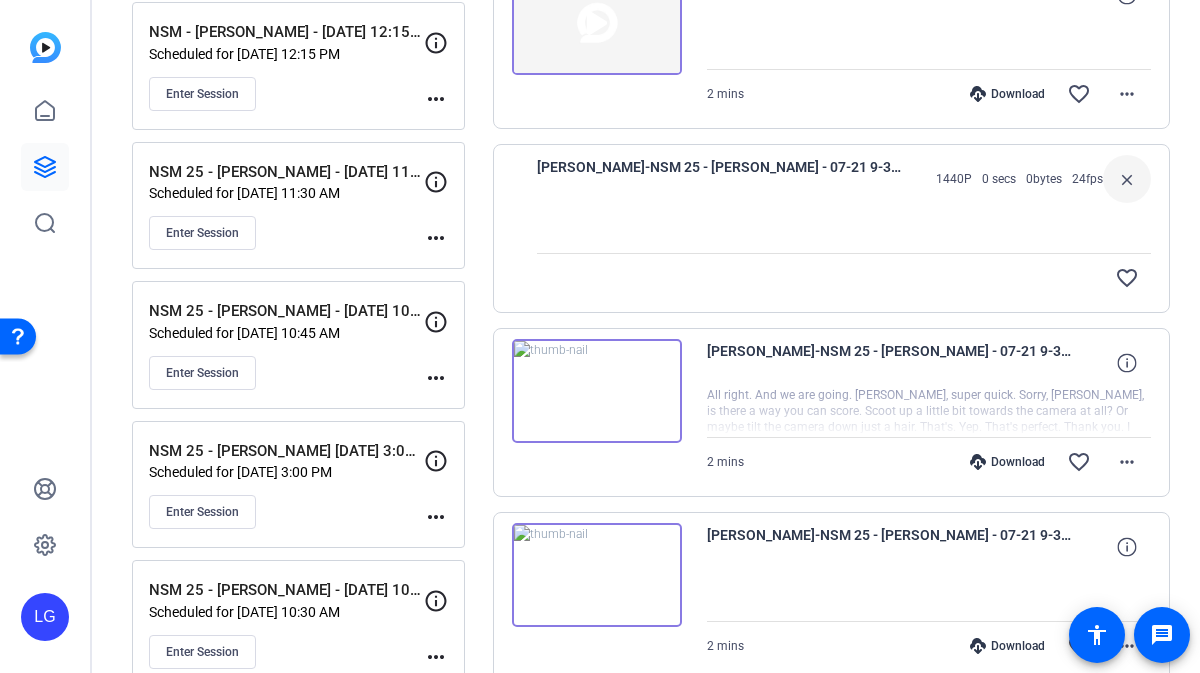 click on "close" at bounding box center [1127, 179] 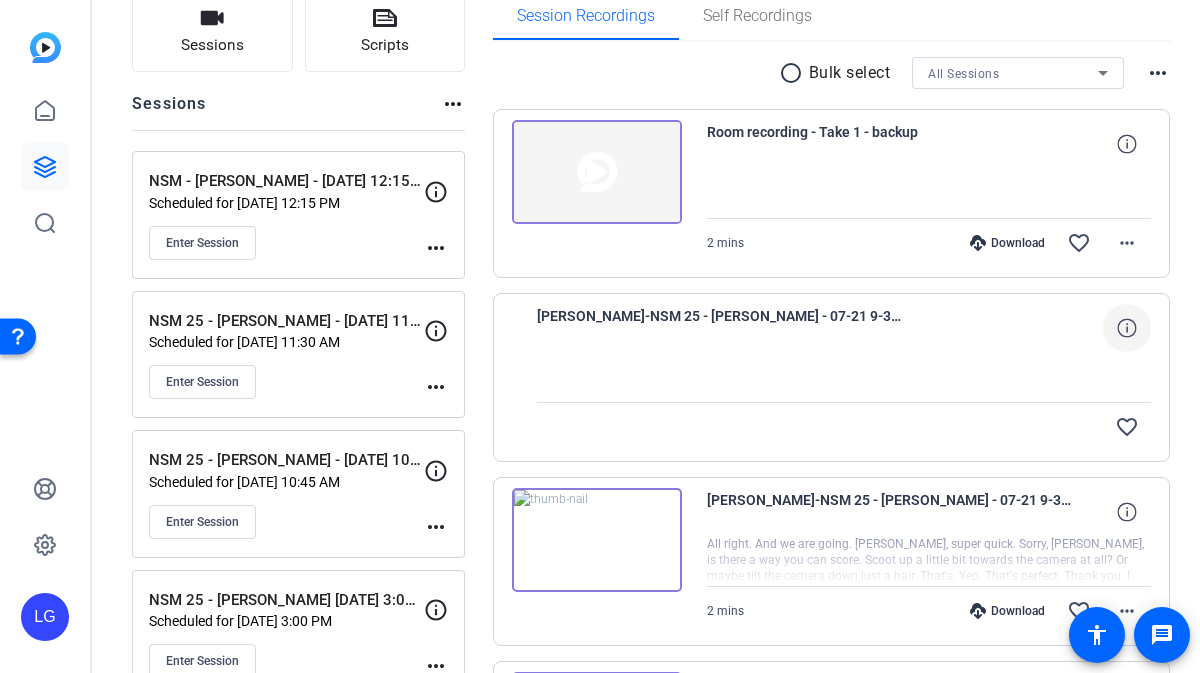 scroll, scrollTop: 267, scrollLeft: 0, axis: vertical 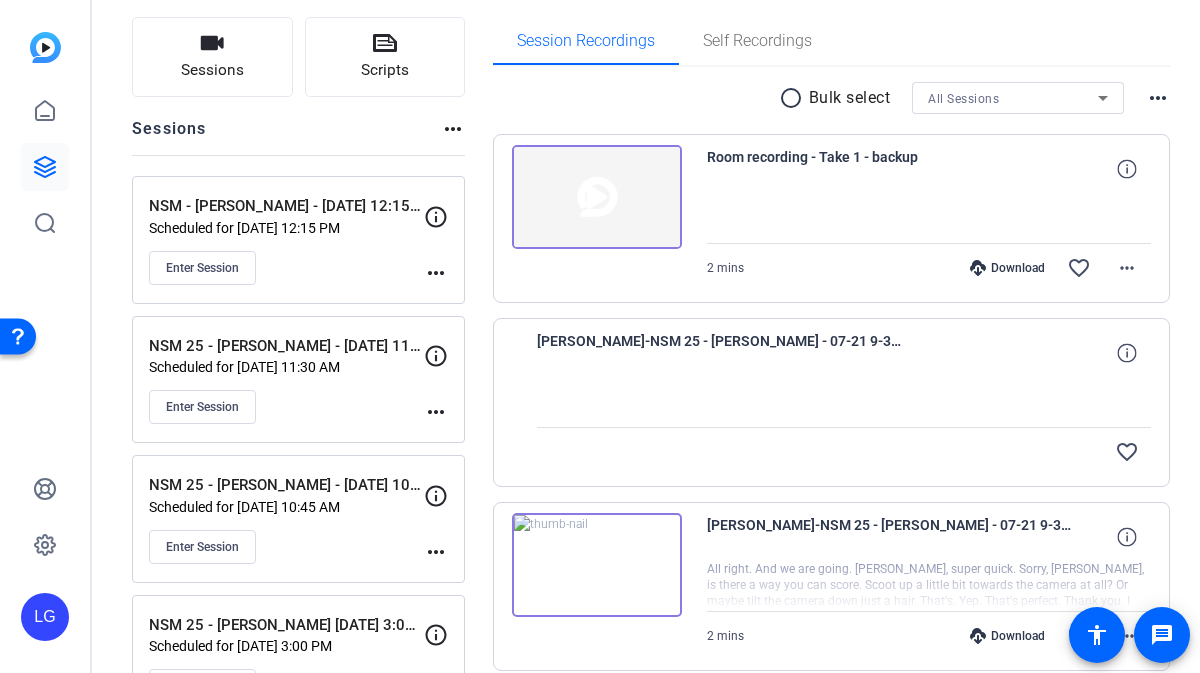 click on "favorite_border" at bounding box center [844, 452] 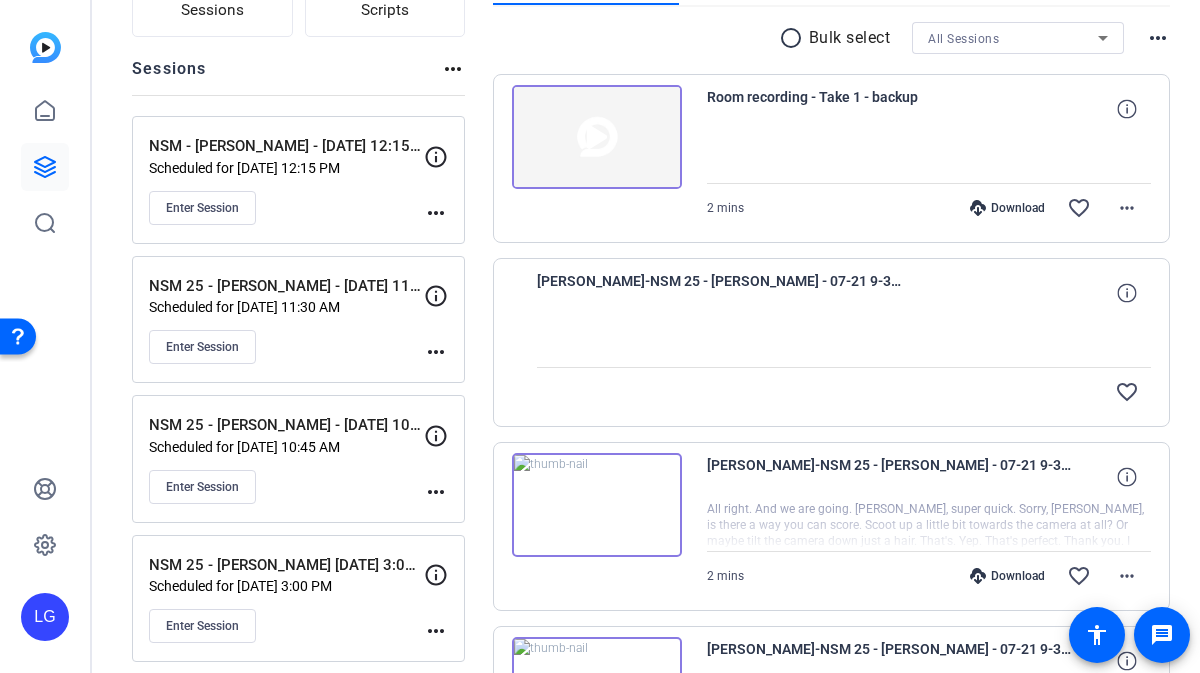 scroll, scrollTop: 191, scrollLeft: 0, axis: vertical 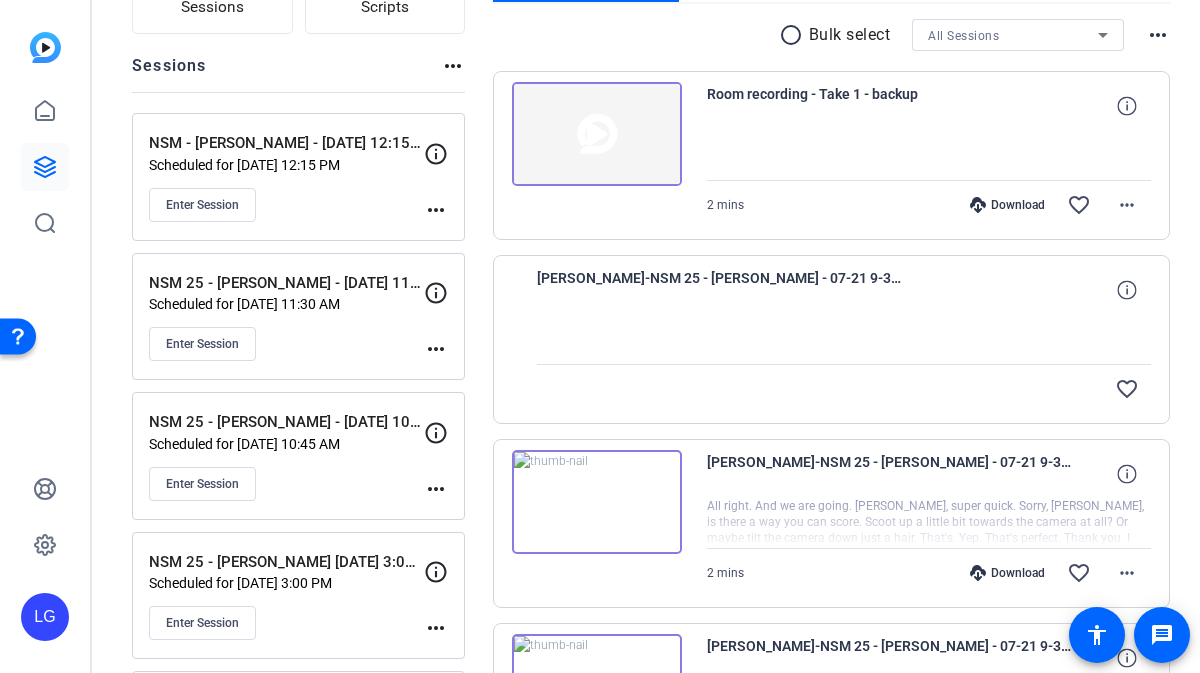 click at bounding box center (844, 339) 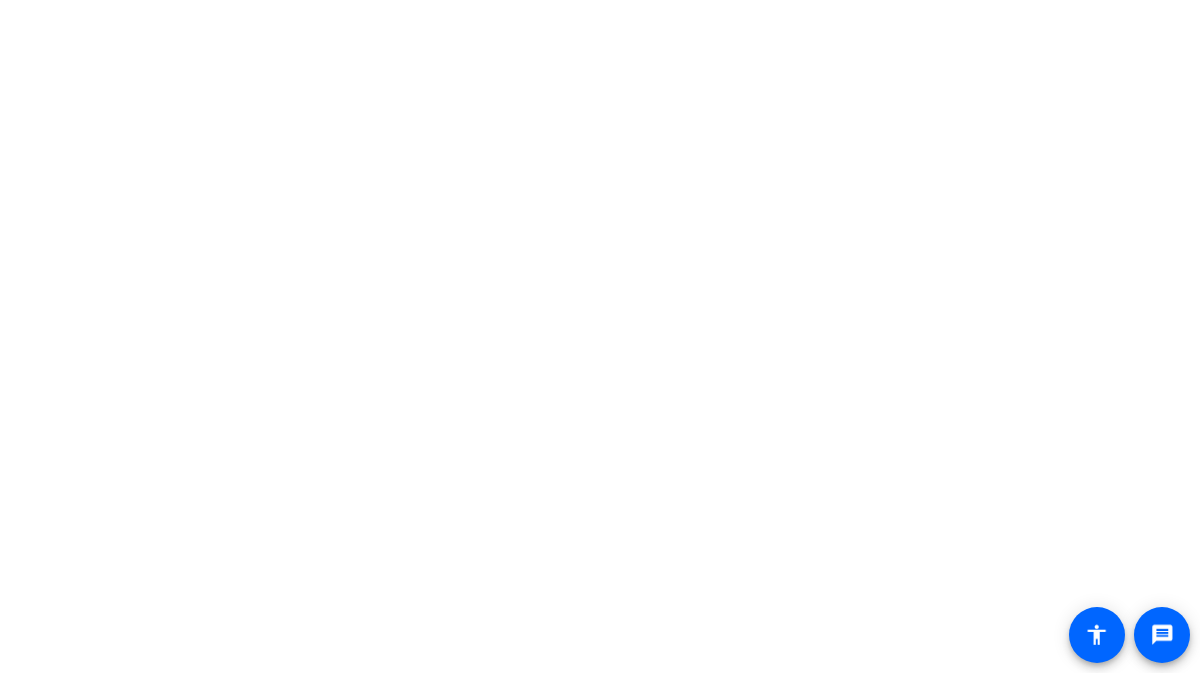 scroll, scrollTop: 0, scrollLeft: 0, axis: both 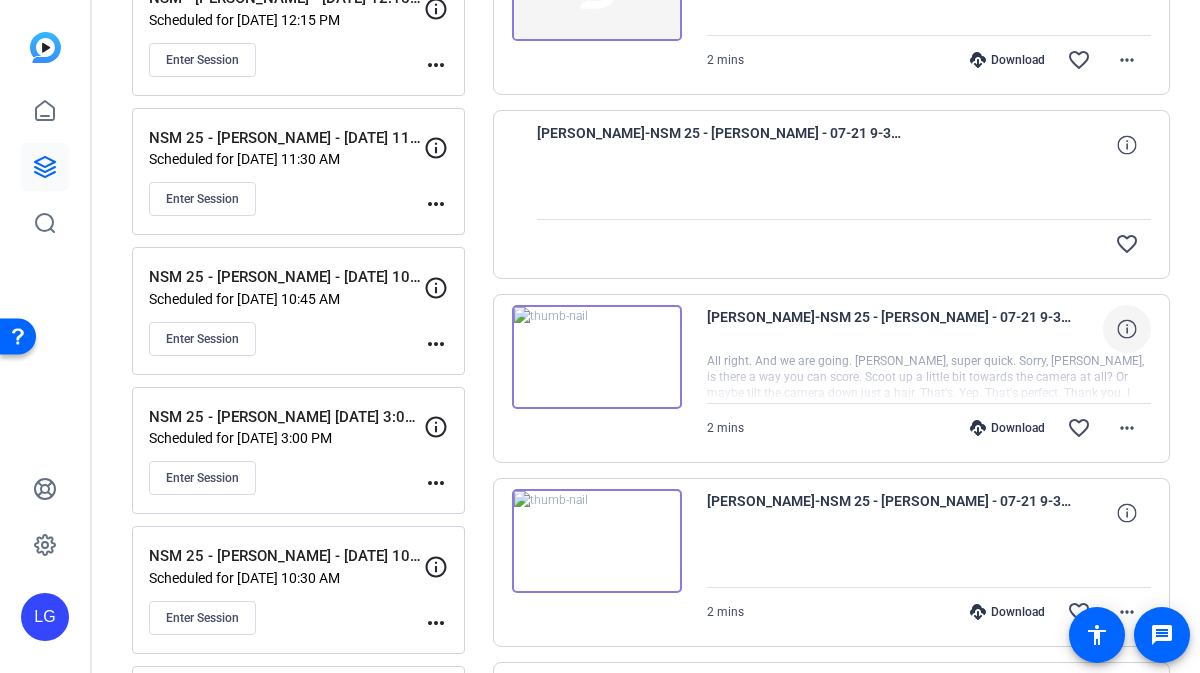 click 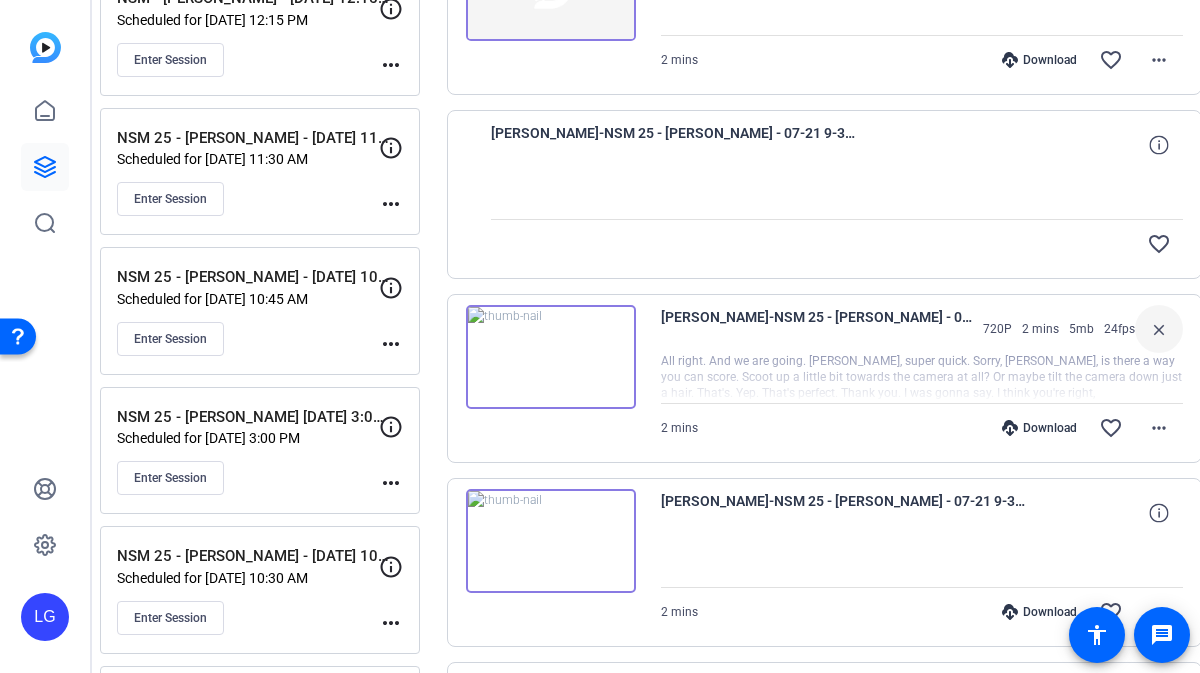 click on "close" at bounding box center [1159, 329] 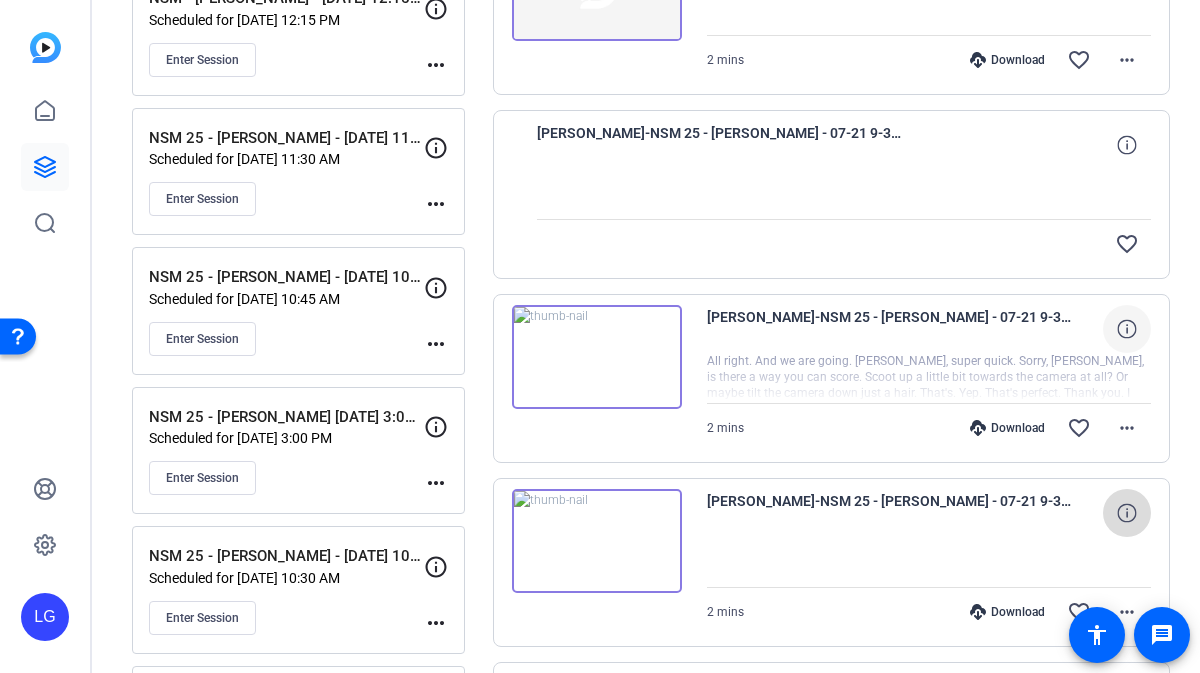 click at bounding box center (1127, 513) 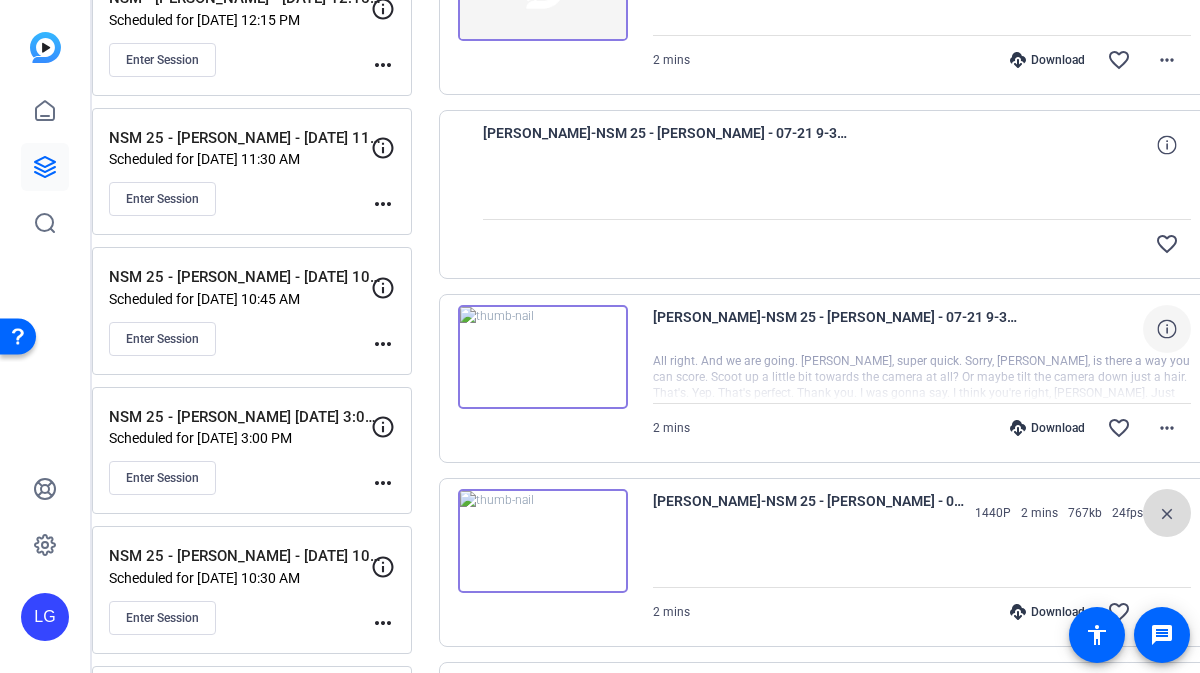 click on "close" at bounding box center [1167, 513] 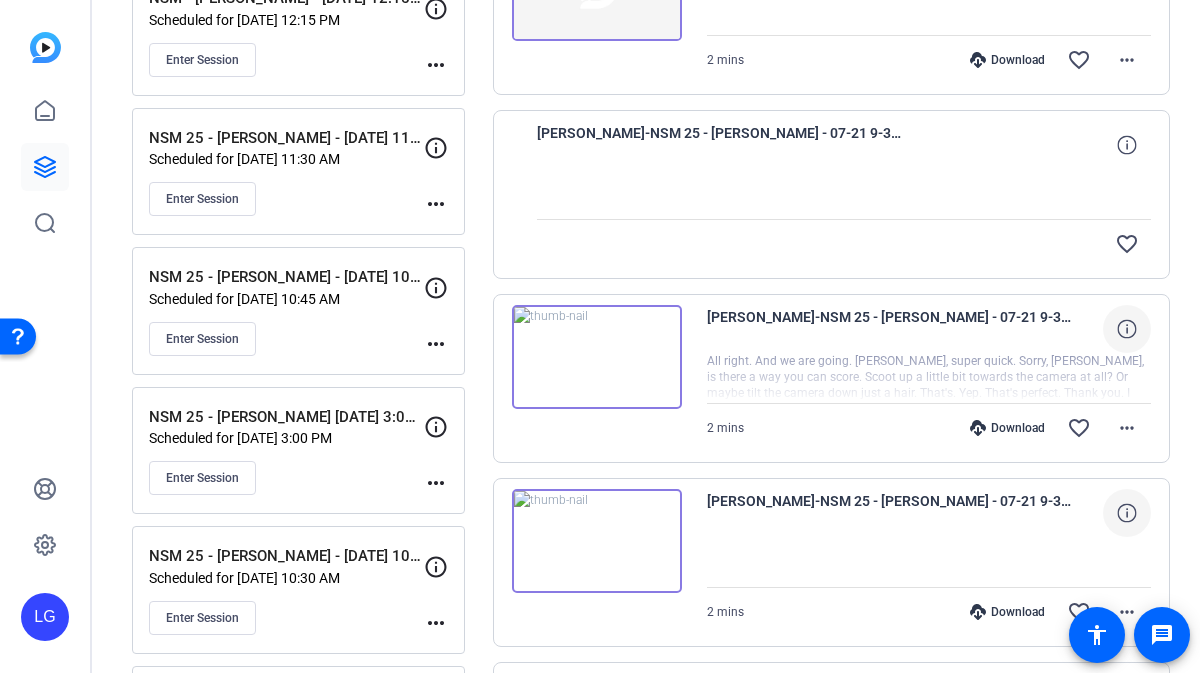 scroll, scrollTop: 0, scrollLeft: 0, axis: both 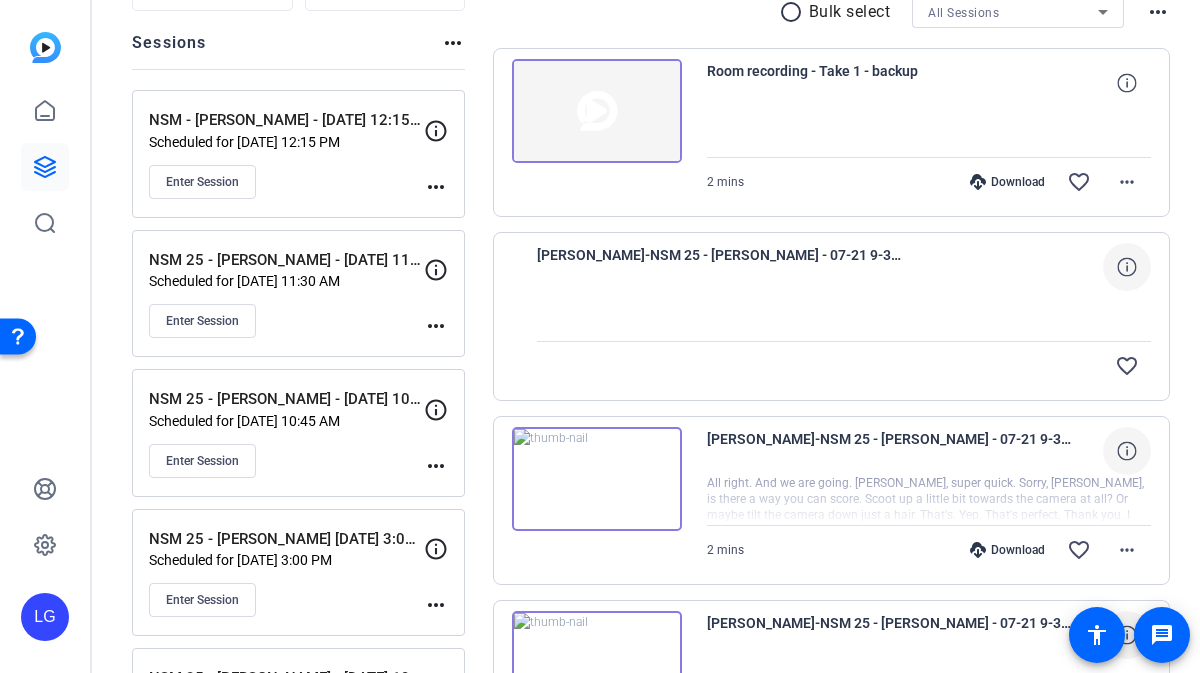 click 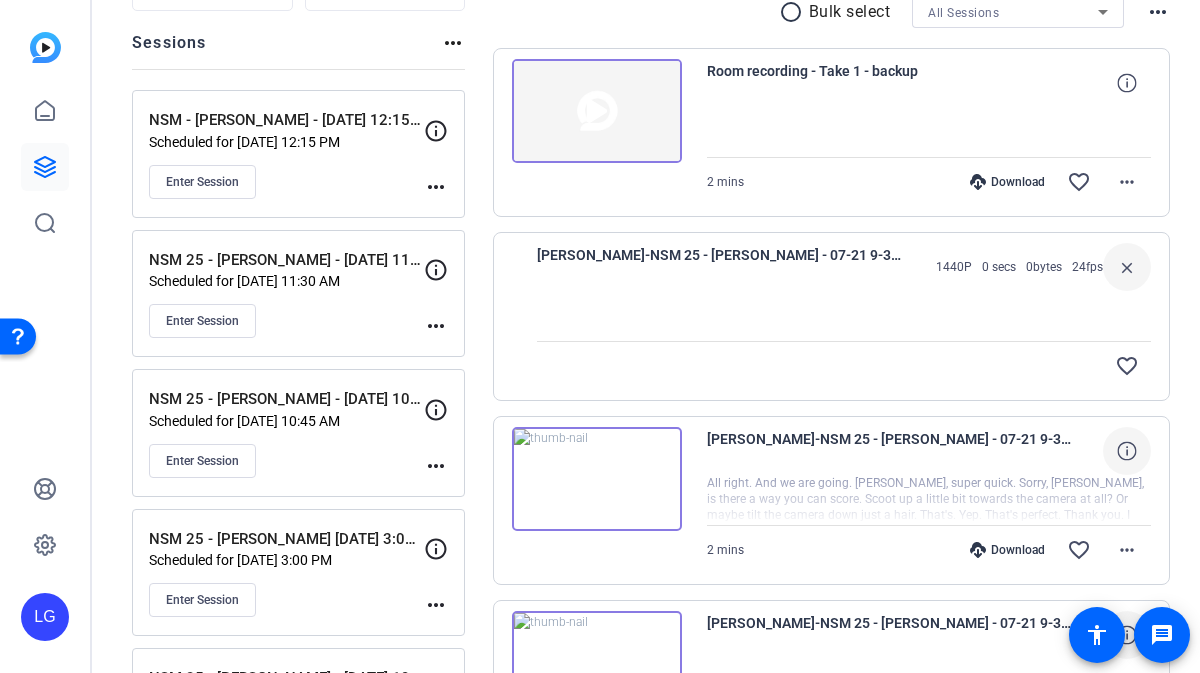 click on "close" at bounding box center (1127, 267) 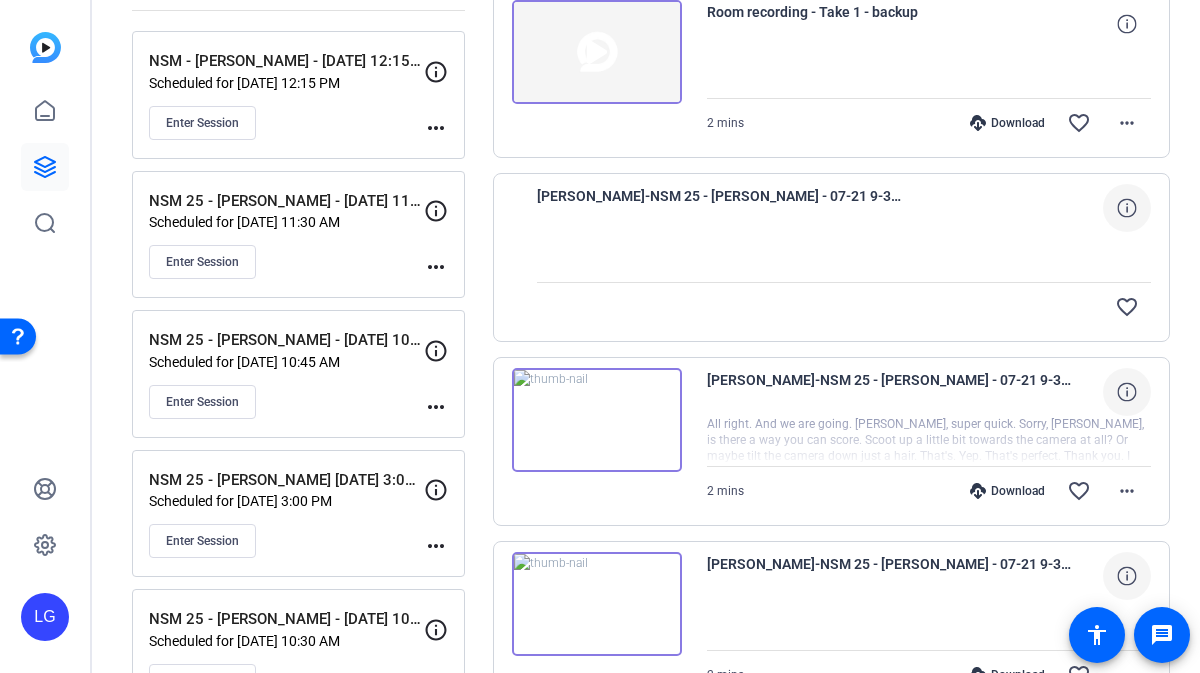 scroll, scrollTop: 274, scrollLeft: 0, axis: vertical 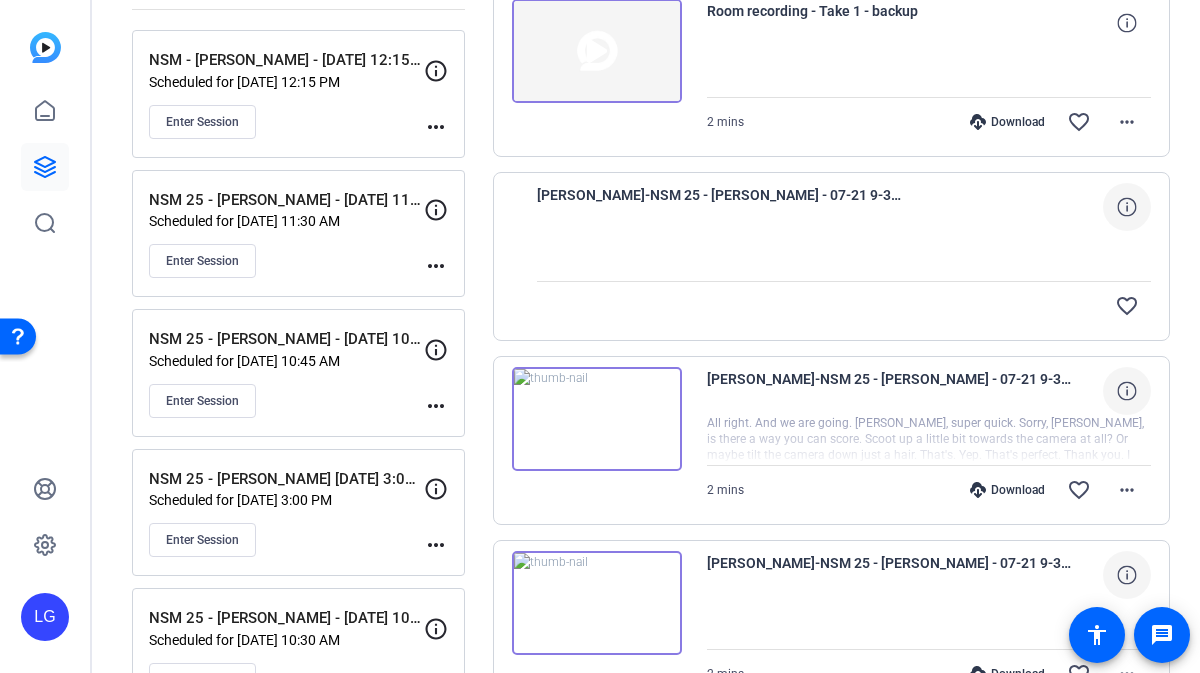 click 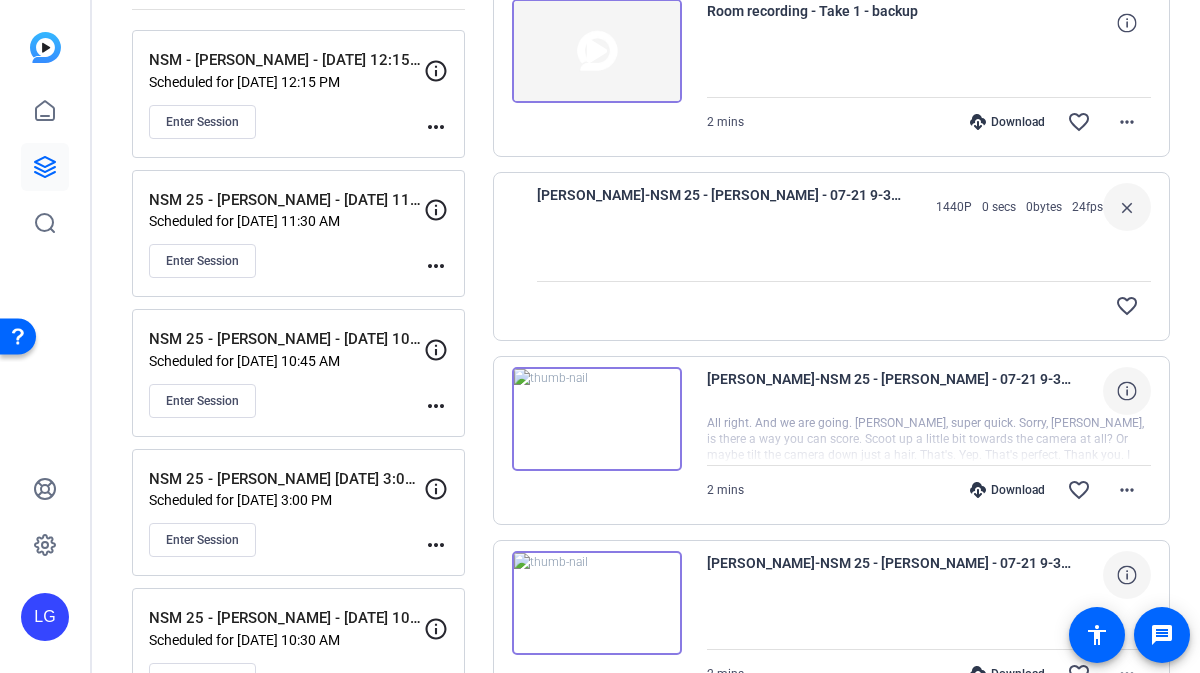 click on "close" at bounding box center (1127, 207) 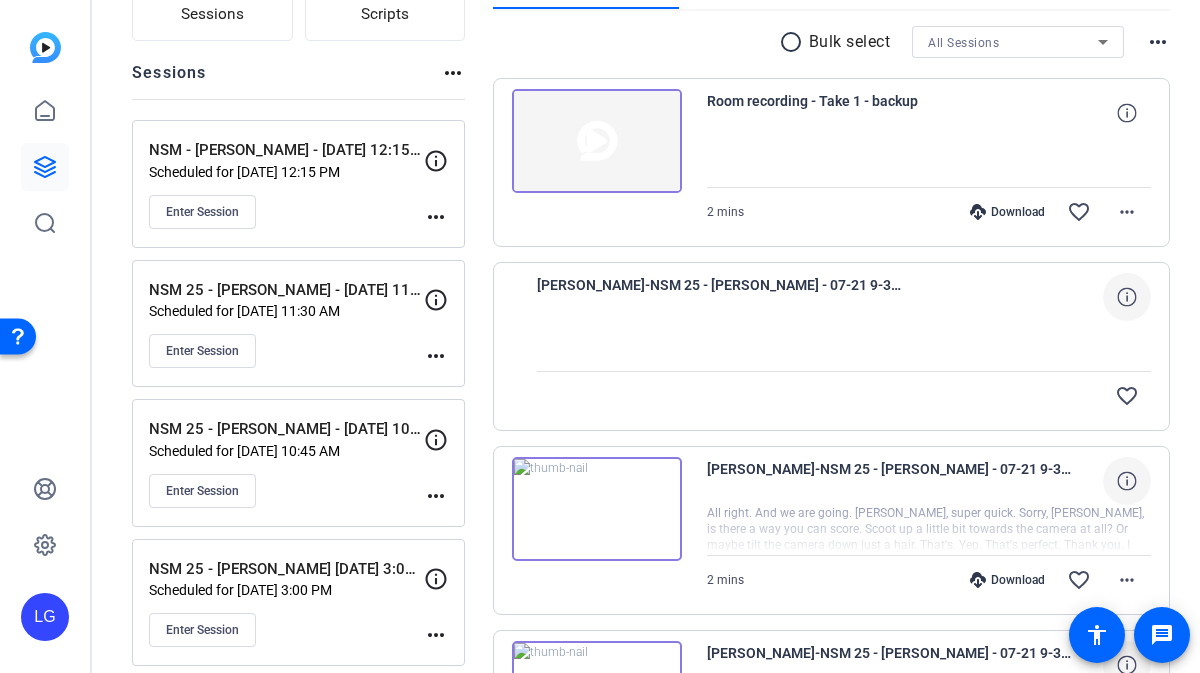 scroll, scrollTop: 0, scrollLeft: 0, axis: both 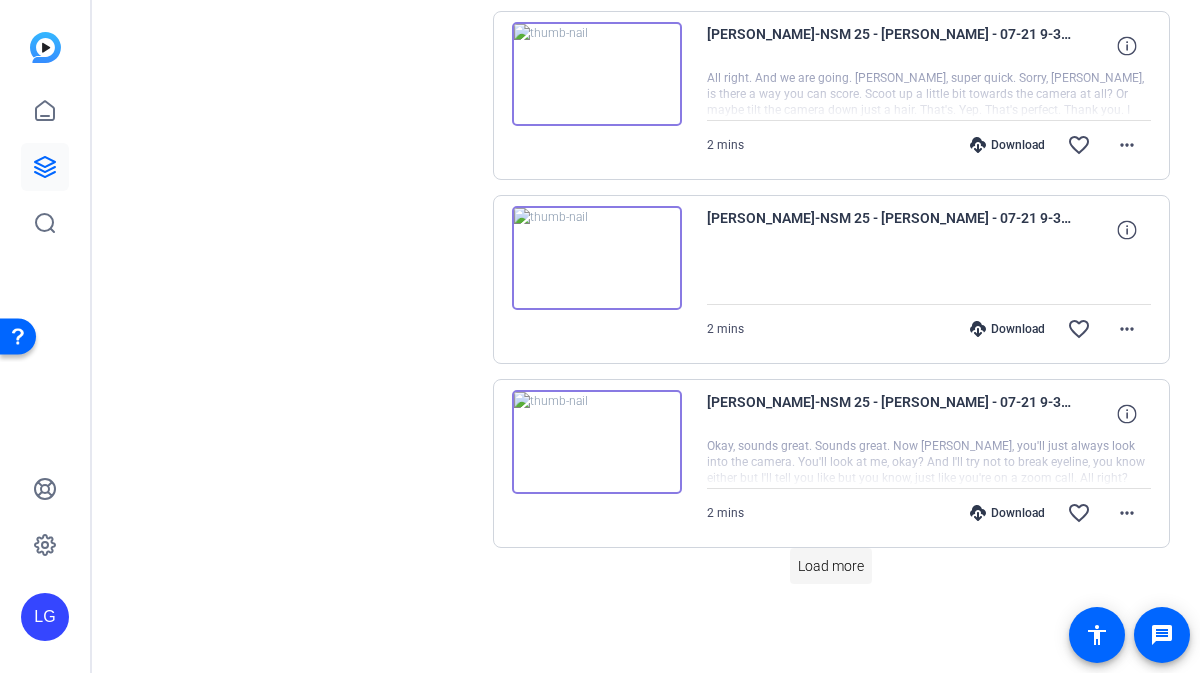 click on "Load more" at bounding box center [831, 566] 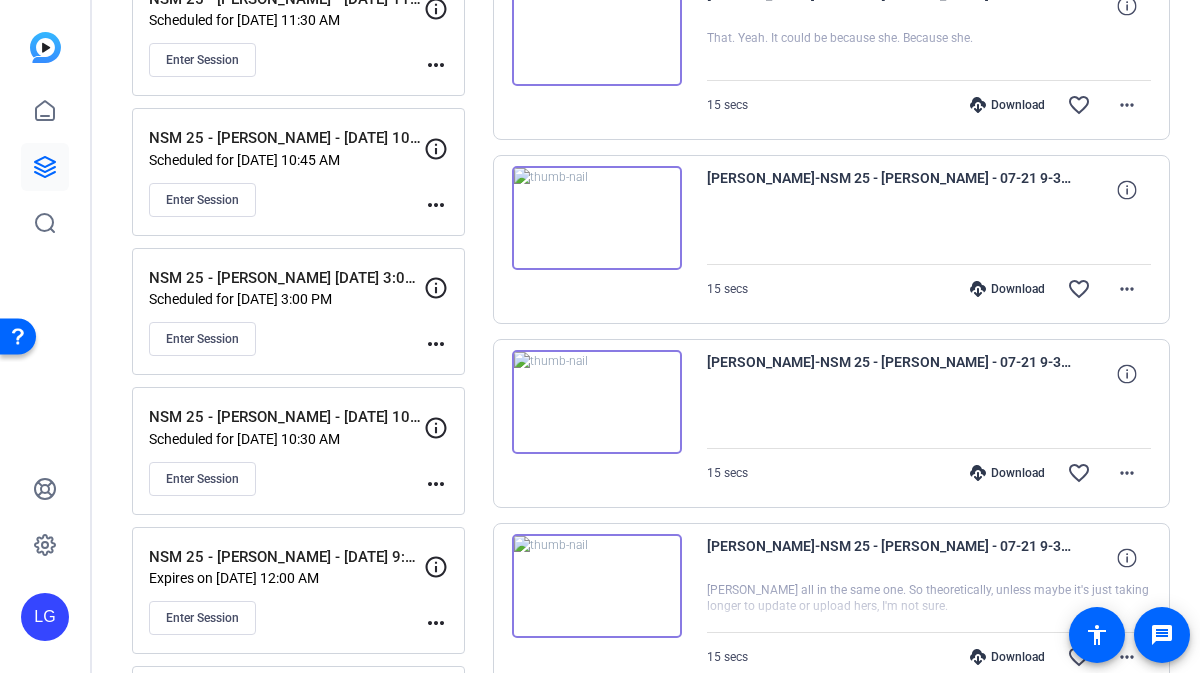 scroll, scrollTop: 0, scrollLeft: 0, axis: both 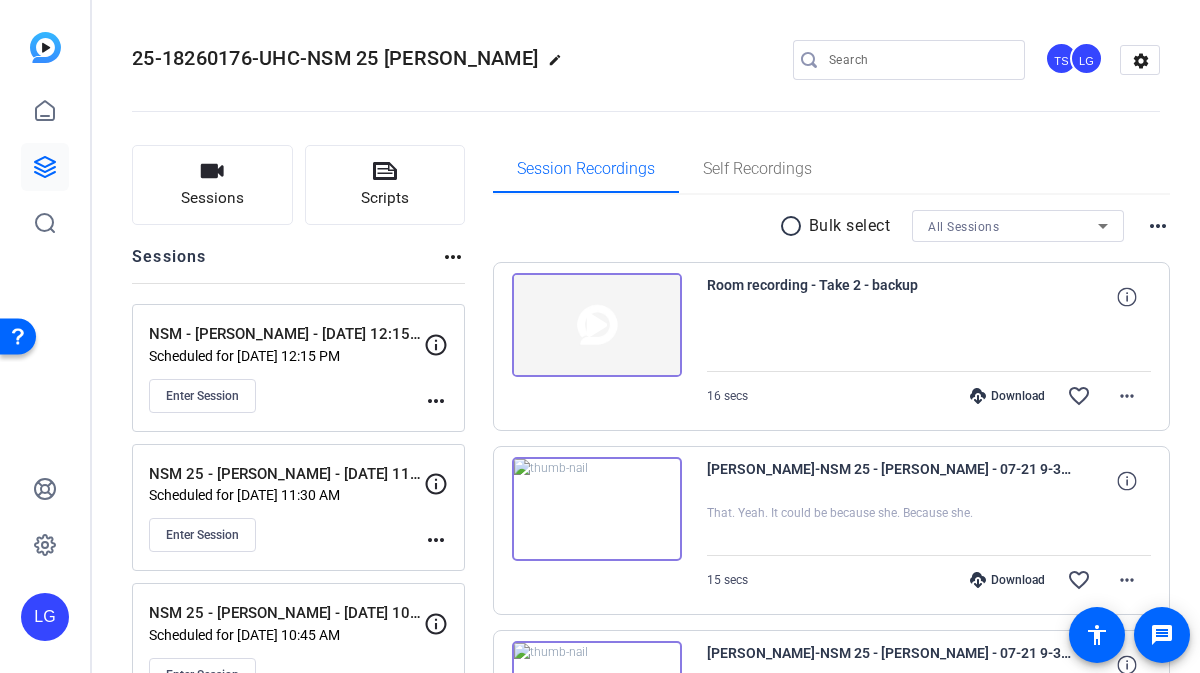 click on "radio_button_unchecked" at bounding box center (794, 226) 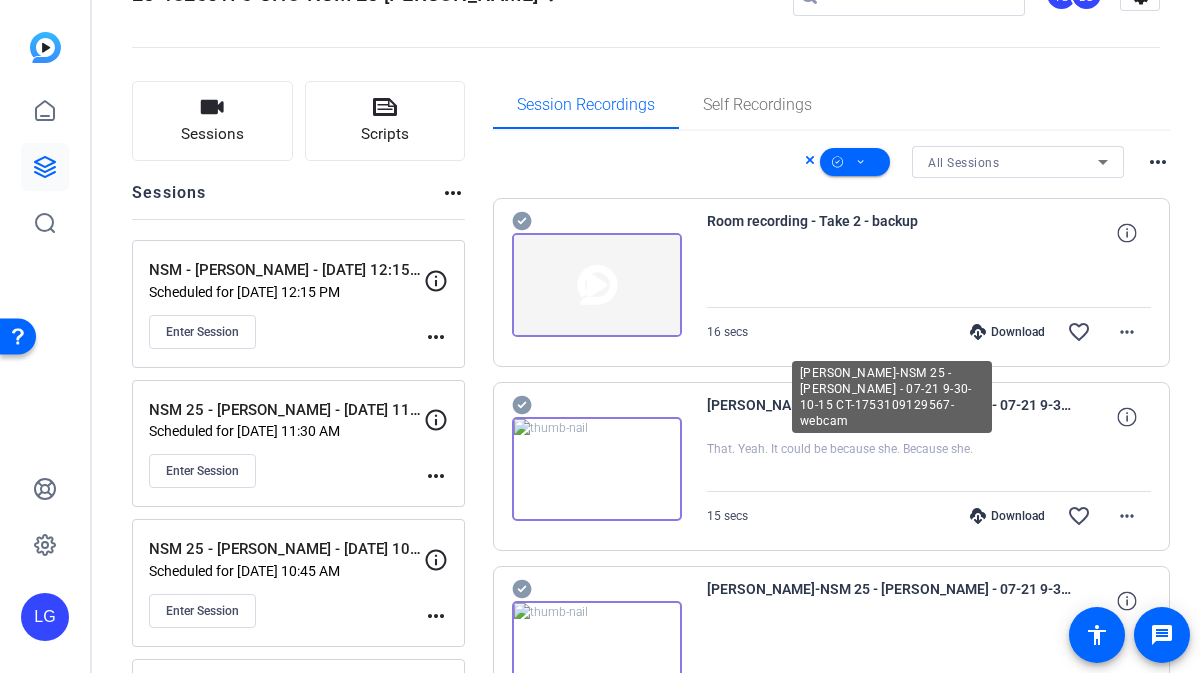 scroll, scrollTop: 66, scrollLeft: 0, axis: vertical 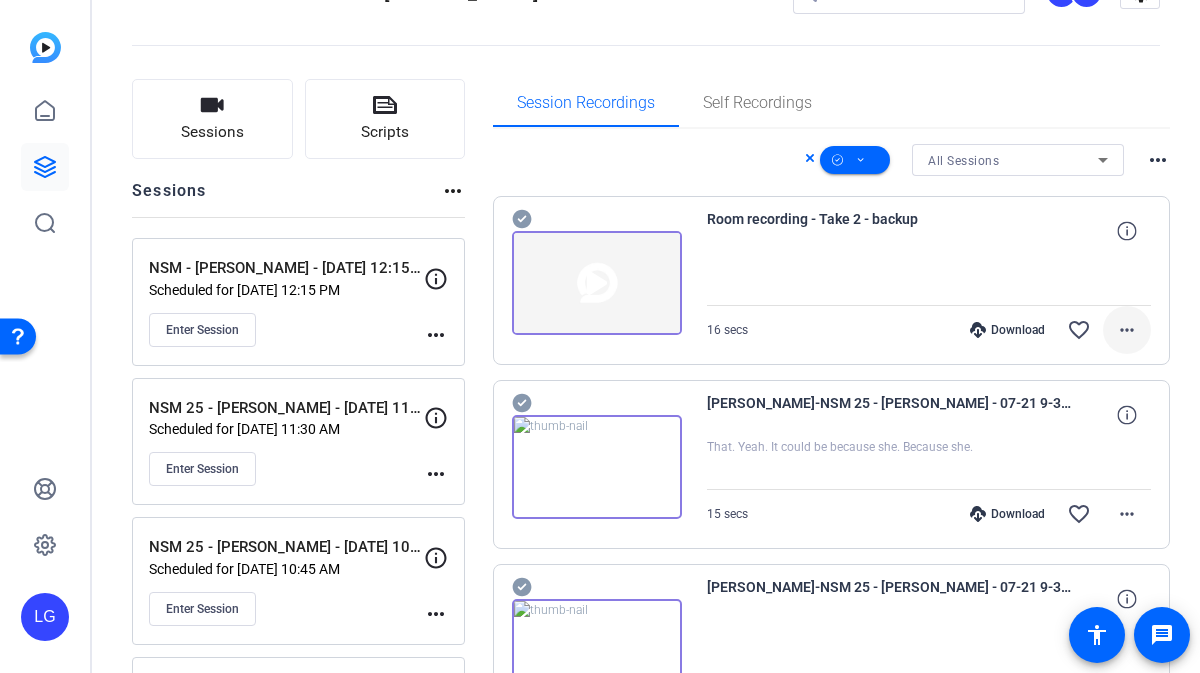 click on "more_horiz" at bounding box center (1127, 330) 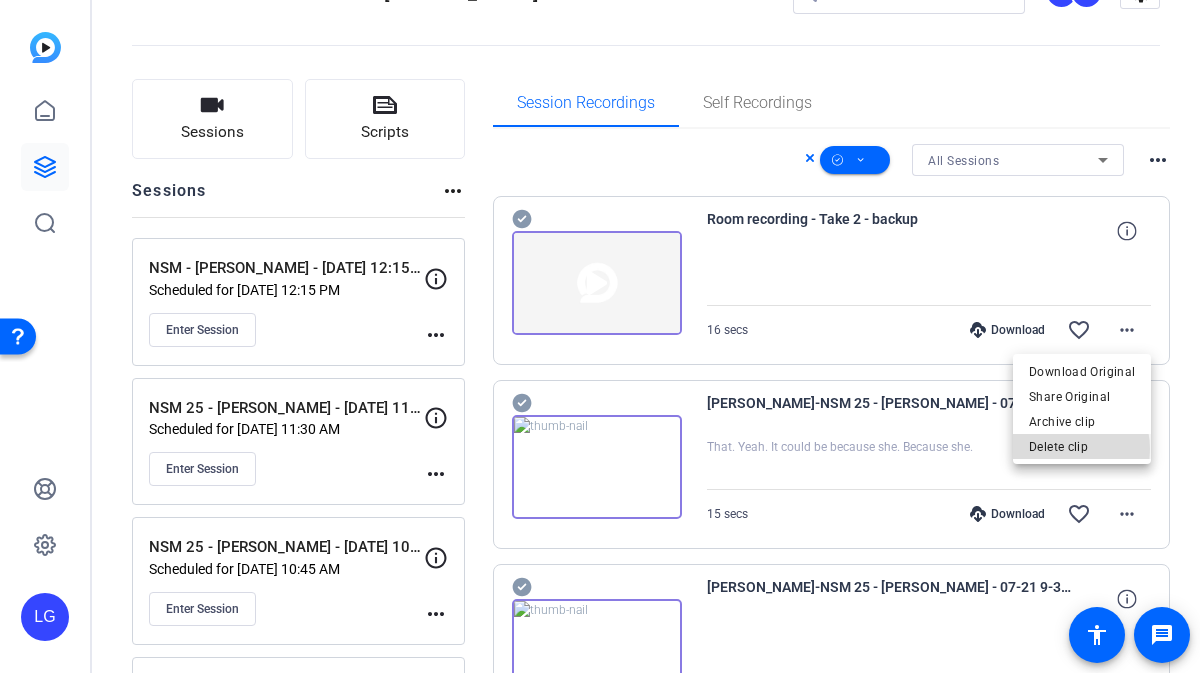 click on "Delete clip" at bounding box center [1082, 447] 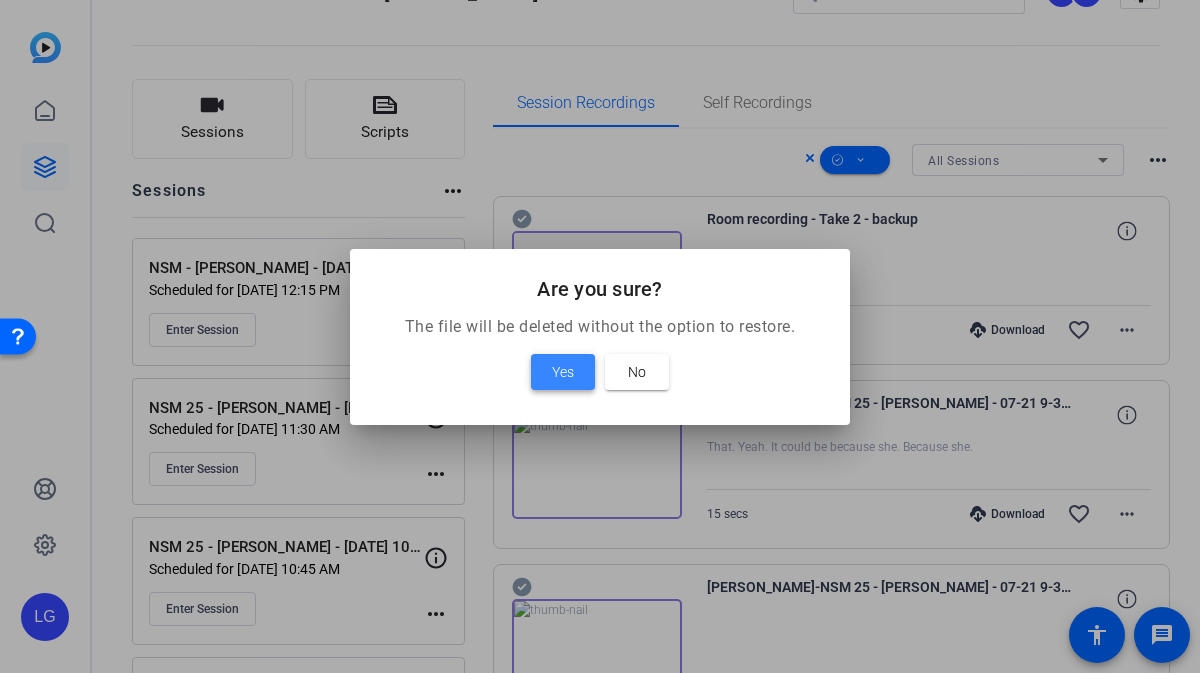 click on "Yes" at bounding box center (563, 372) 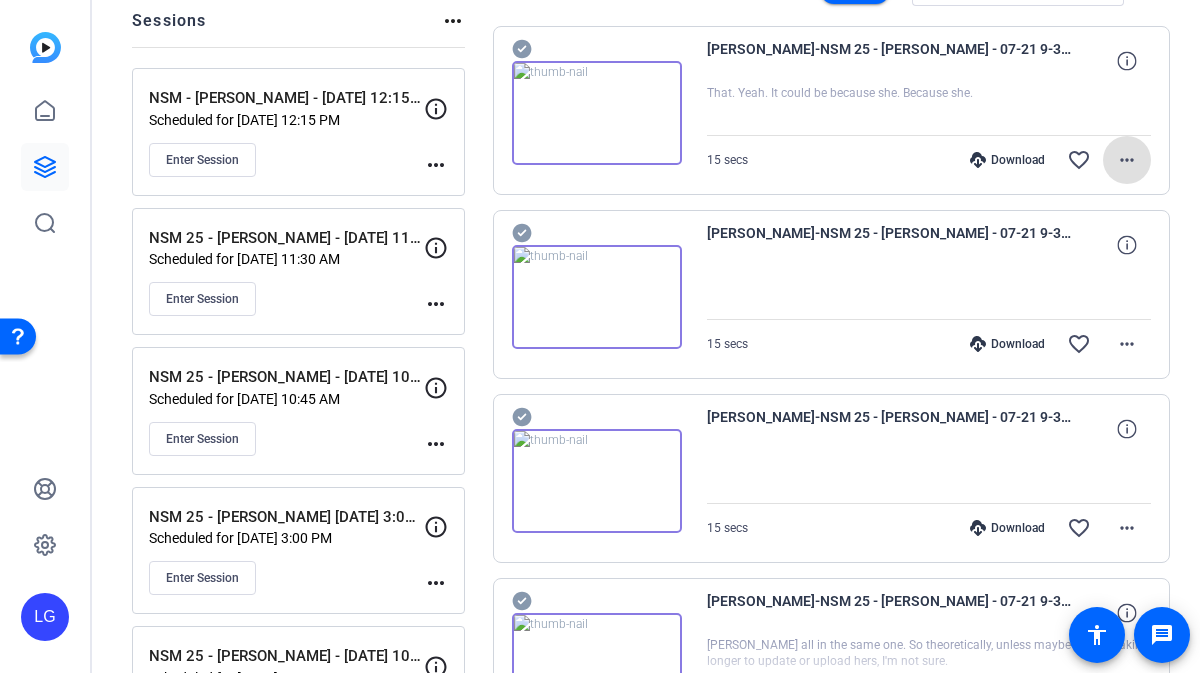 scroll, scrollTop: 203, scrollLeft: 0, axis: vertical 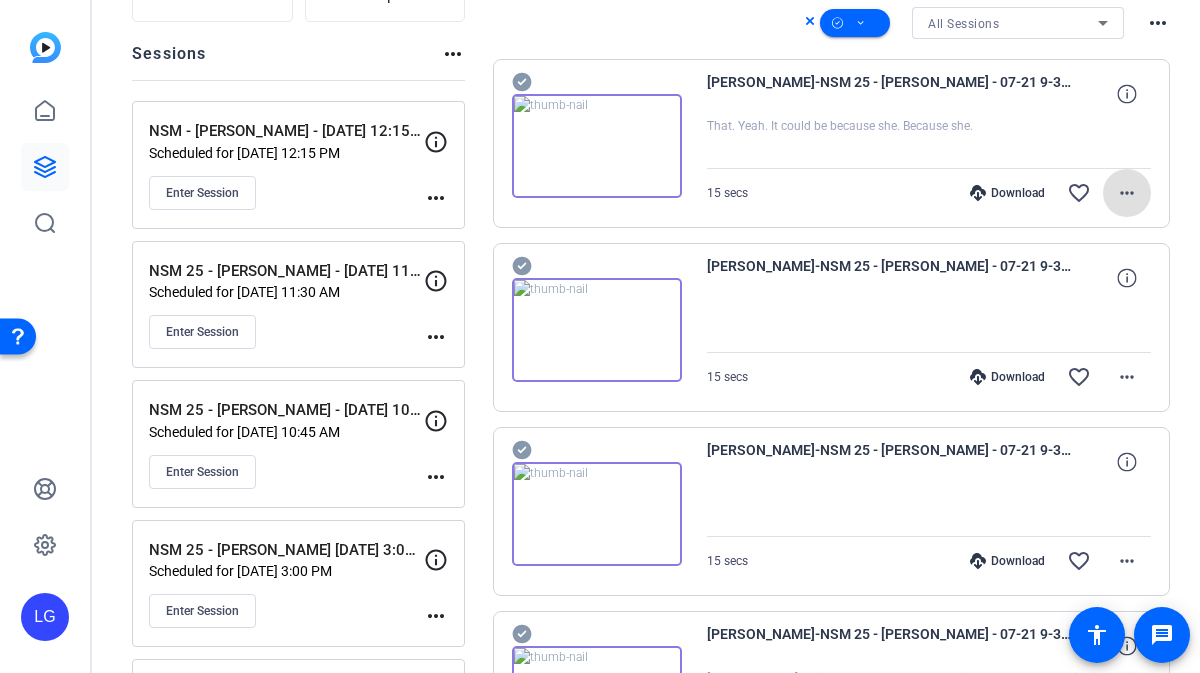 click at bounding box center [1127, 193] 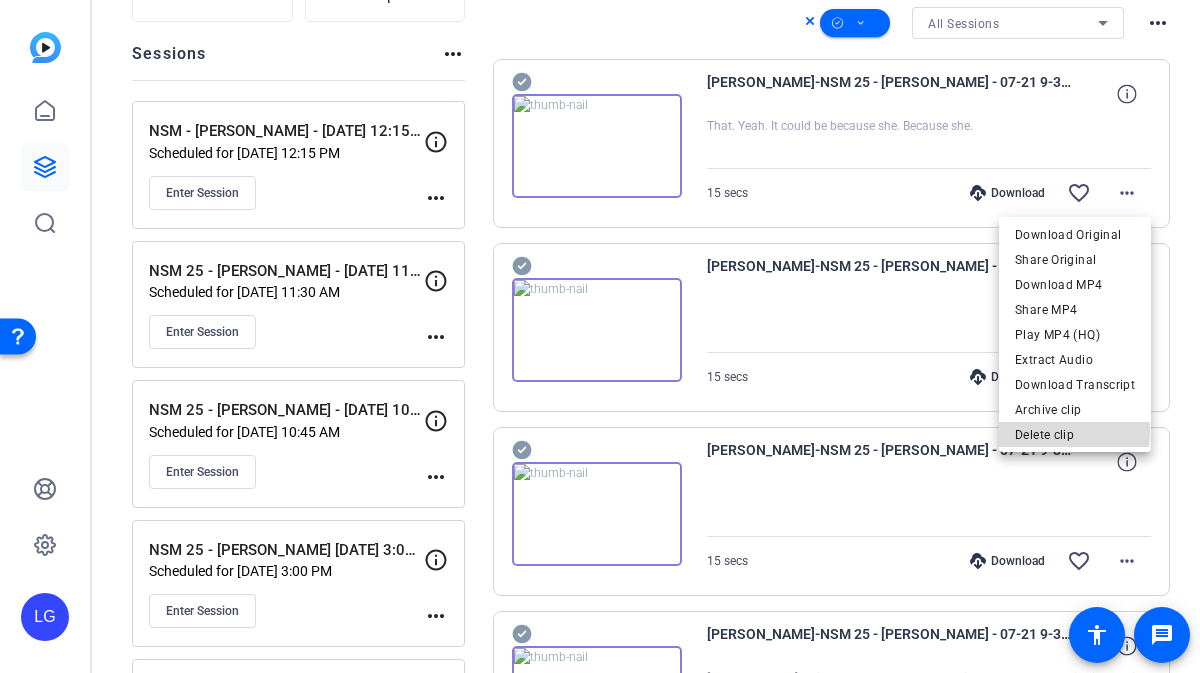 click on "Delete clip" at bounding box center [1075, 435] 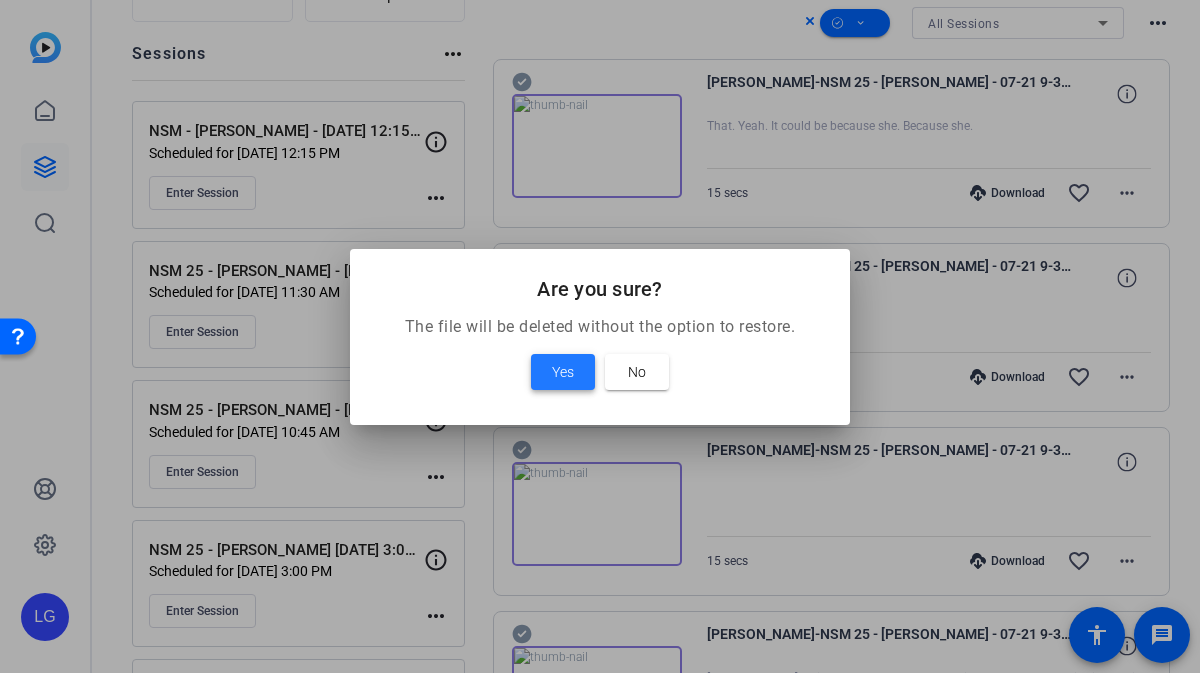 click at bounding box center [563, 372] 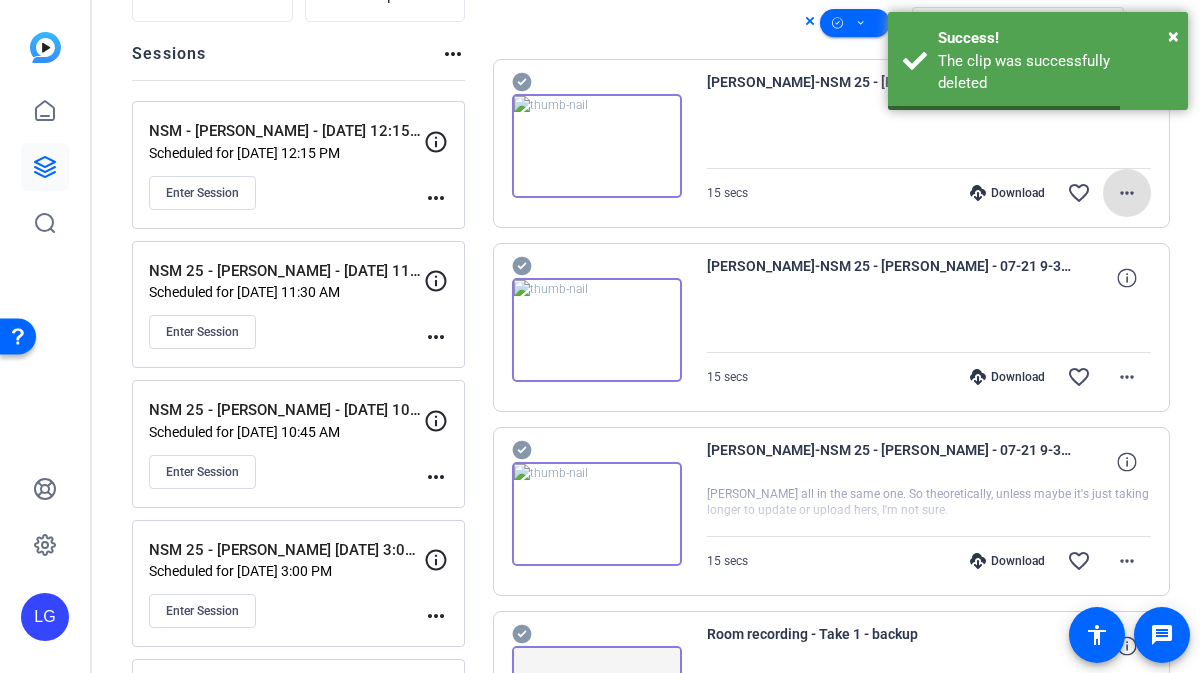 click 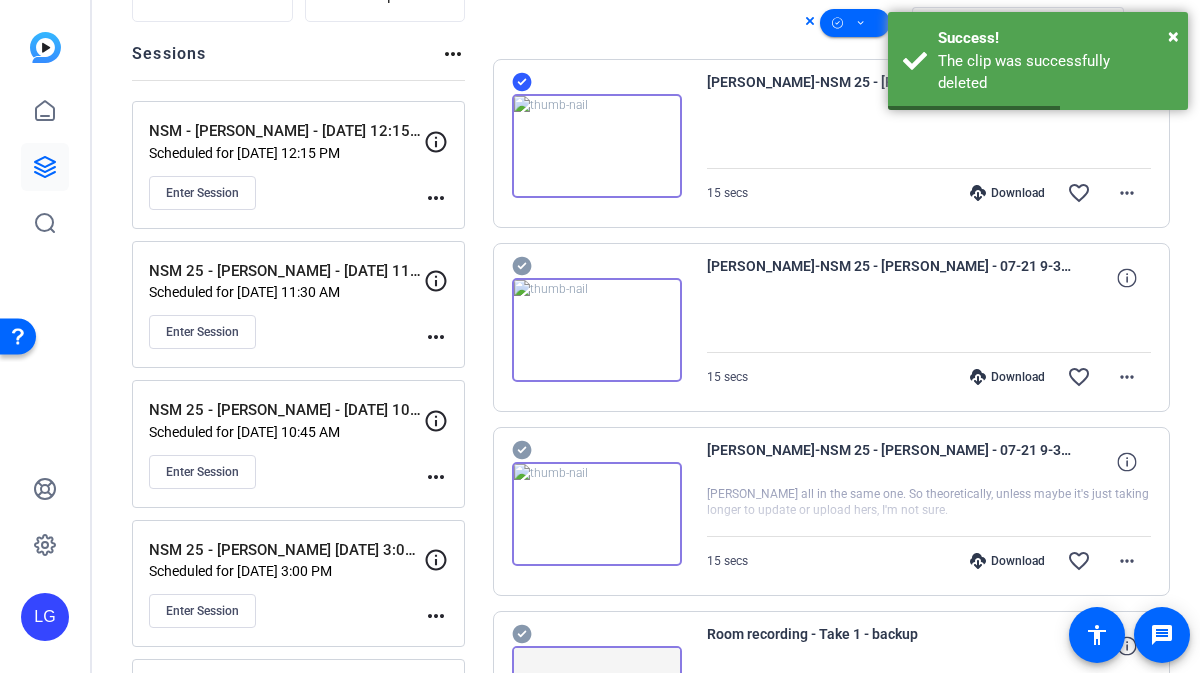 click 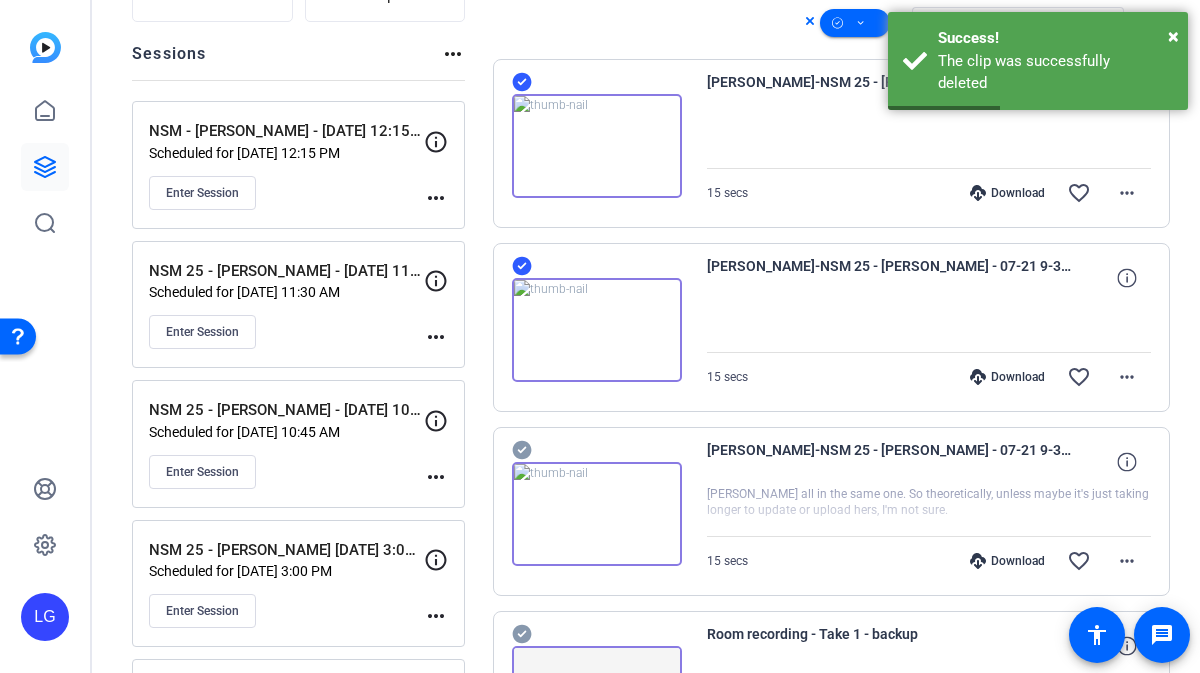click 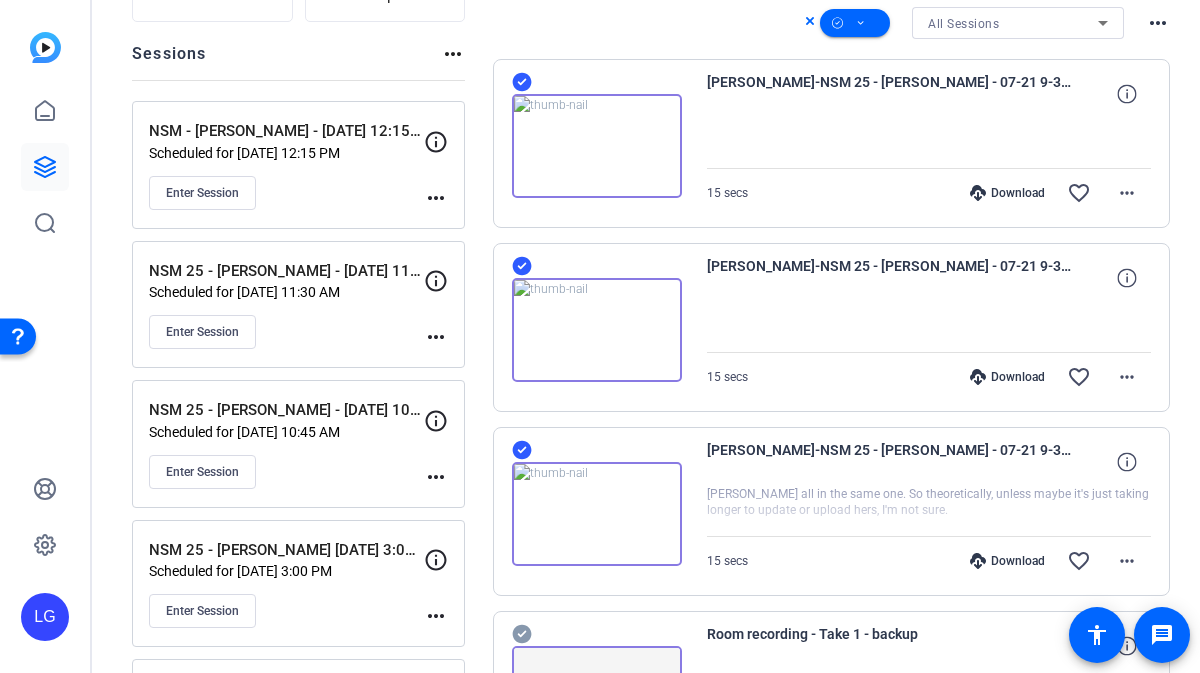 click on "more_horiz" at bounding box center (1158, 23) 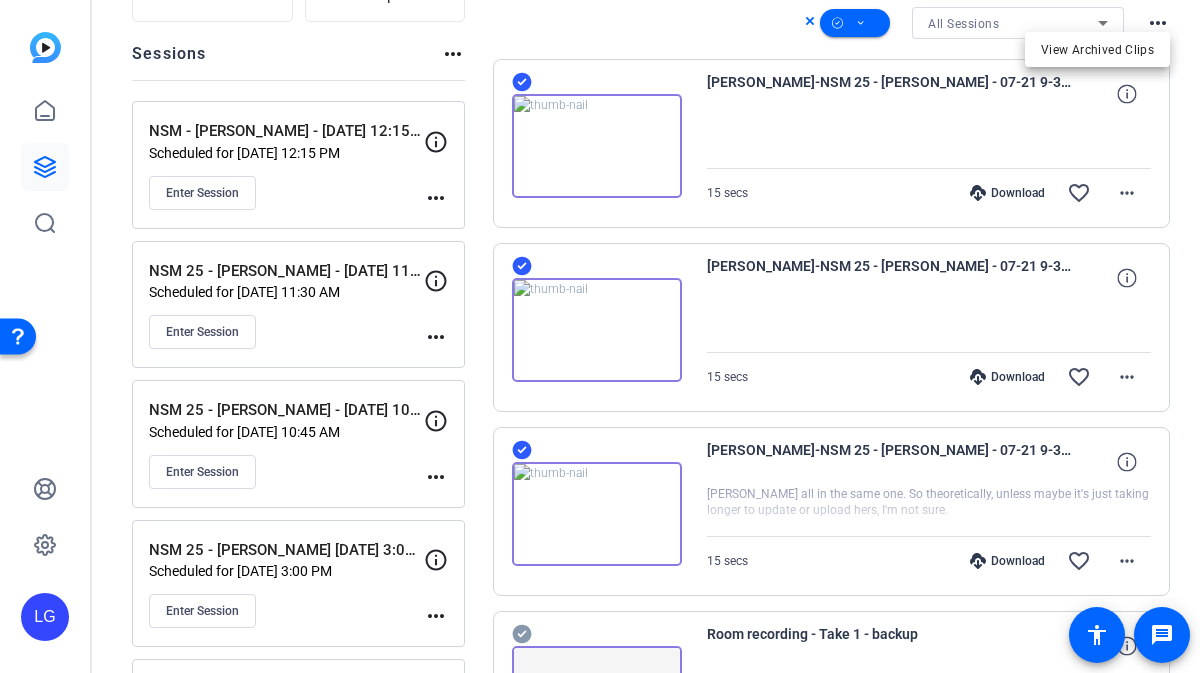 click at bounding box center [600, 336] 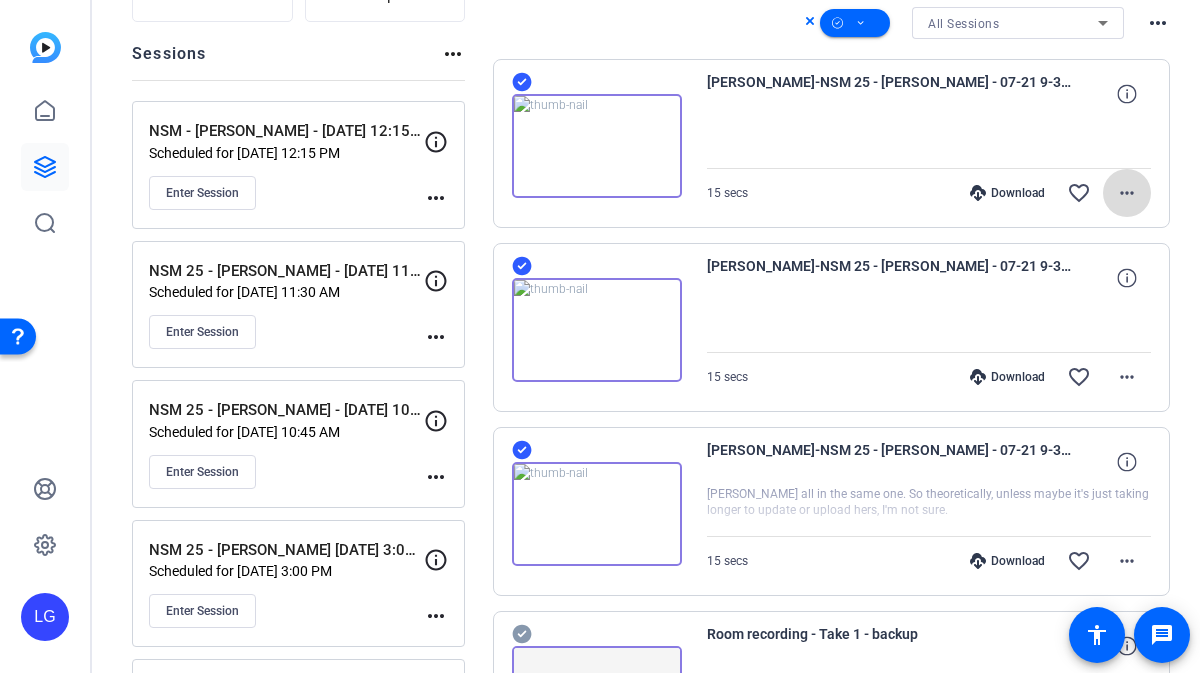 click on "more_horiz" at bounding box center [1127, 193] 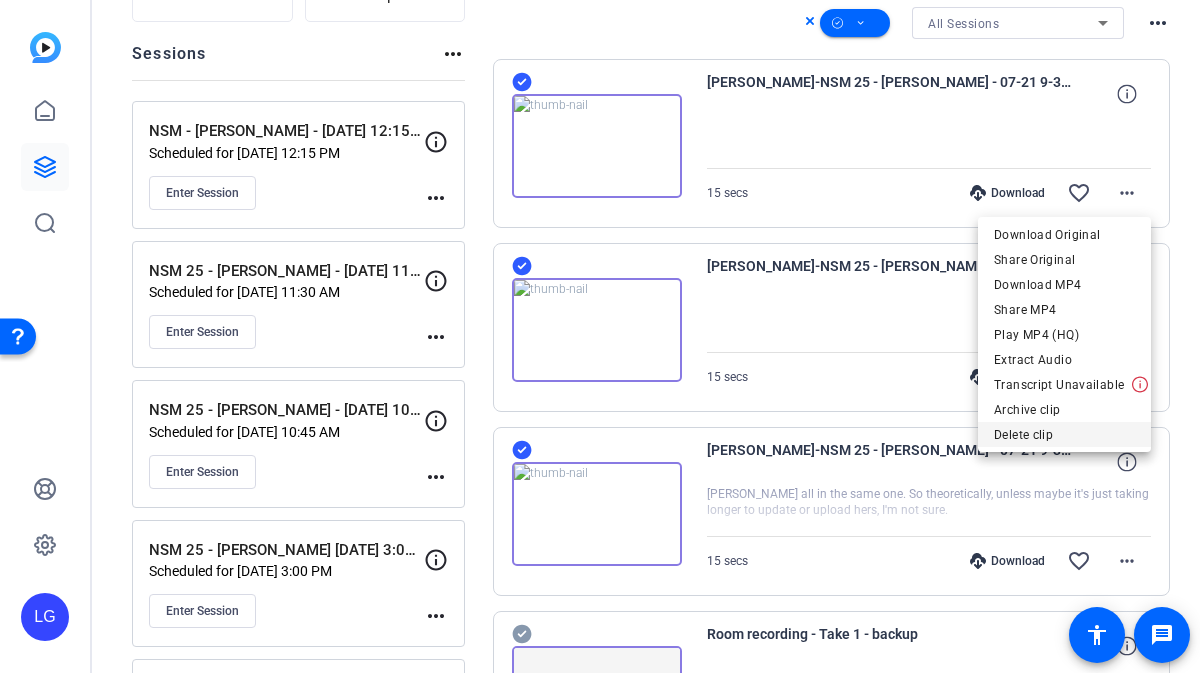 click on "Delete clip" at bounding box center [1064, 435] 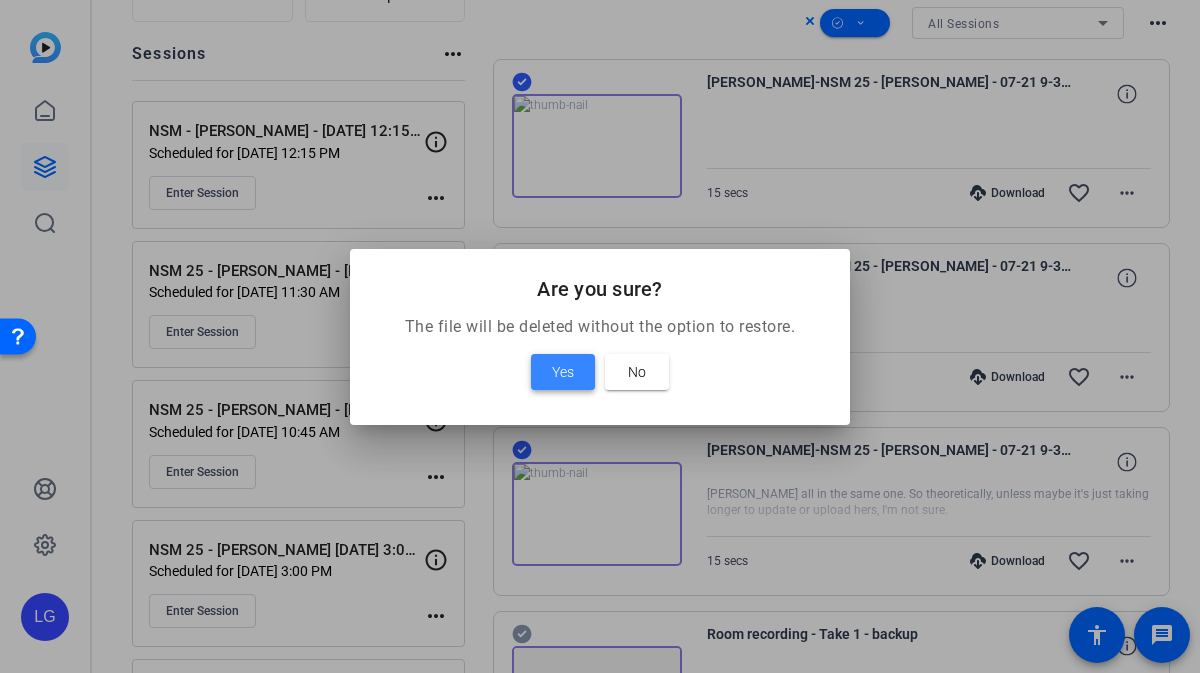 click on "Yes" at bounding box center (563, 372) 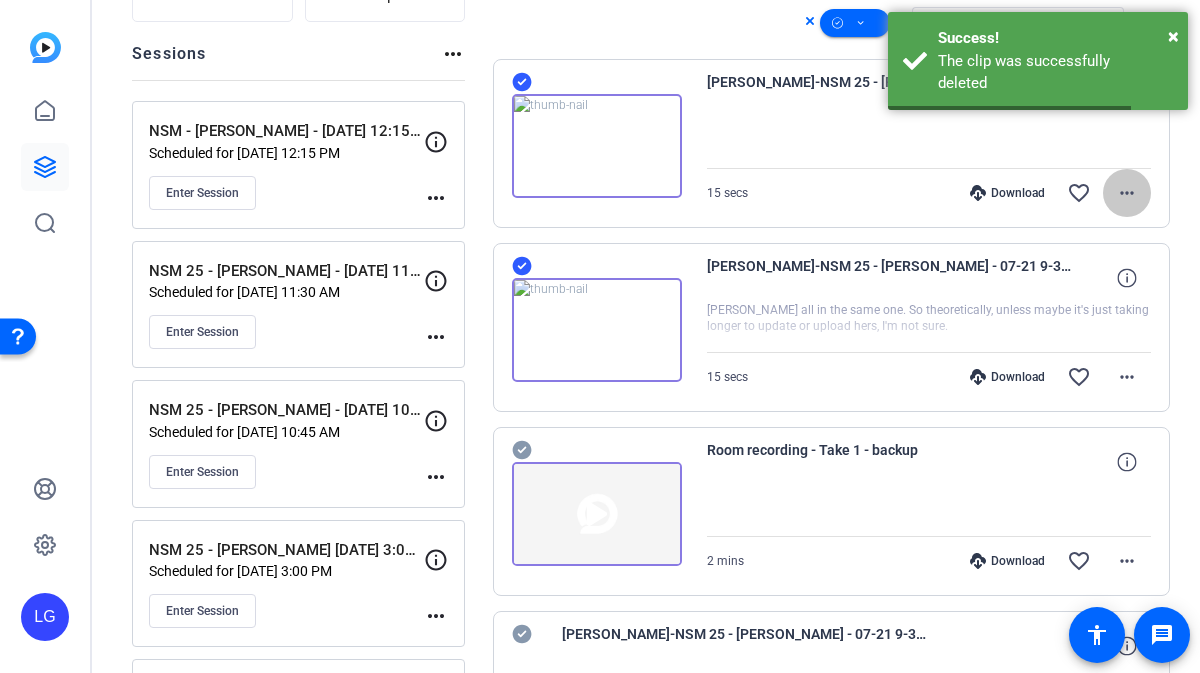 click on "more_horiz" at bounding box center (1127, 193) 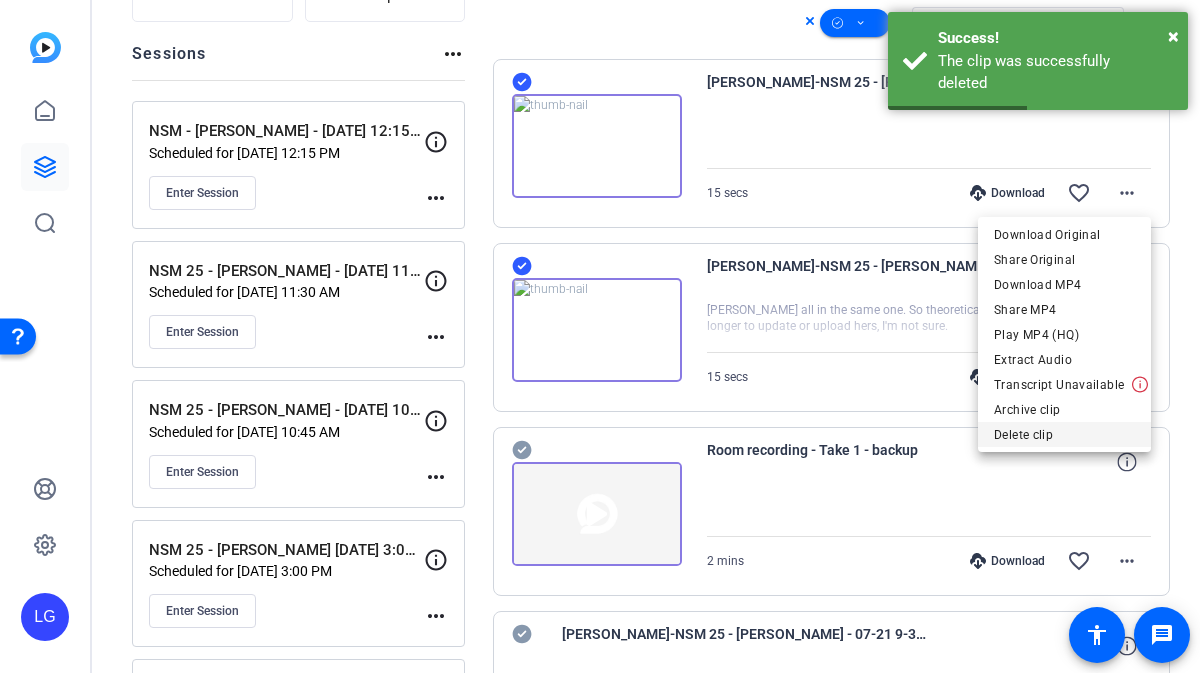 click on "Delete clip" at bounding box center (1064, 435) 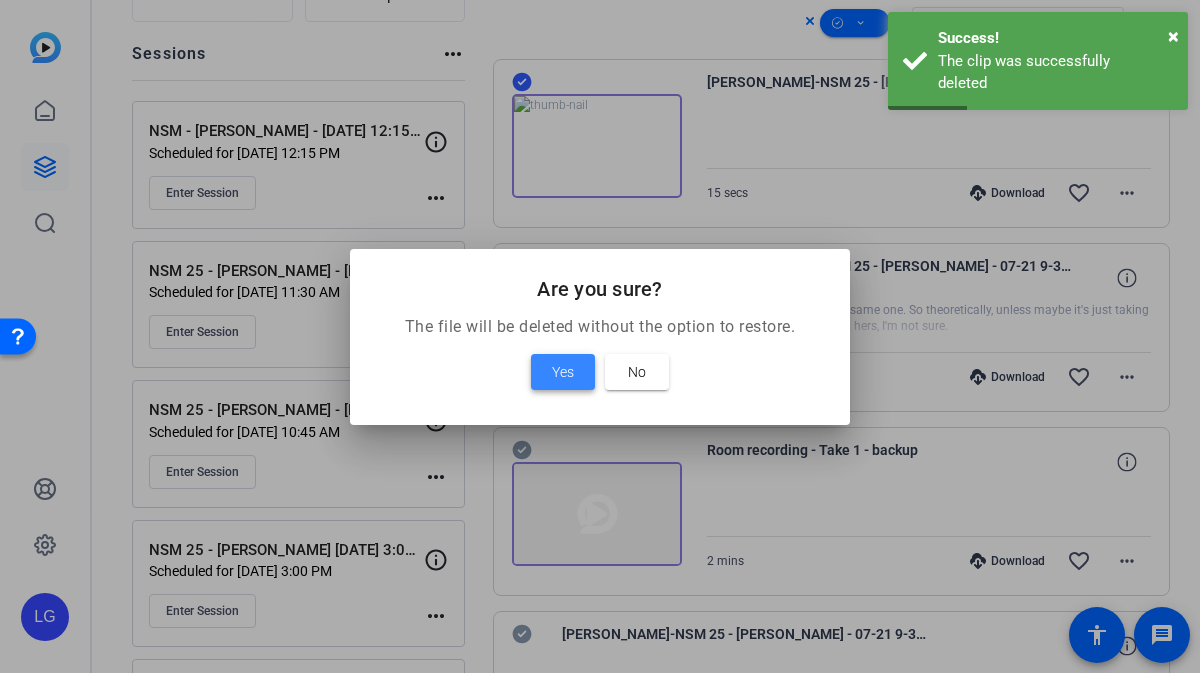 click at bounding box center [563, 372] 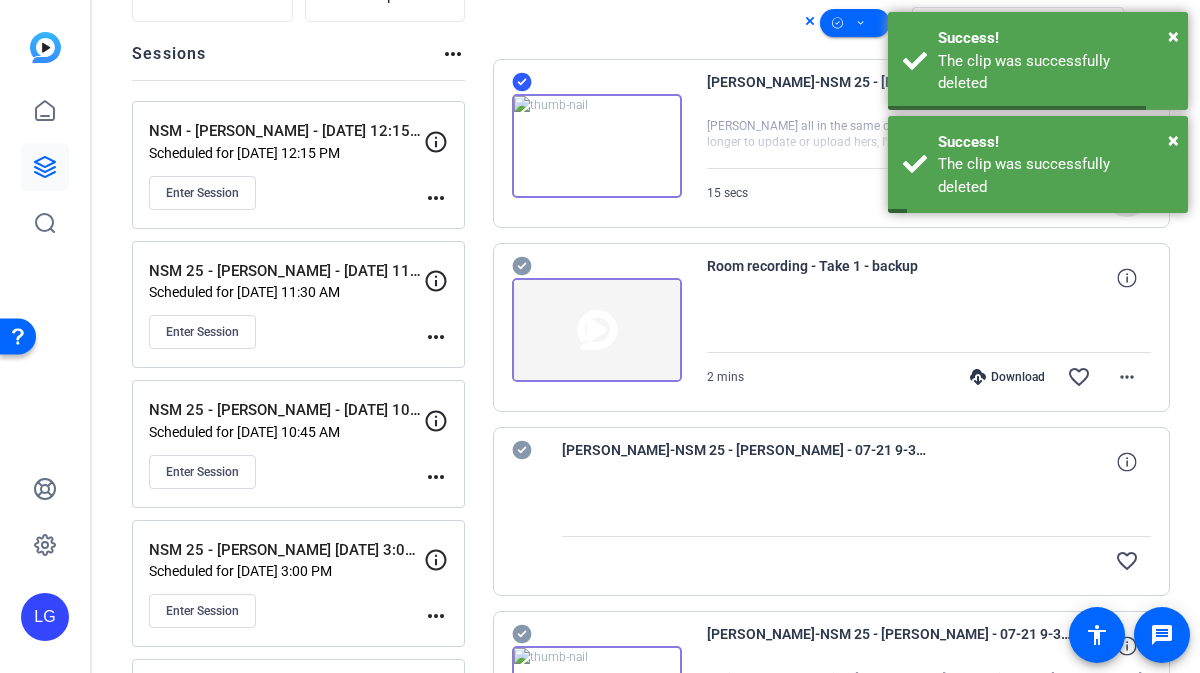 click on "more_horiz" at bounding box center (1127, 193) 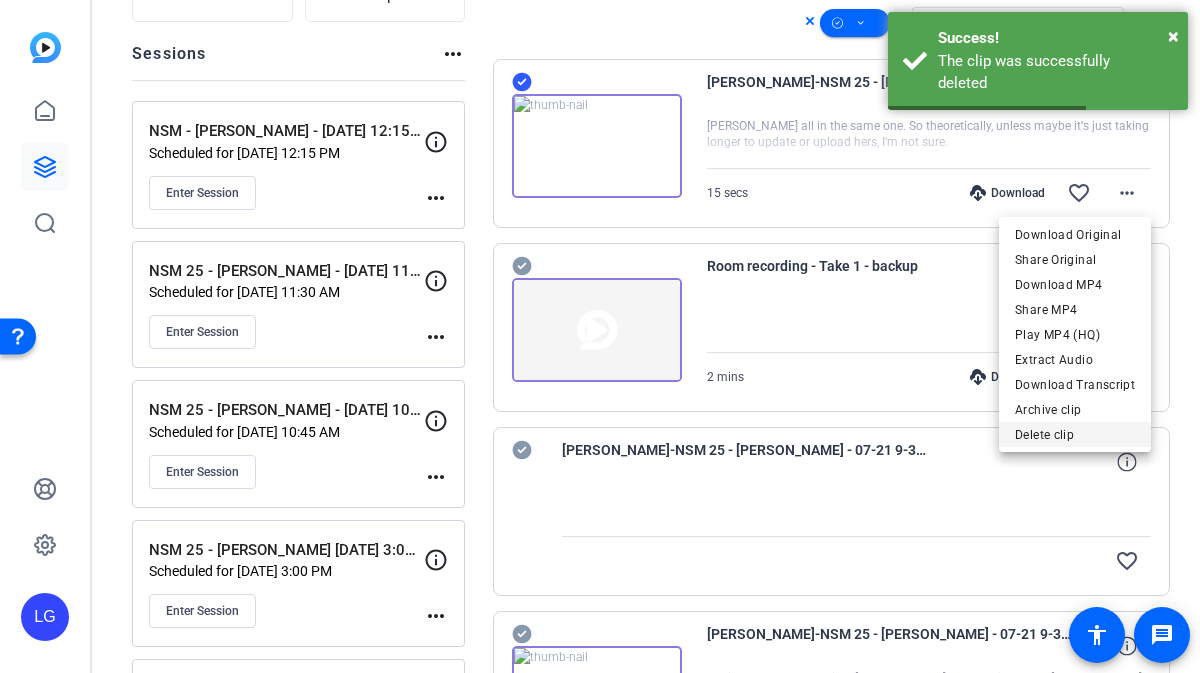 click on "Delete clip" at bounding box center [1075, 435] 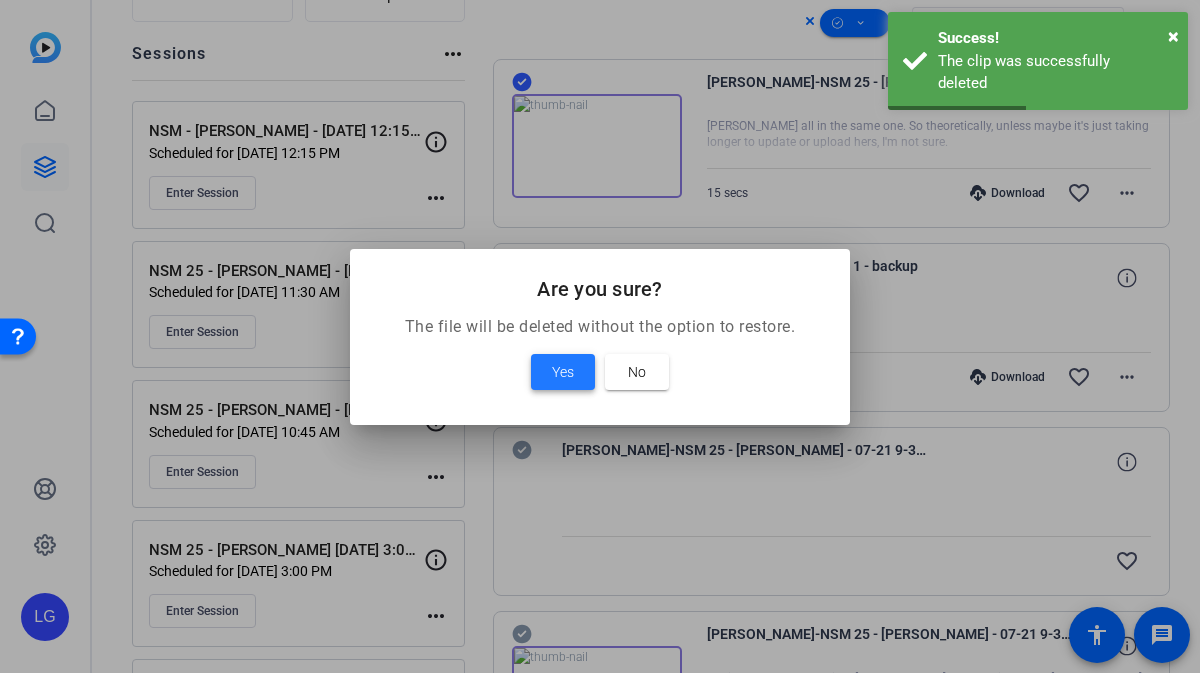 click at bounding box center (563, 372) 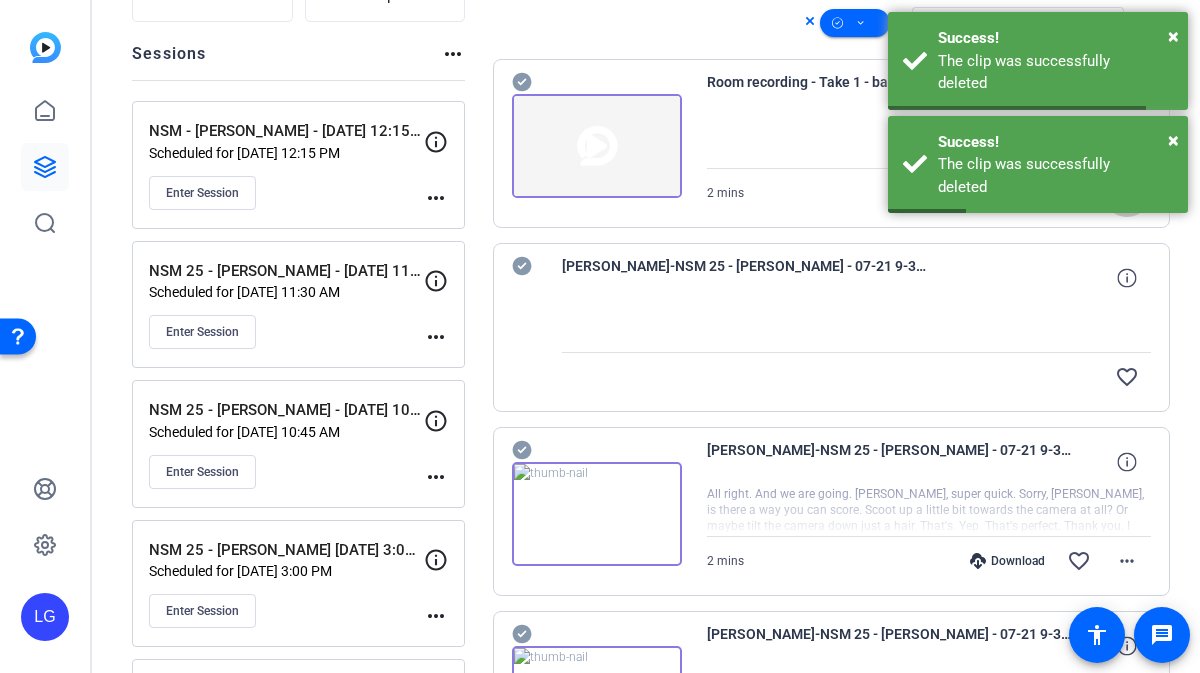 click on "more_horiz" at bounding box center [1127, 193] 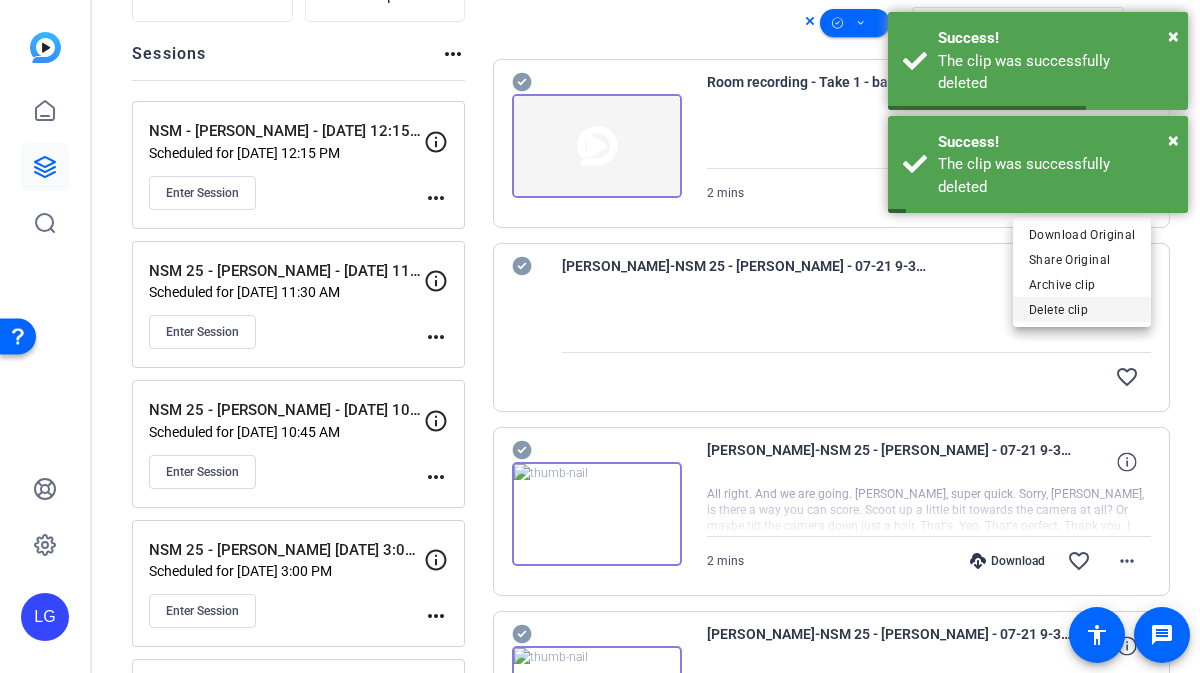click on "Delete clip" at bounding box center [1082, 310] 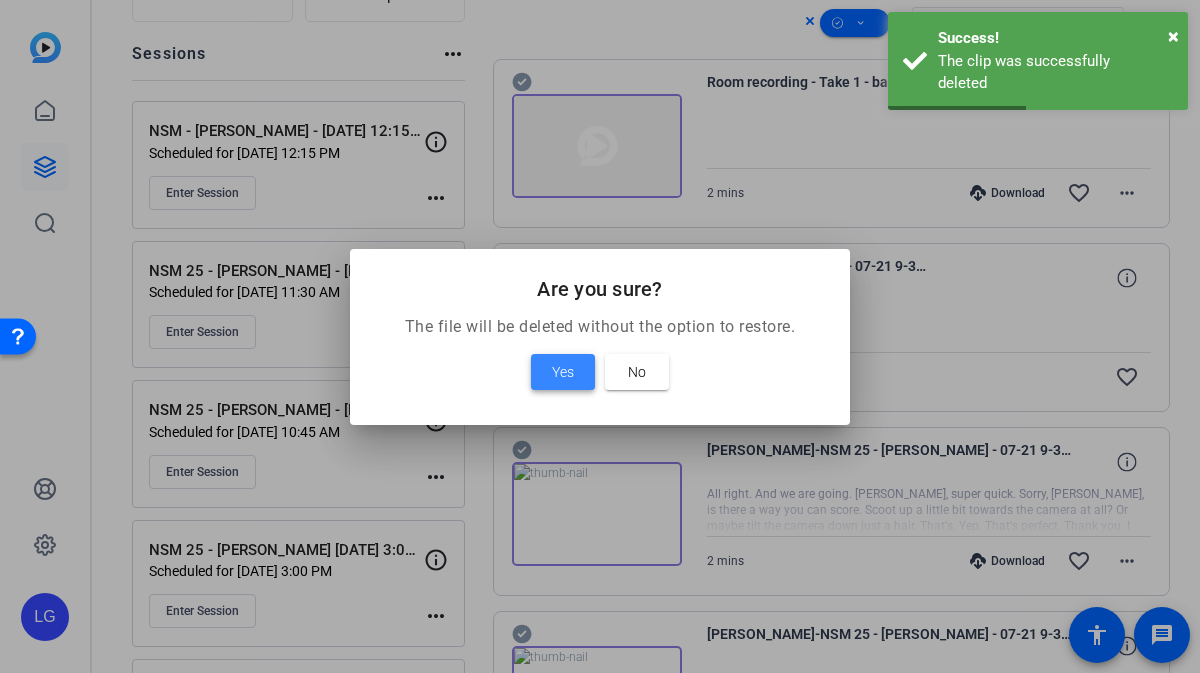 click at bounding box center (563, 372) 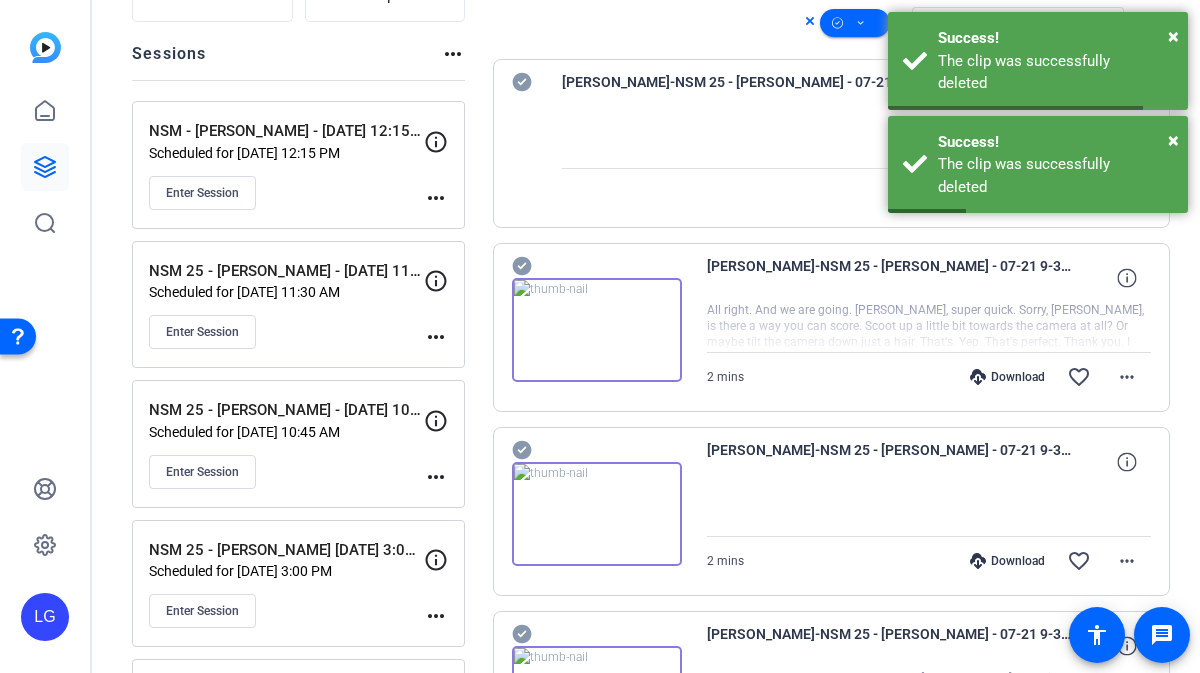 click at bounding box center (857, 143) 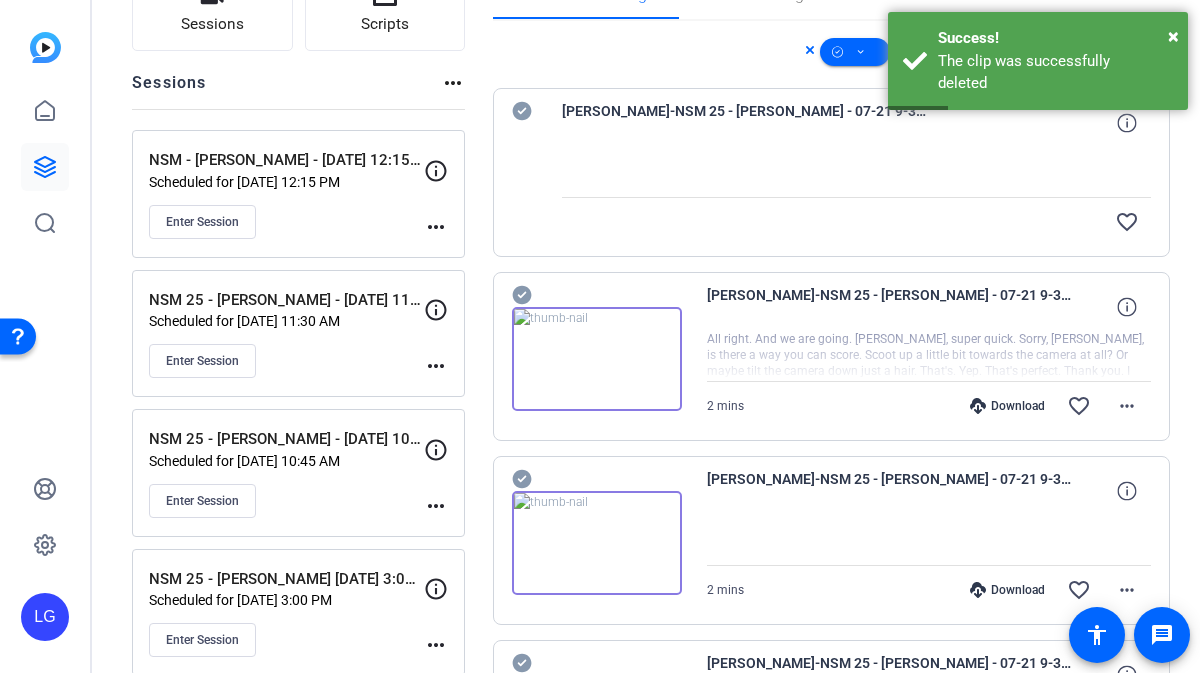 scroll, scrollTop: 175, scrollLeft: 0, axis: vertical 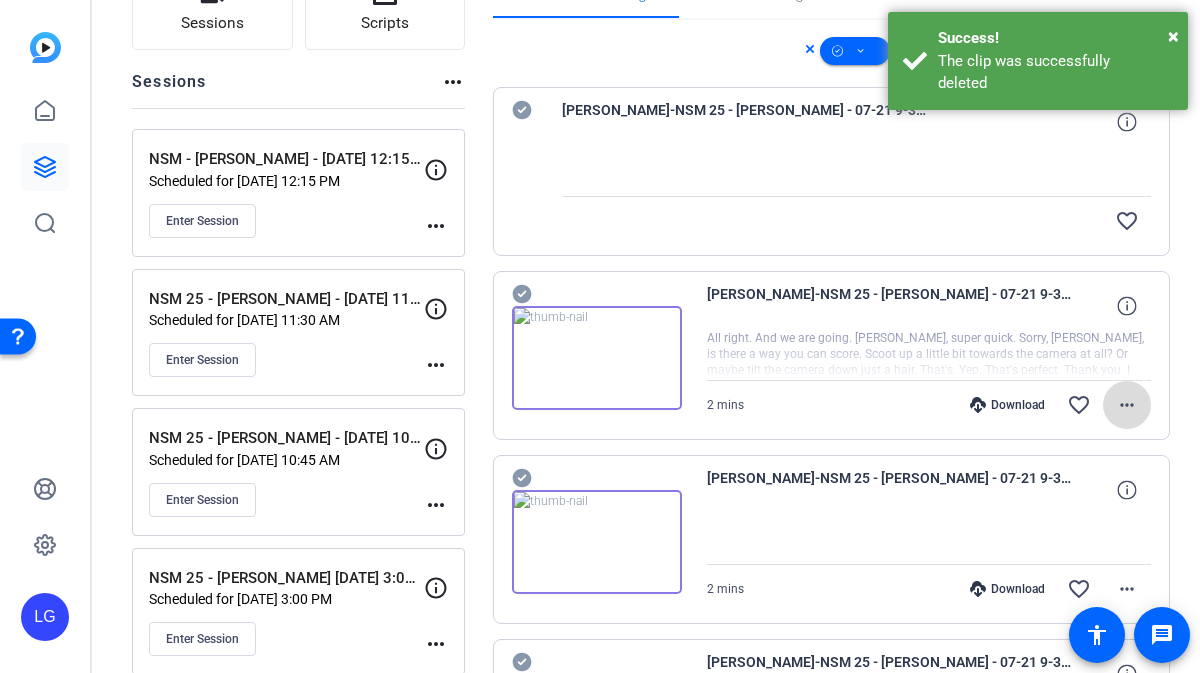 click on "more_horiz" at bounding box center (1127, 405) 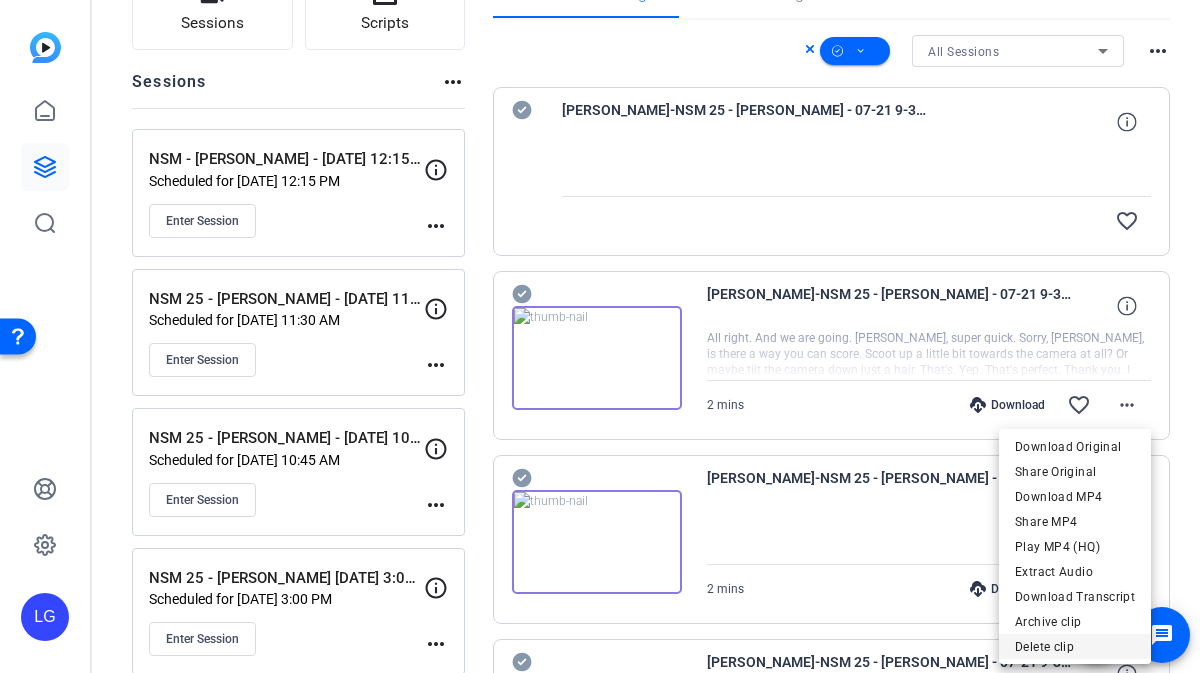 click on "Delete clip" at bounding box center (1075, 647) 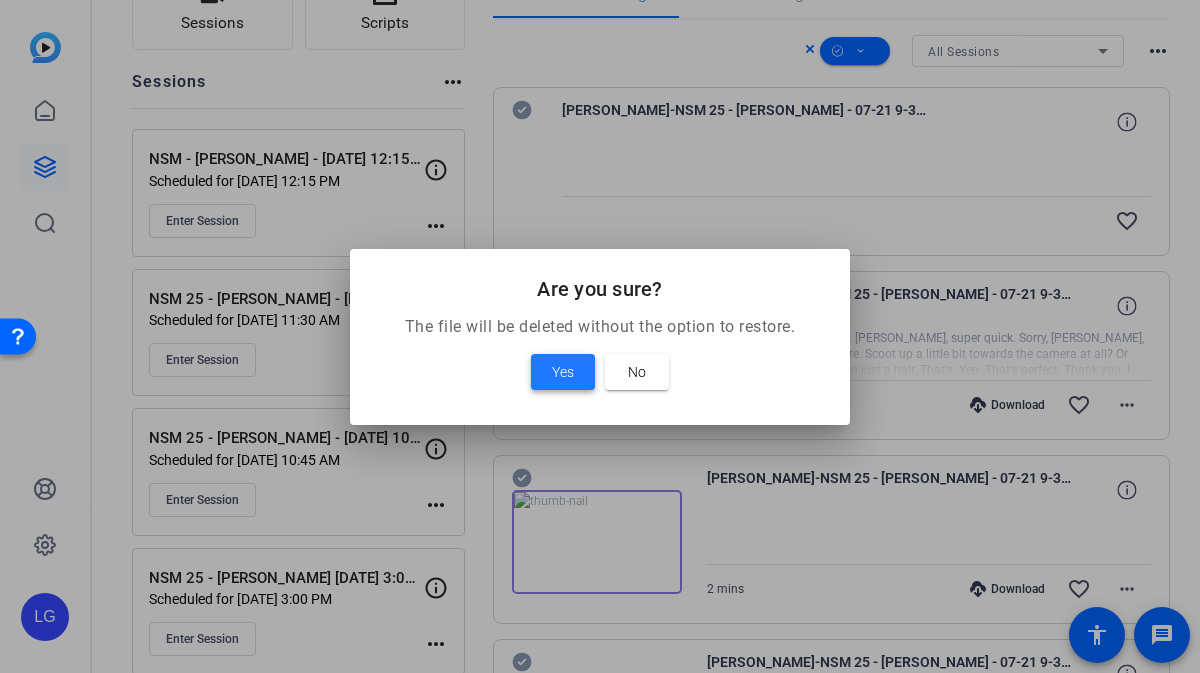 click at bounding box center [563, 372] 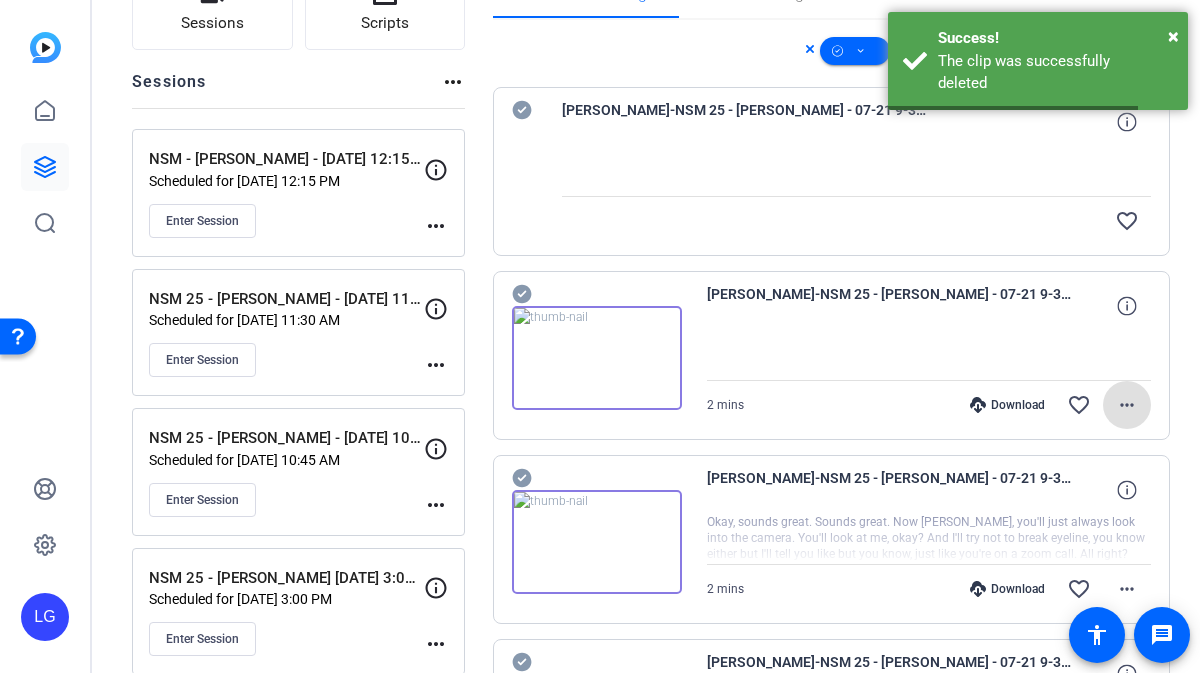 click on "more_horiz" at bounding box center (1127, 405) 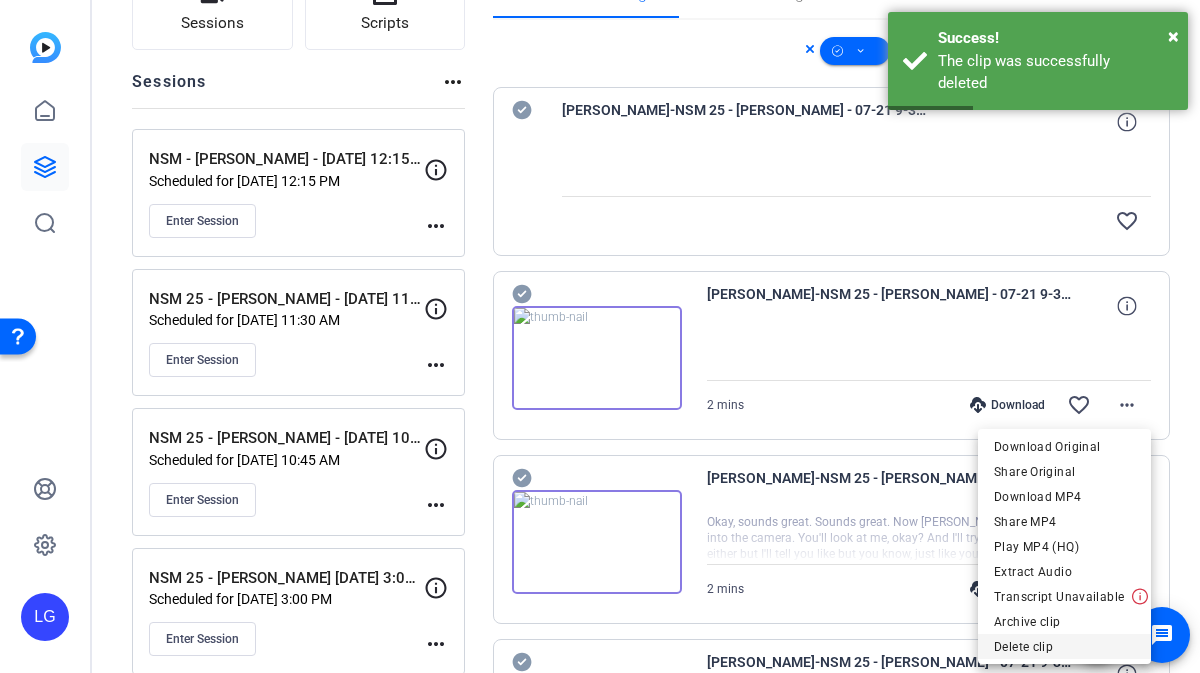 click on "Delete clip" at bounding box center [1064, 647] 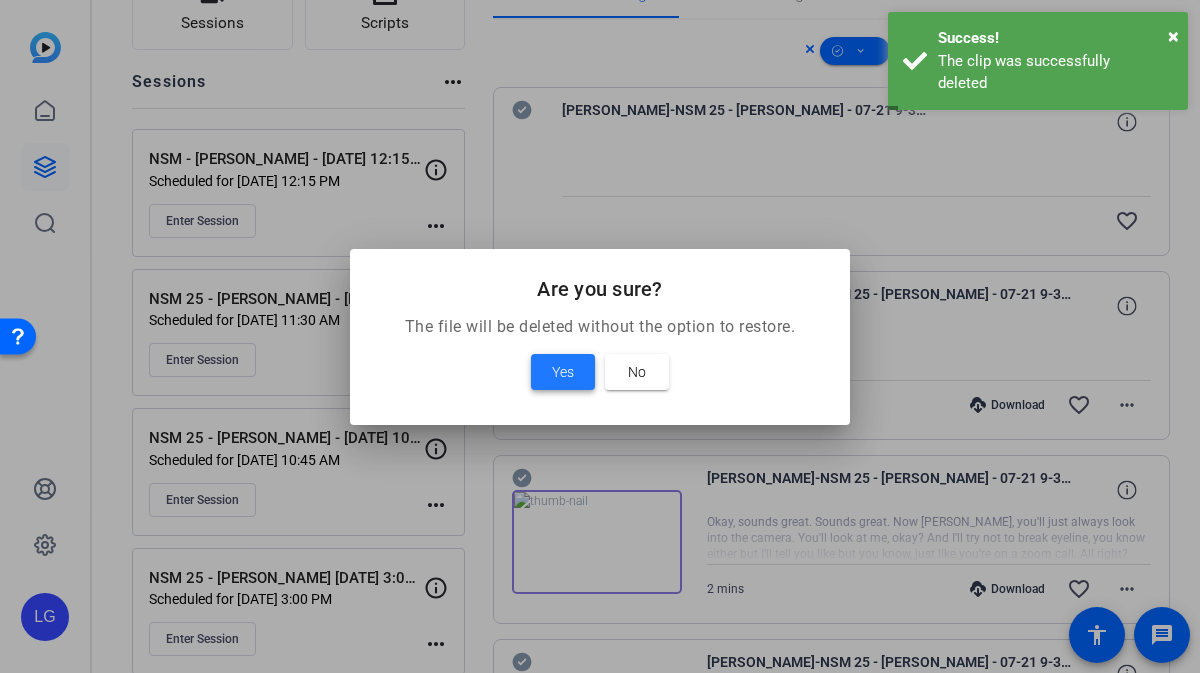 click on "Yes" at bounding box center (563, 372) 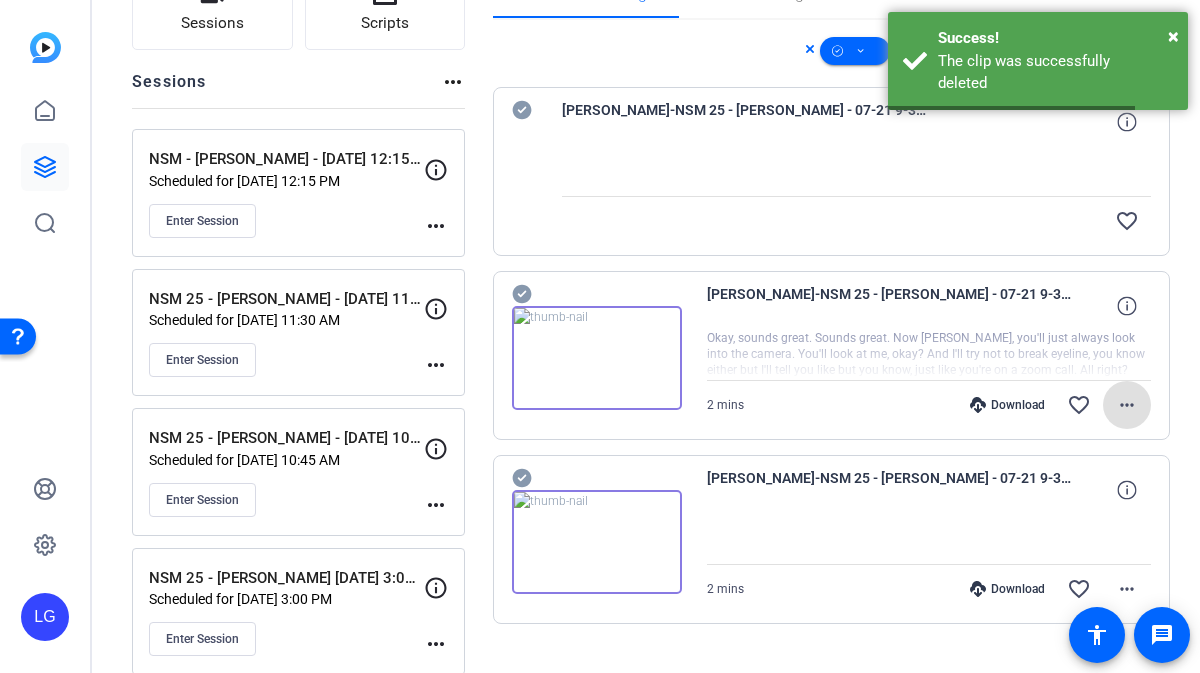 click on "more_horiz" at bounding box center (1127, 405) 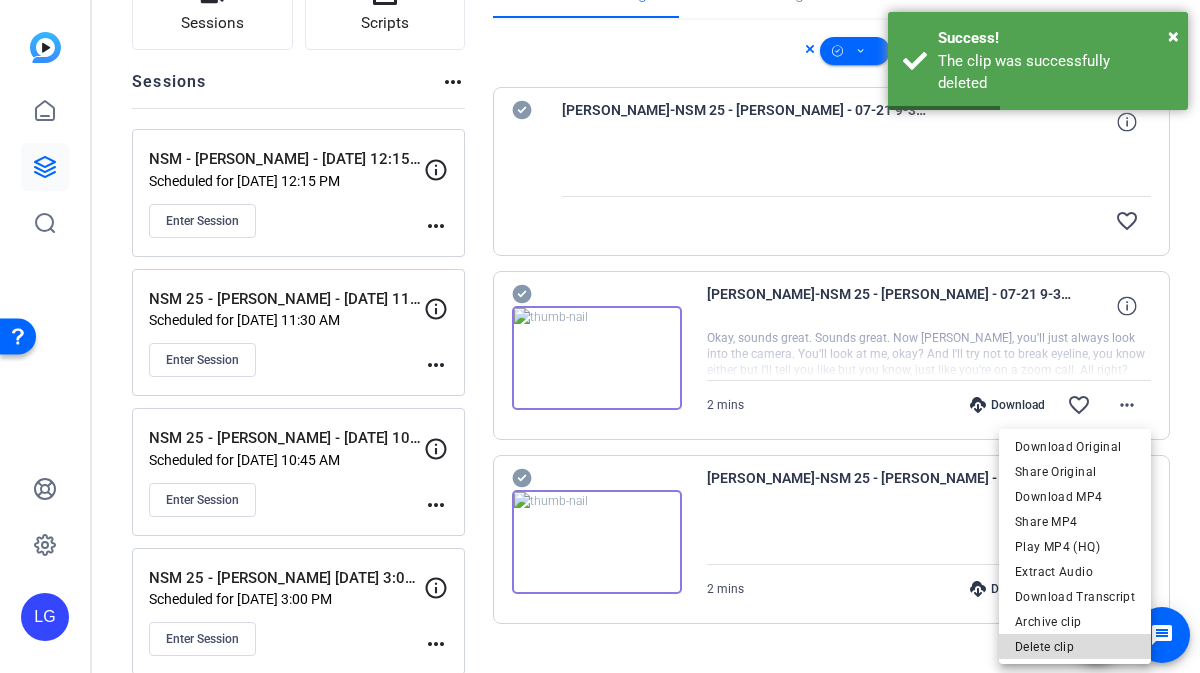click on "Delete clip" at bounding box center (1075, 647) 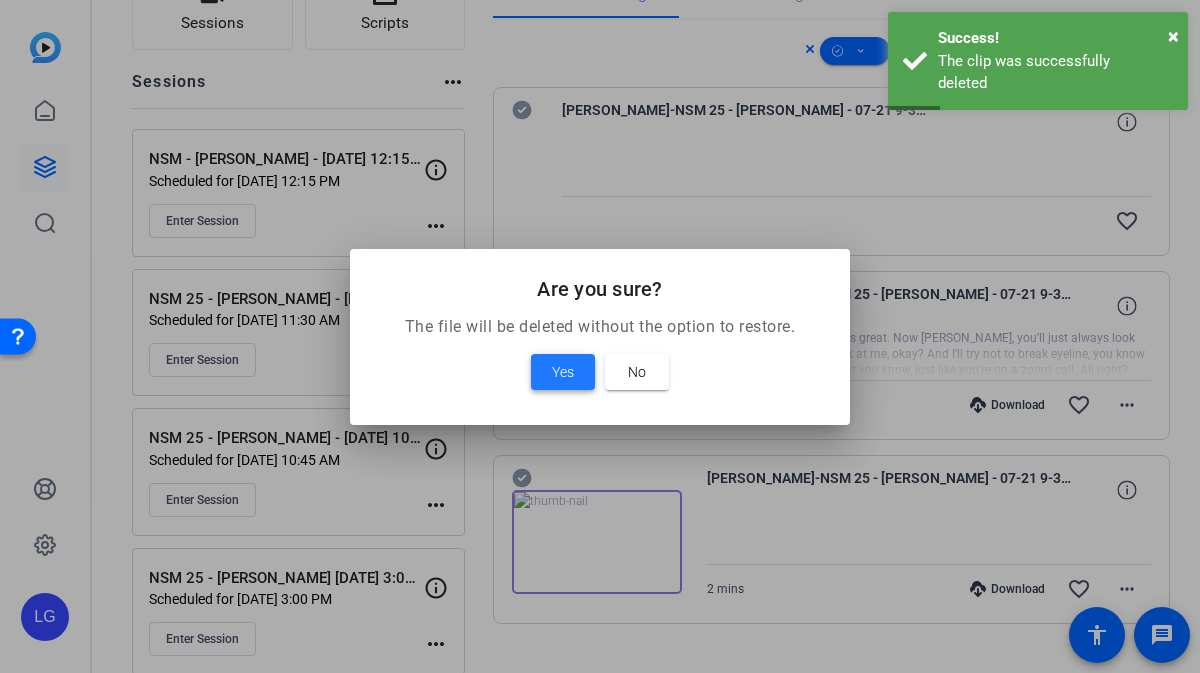 click on "Yes" at bounding box center [563, 372] 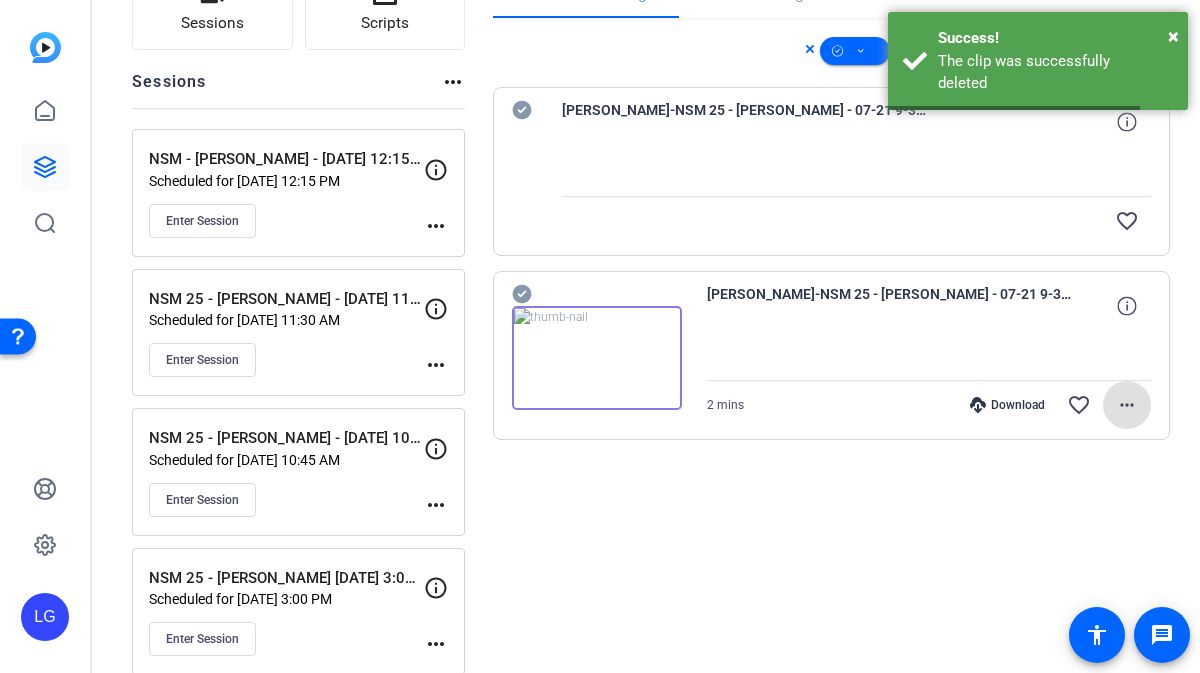 click on "more_horiz" at bounding box center [1127, 405] 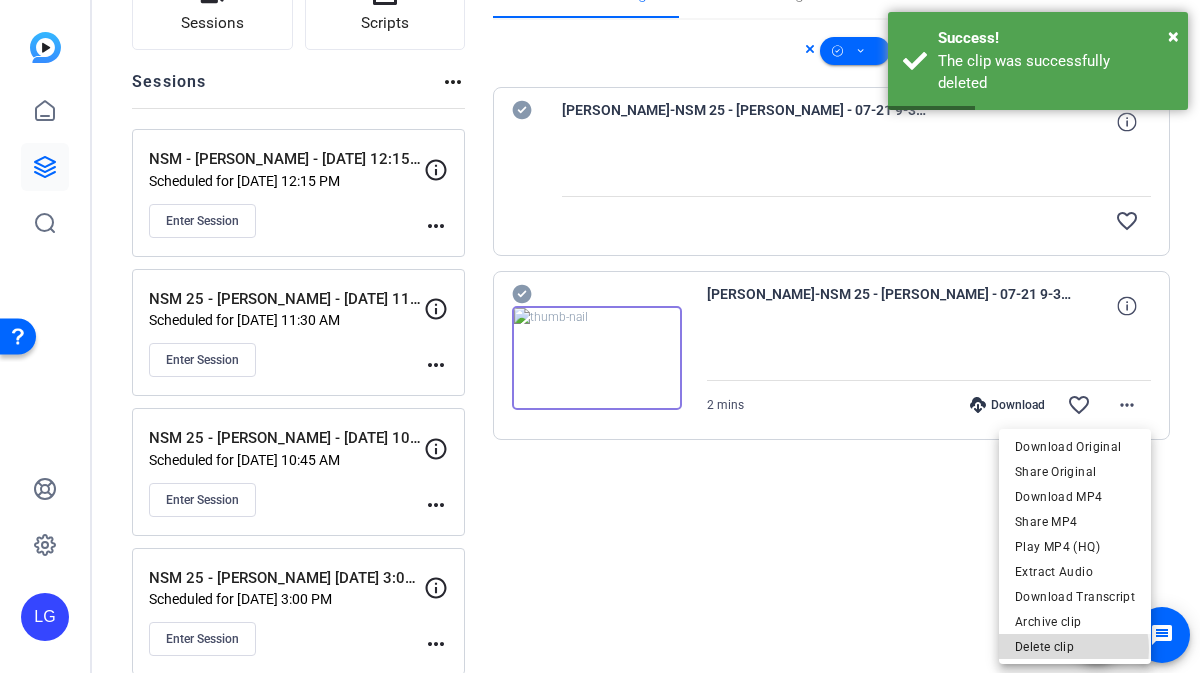 click on "Delete clip" at bounding box center (1075, 647) 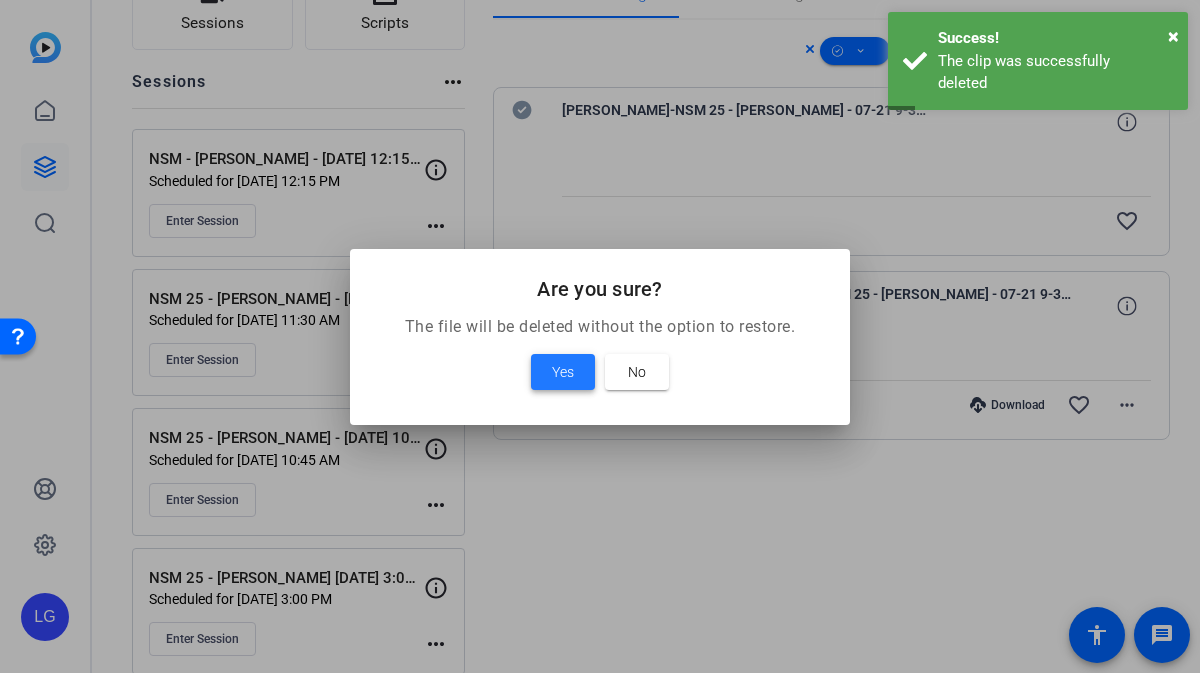 click at bounding box center (563, 372) 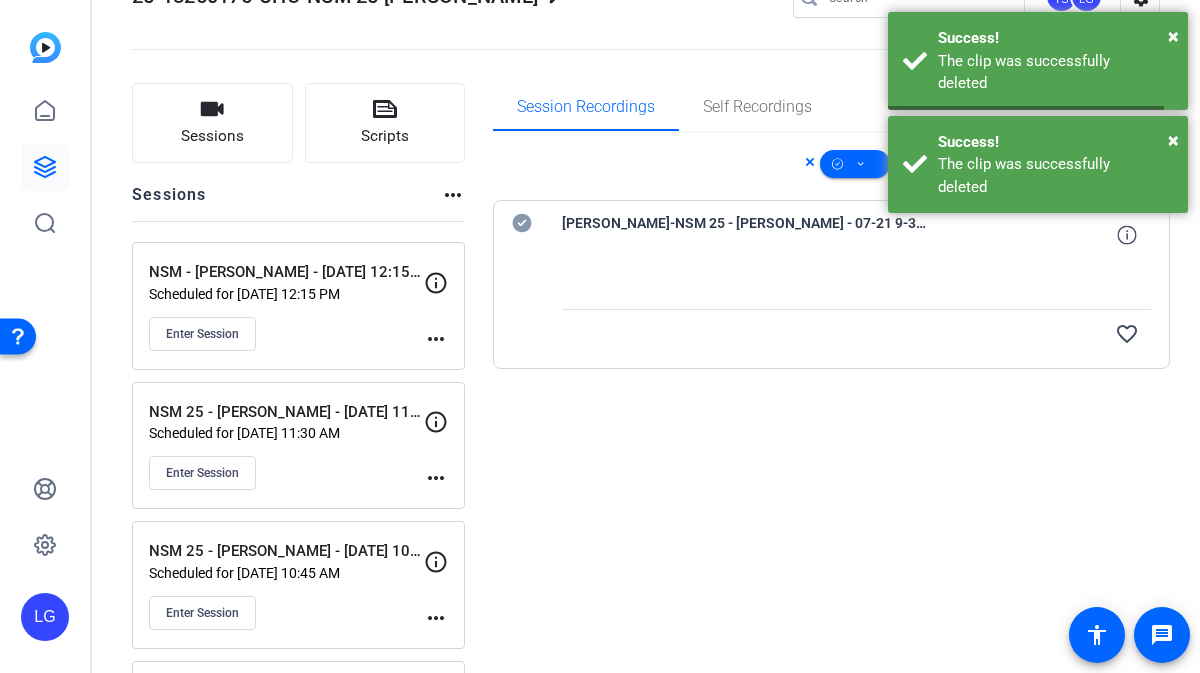 scroll, scrollTop: 0, scrollLeft: 0, axis: both 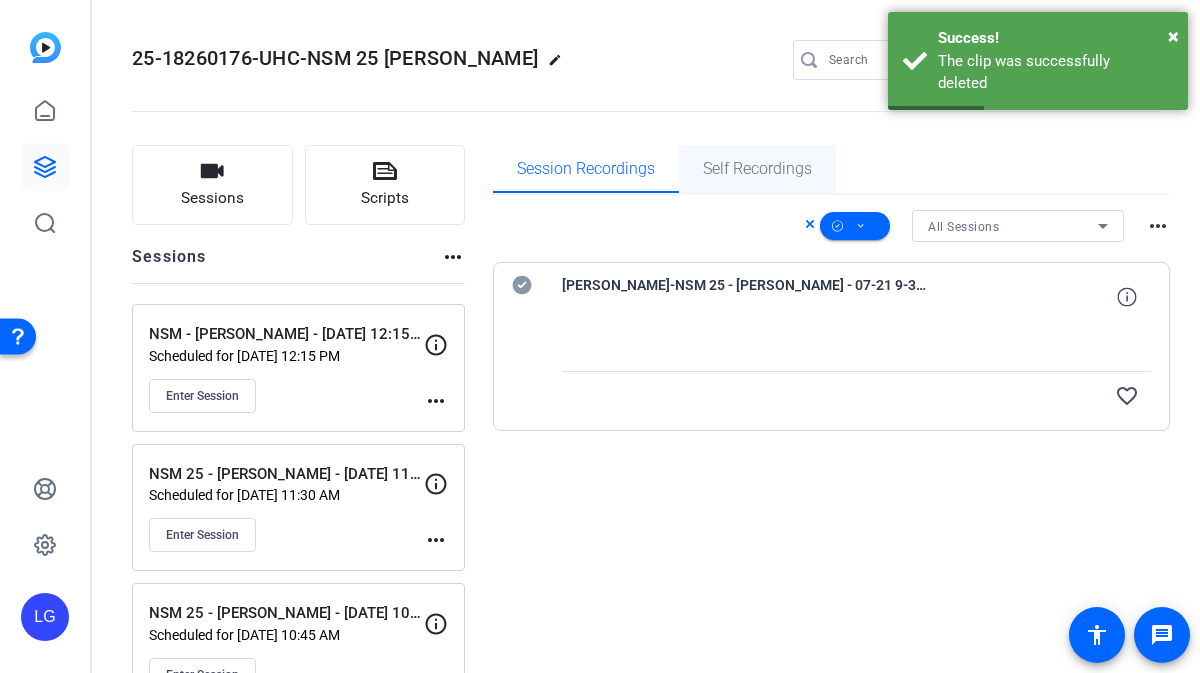 click on "Self Recordings" at bounding box center (757, 169) 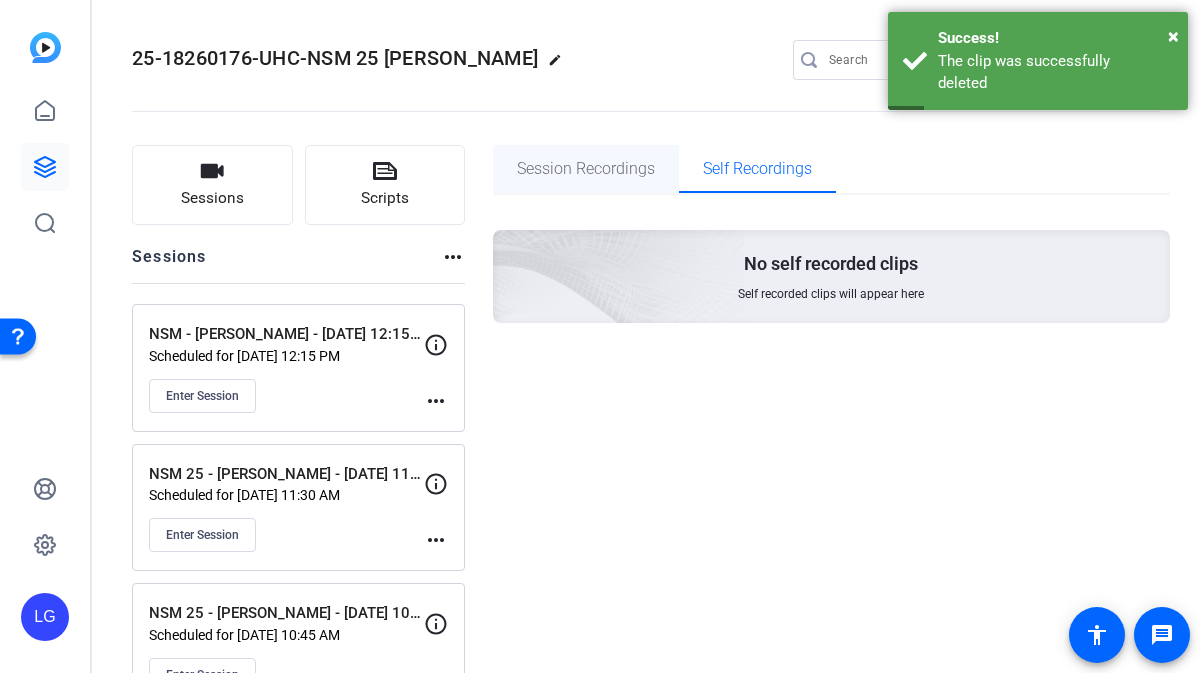 click on "Session Recordings" at bounding box center (586, 169) 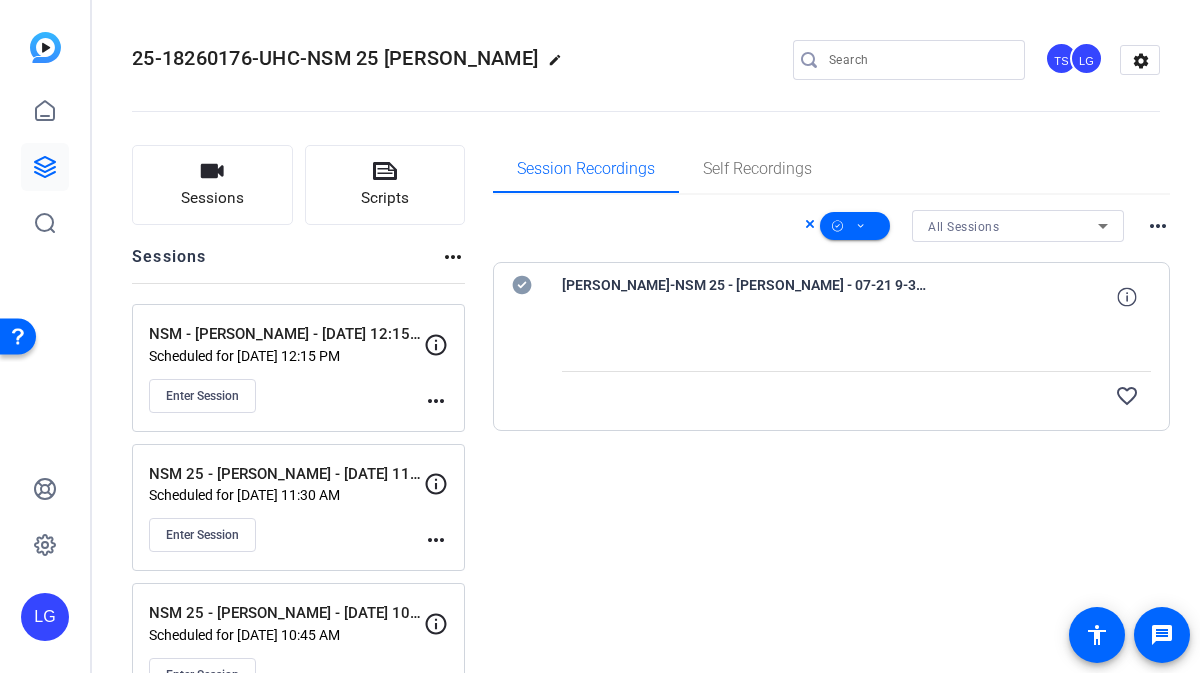 click on "[PERSON_NAME]-NSM 25 - [PERSON_NAME] - 07-21 9-30-10-15 CT-1753108835223-webcam" at bounding box center (747, 297) 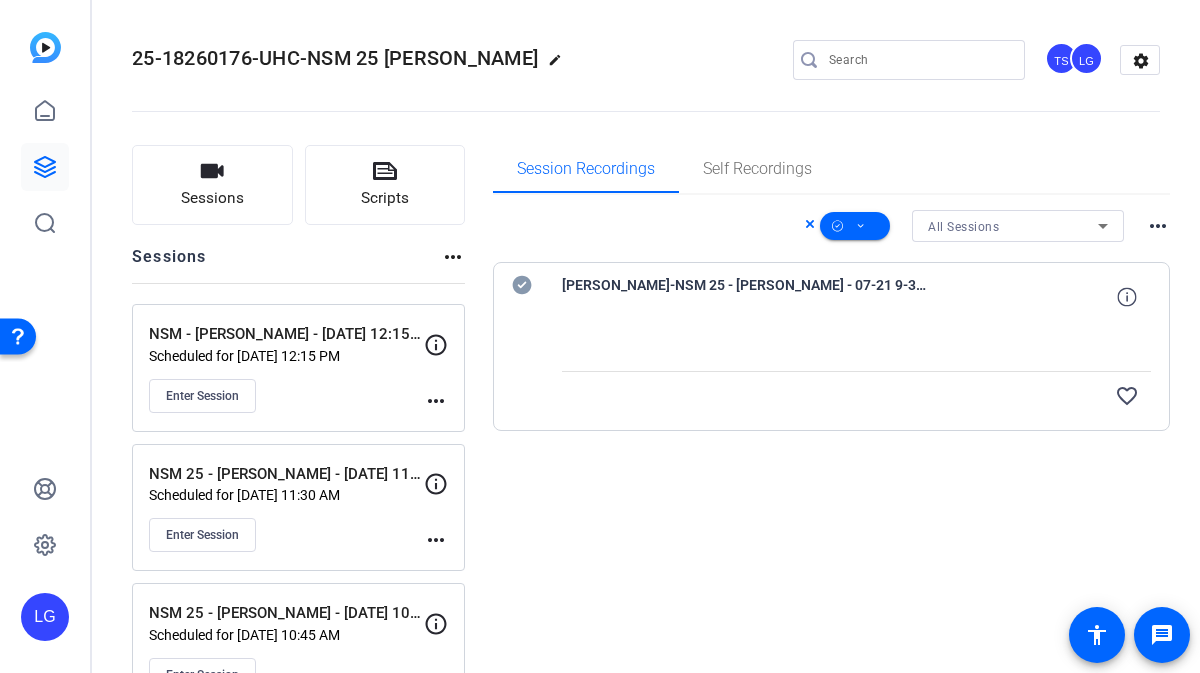 click 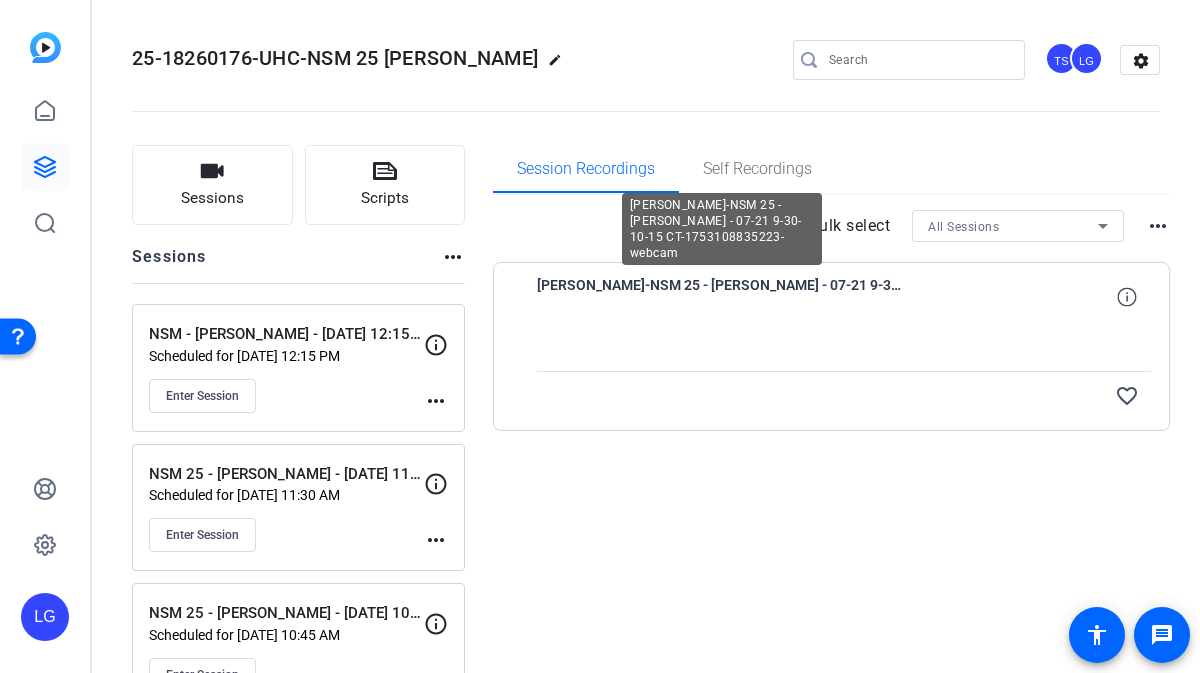 click on "[PERSON_NAME]-NSM 25 - [PERSON_NAME] - 07-21 9-30-10-15 CT-1753108835223-webcam" at bounding box center (722, 297) 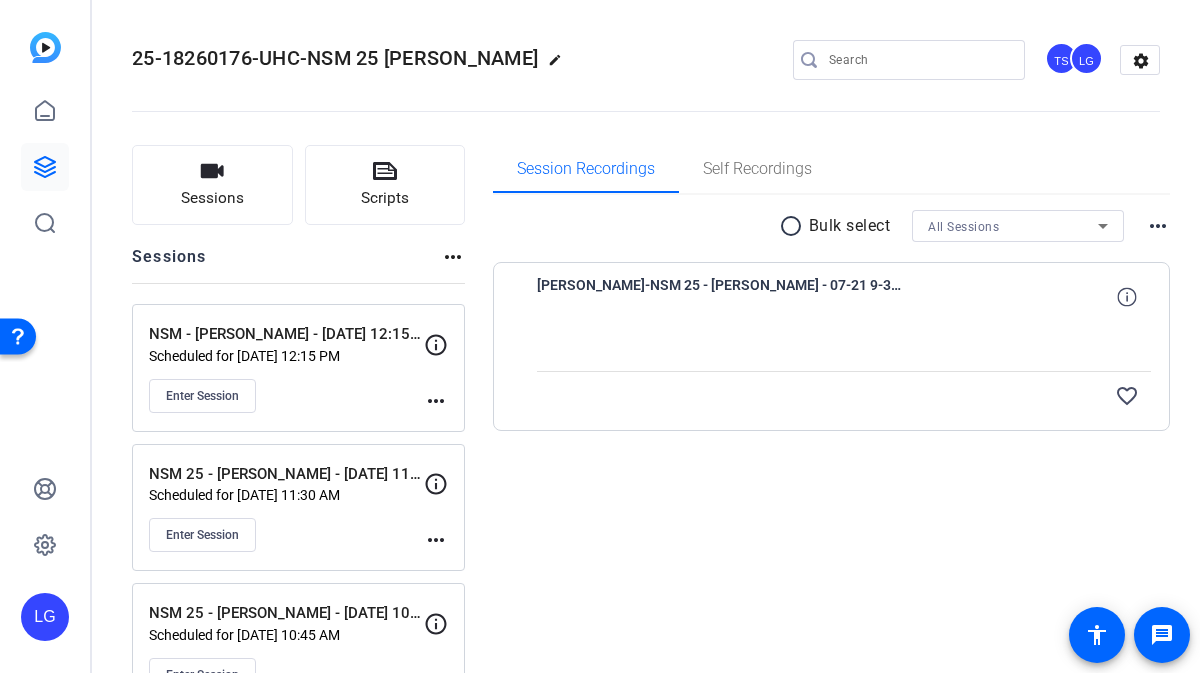 click at bounding box center [844, 346] 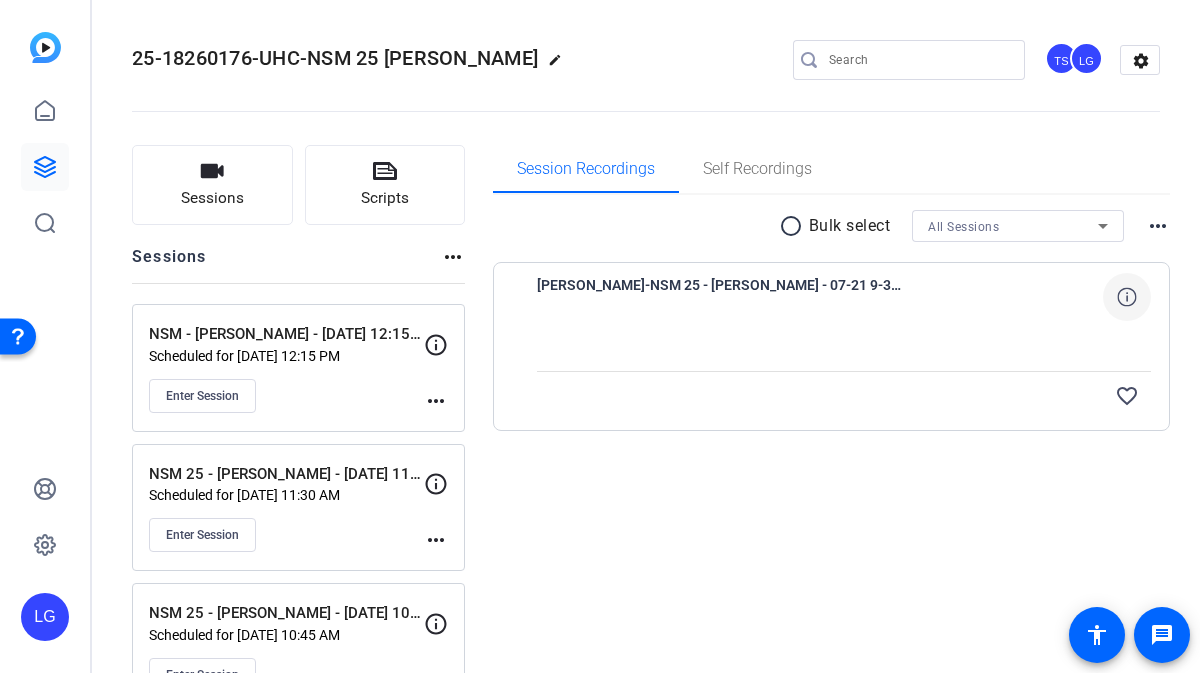 click 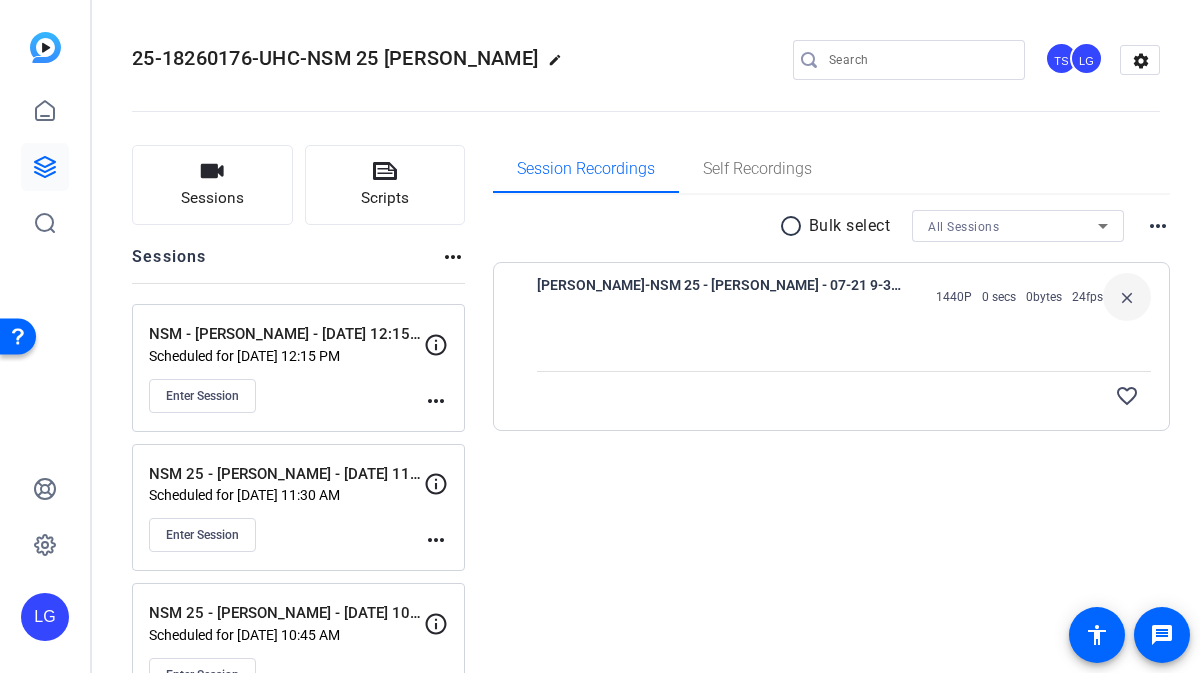 click on "close" at bounding box center [1127, 297] 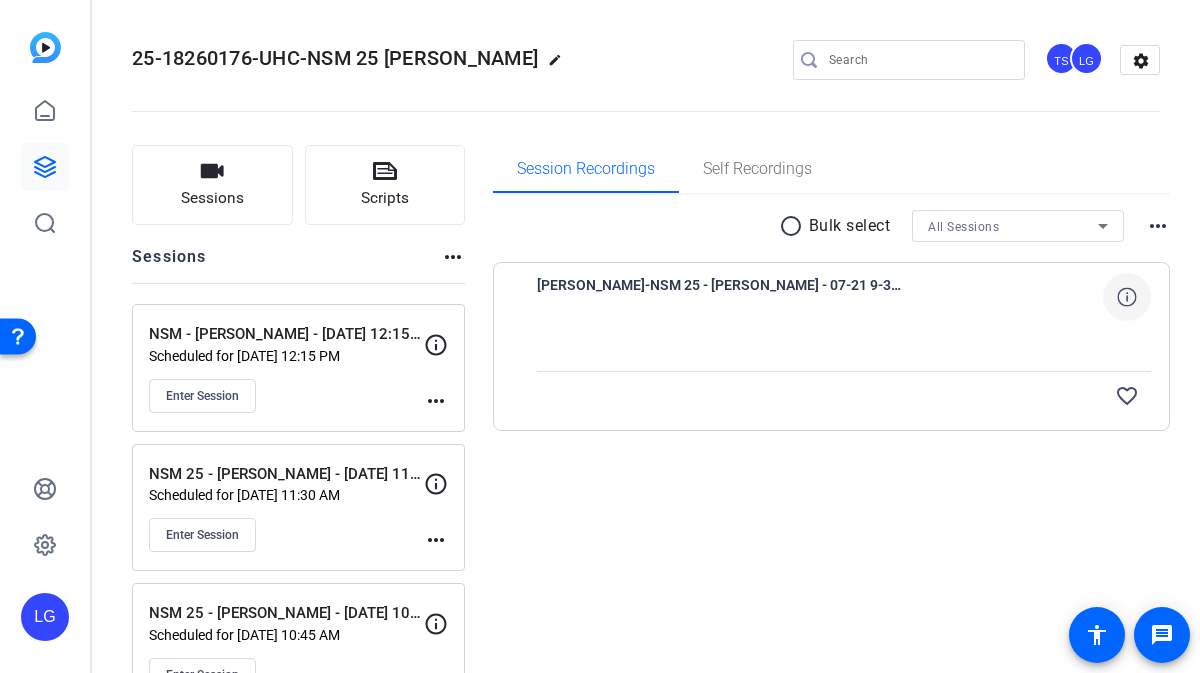 click 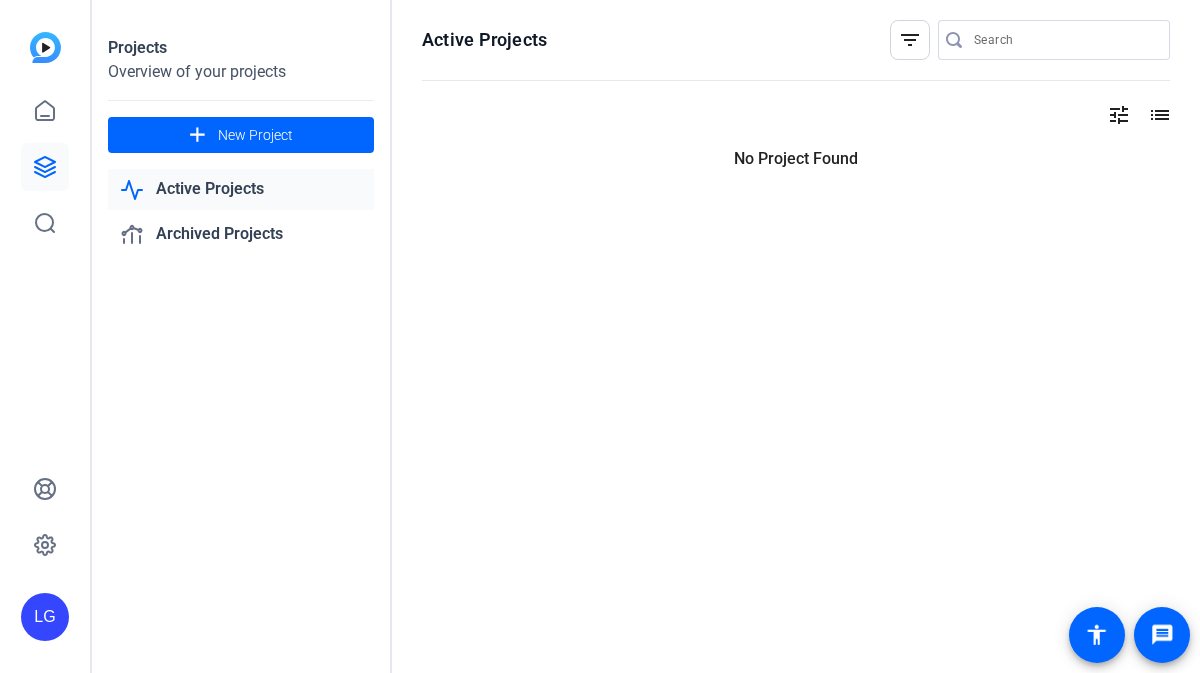 scroll, scrollTop: 0, scrollLeft: 0, axis: both 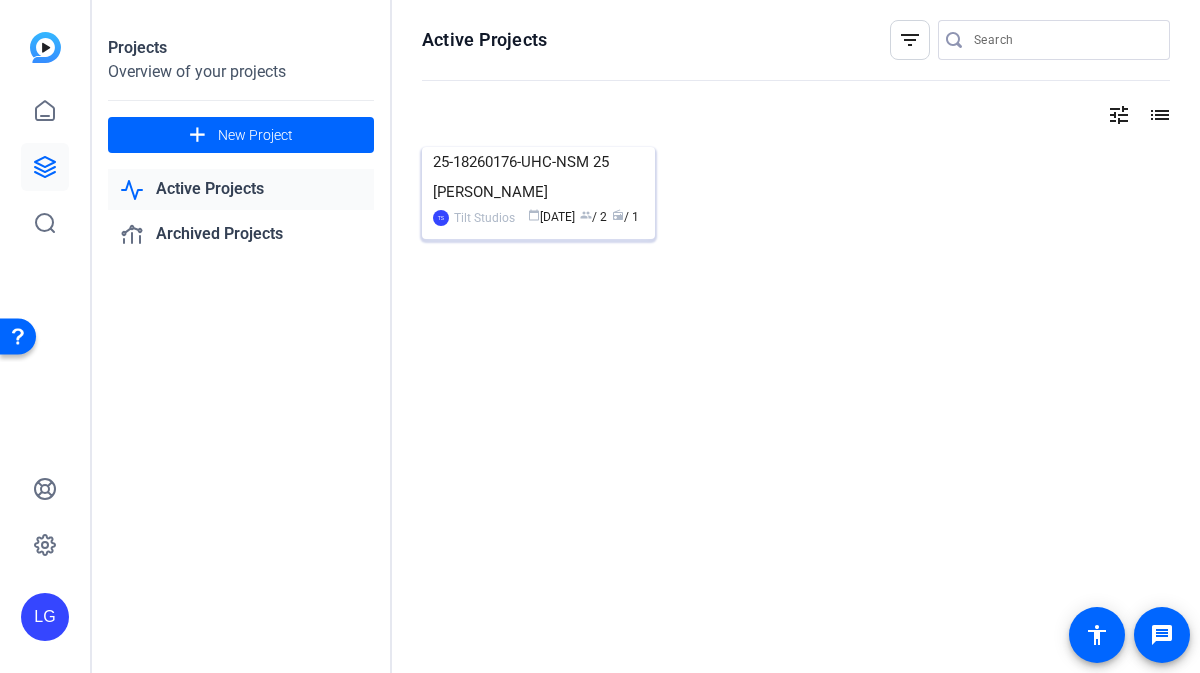 click 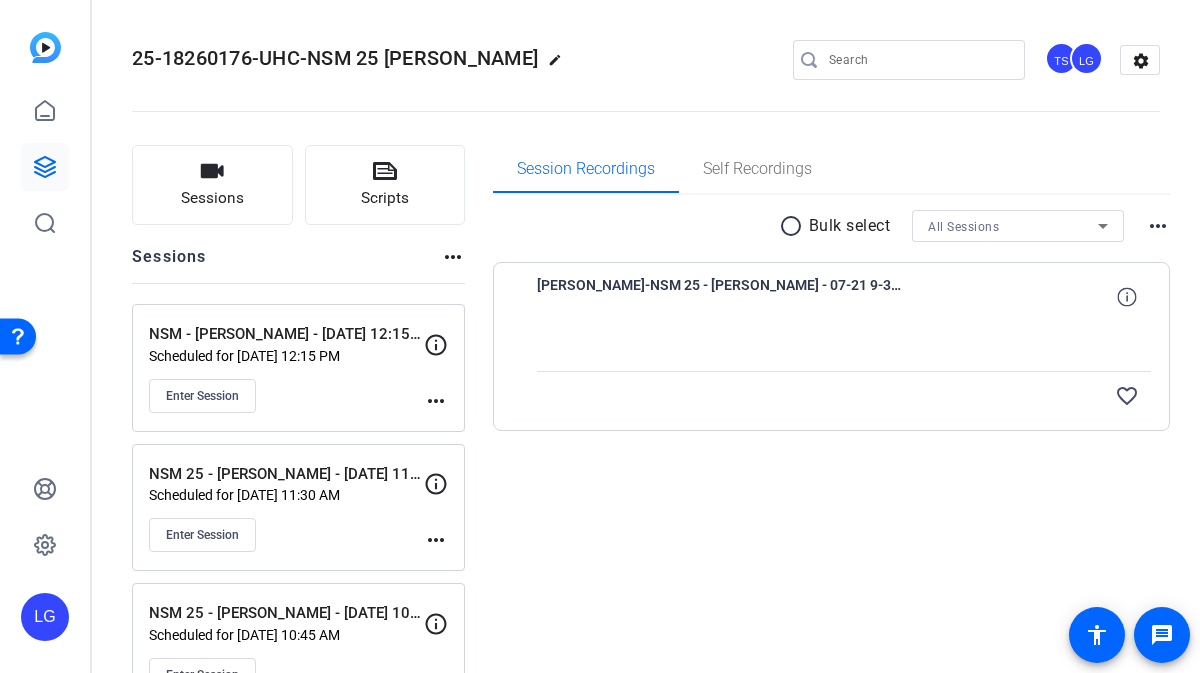 click at bounding box center (844, 346) 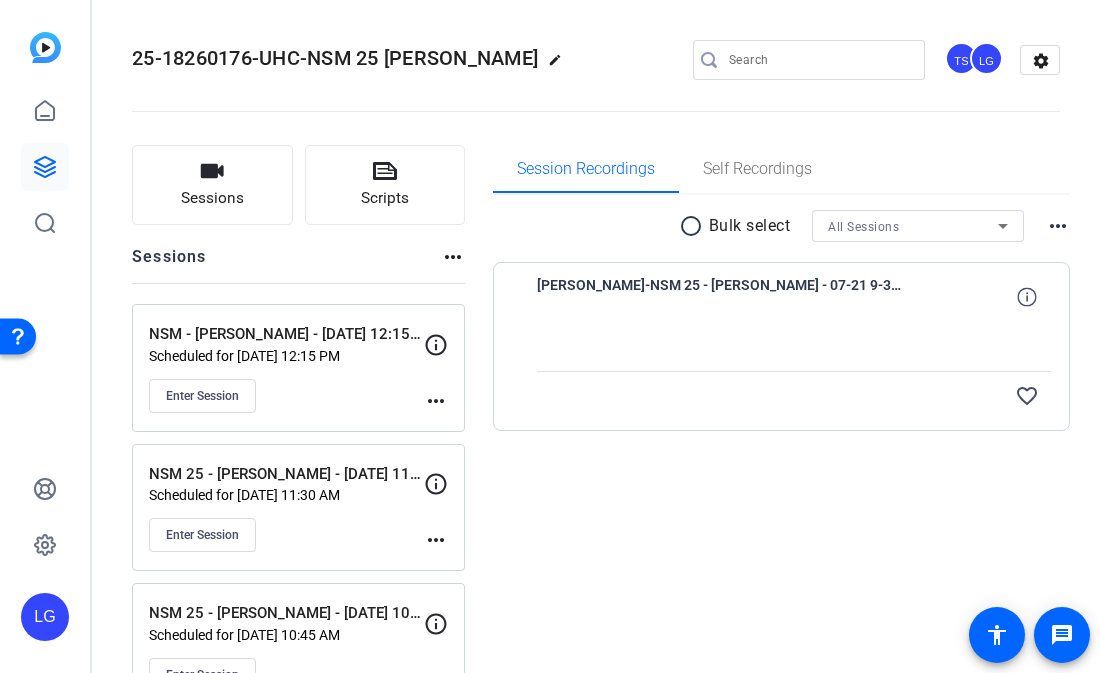 click at bounding box center [794, 346] 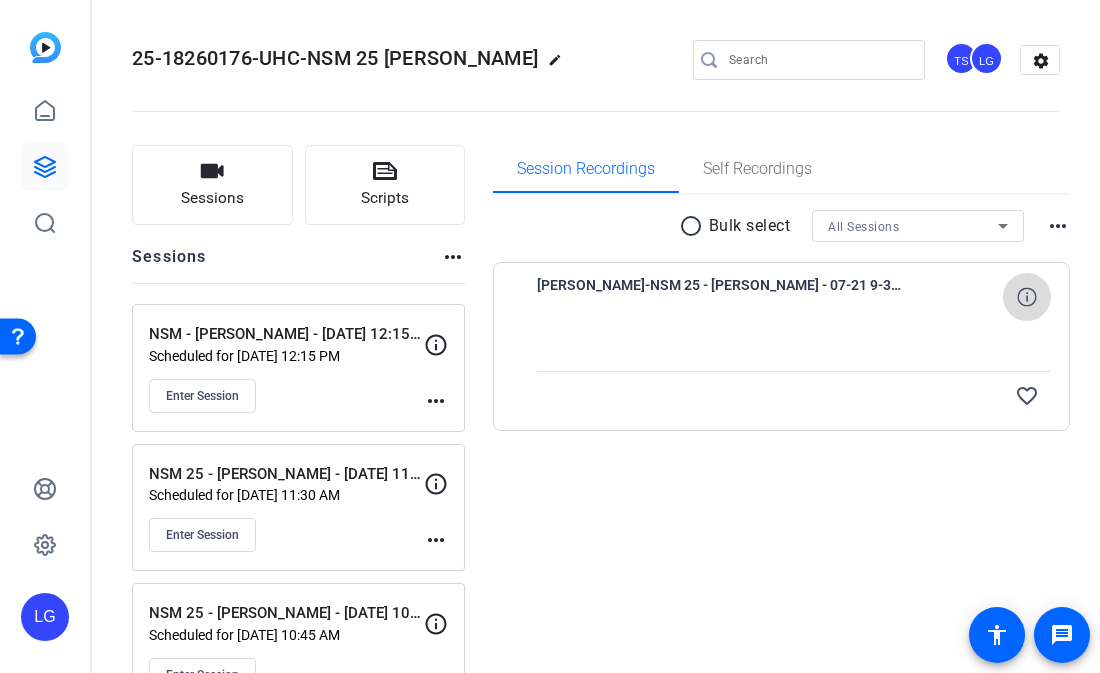 click 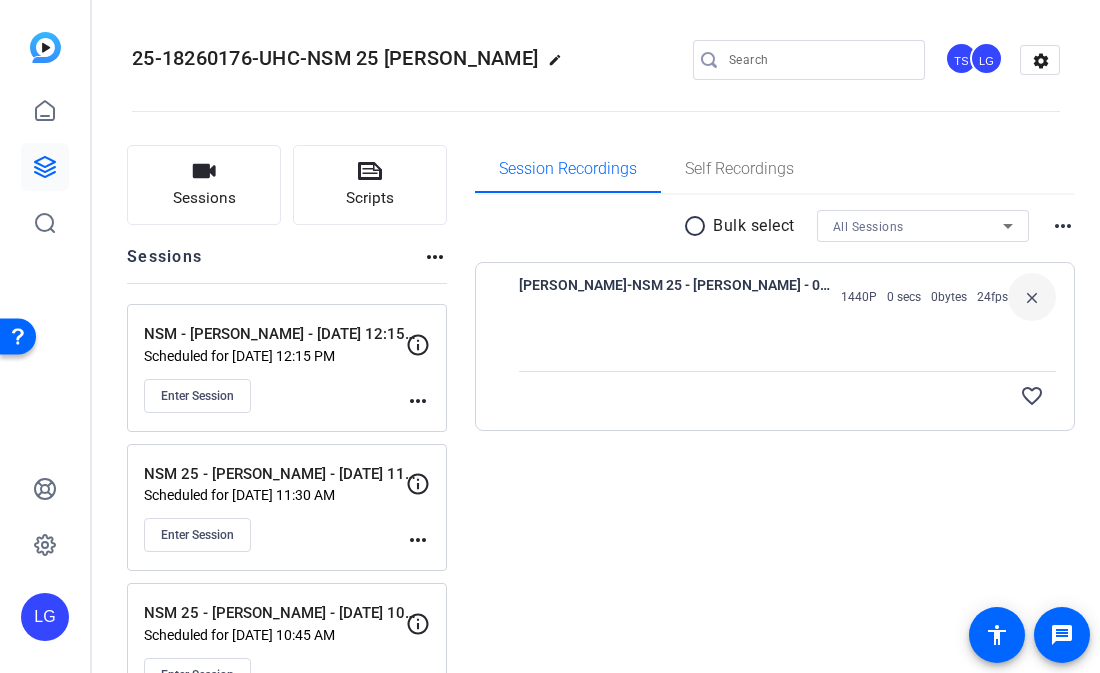 click at bounding box center [787, 346] 